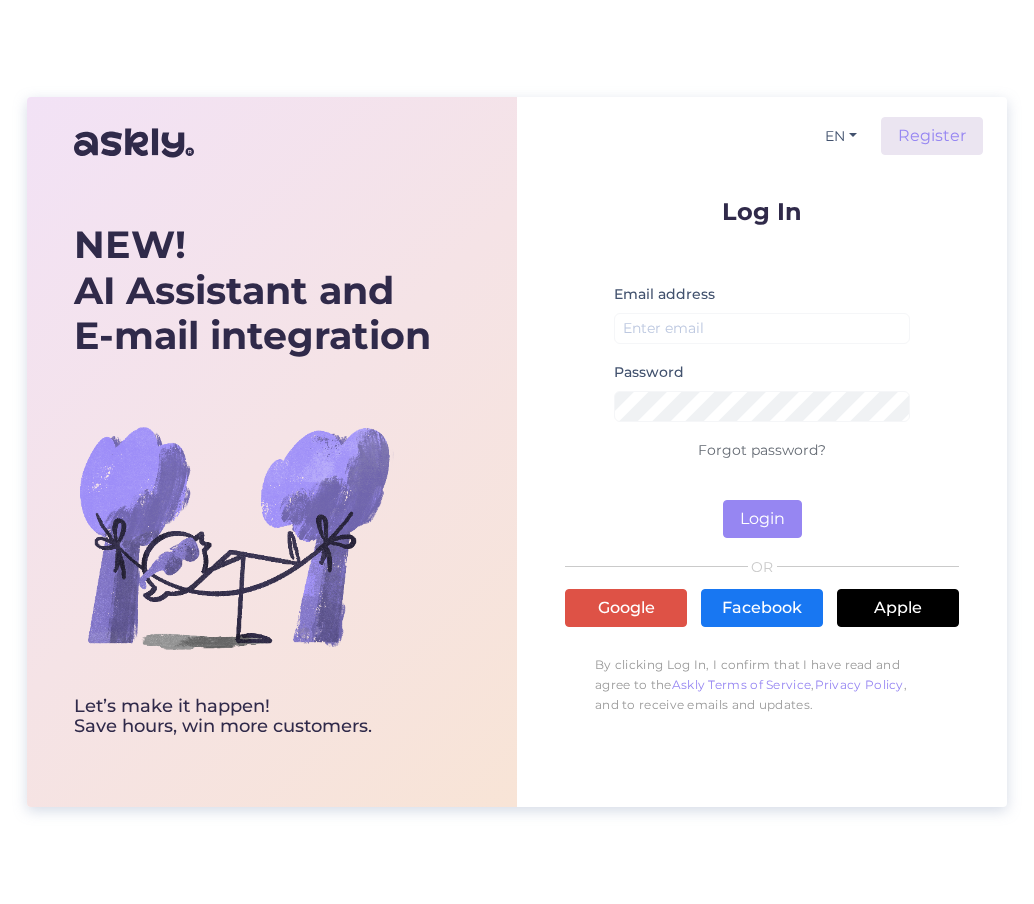 scroll, scrollTop: 0, scrollLeft: 0, axis: both 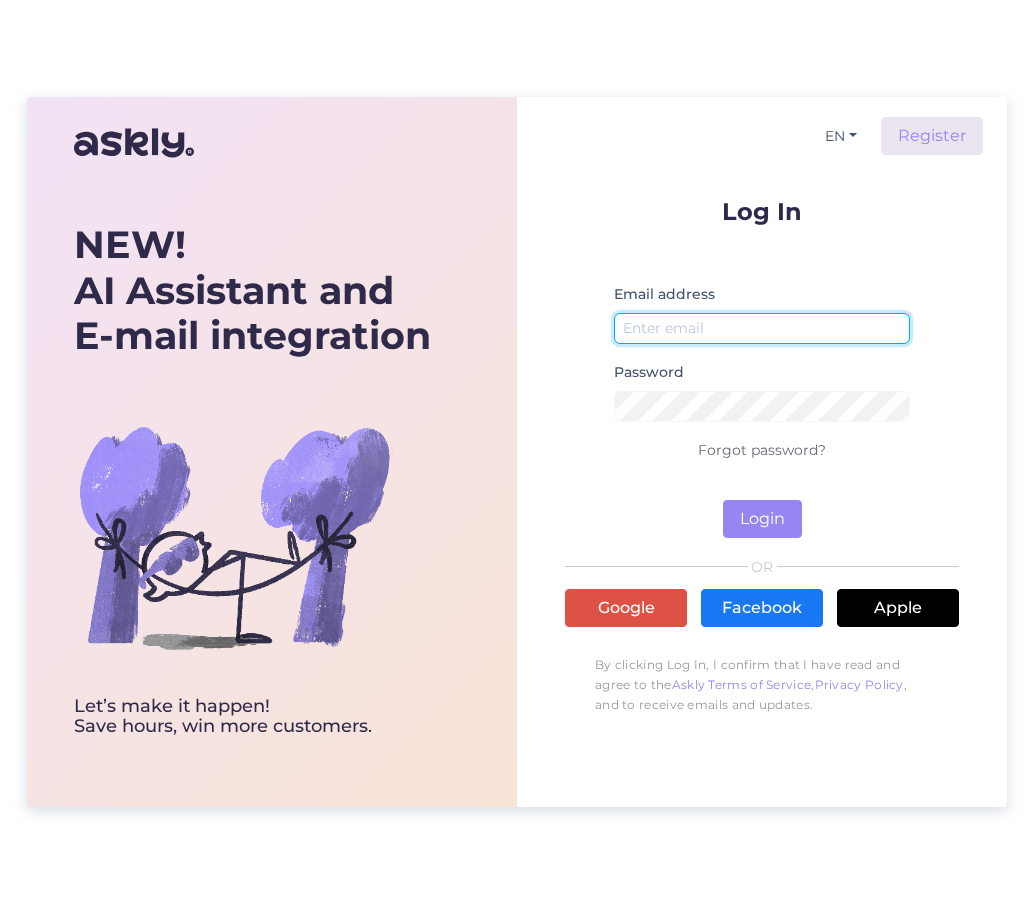 type on "reception@dorpat.ee" 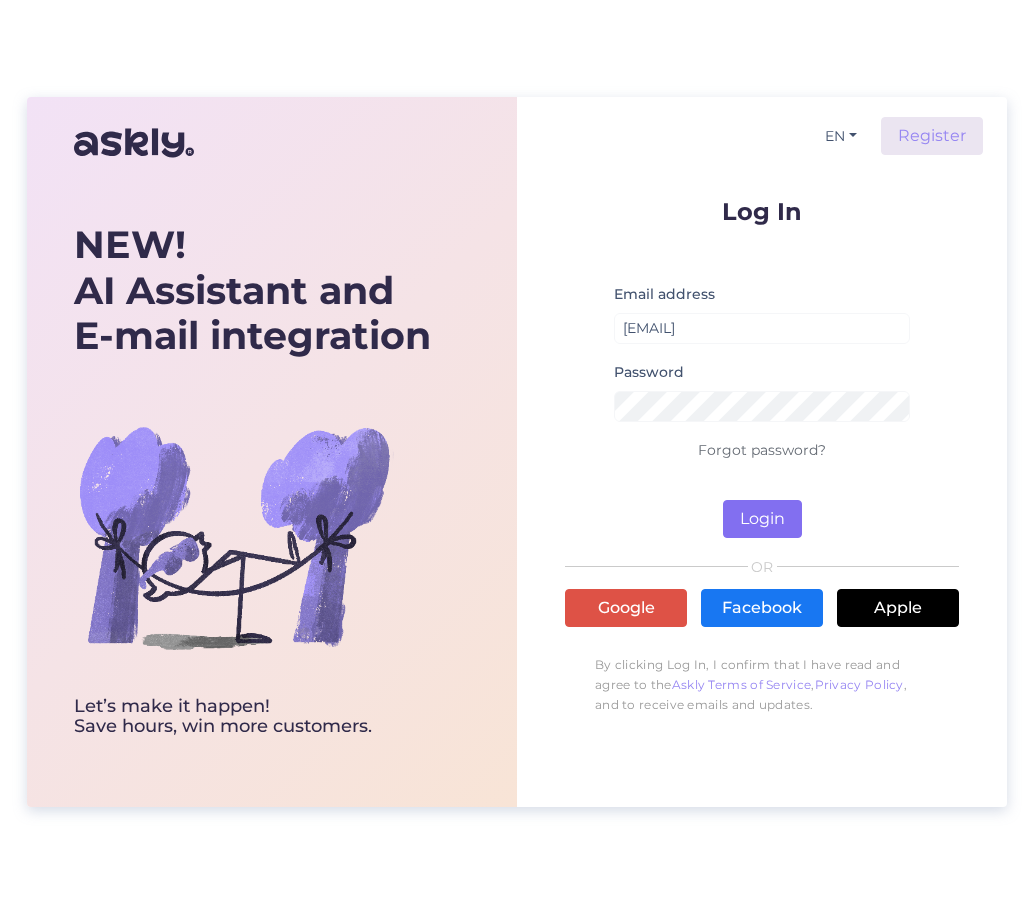 drag, startPoint x: 714, startPoint y: 514, endPoint x: 767, endPoint y: 521, distance: 53.460266 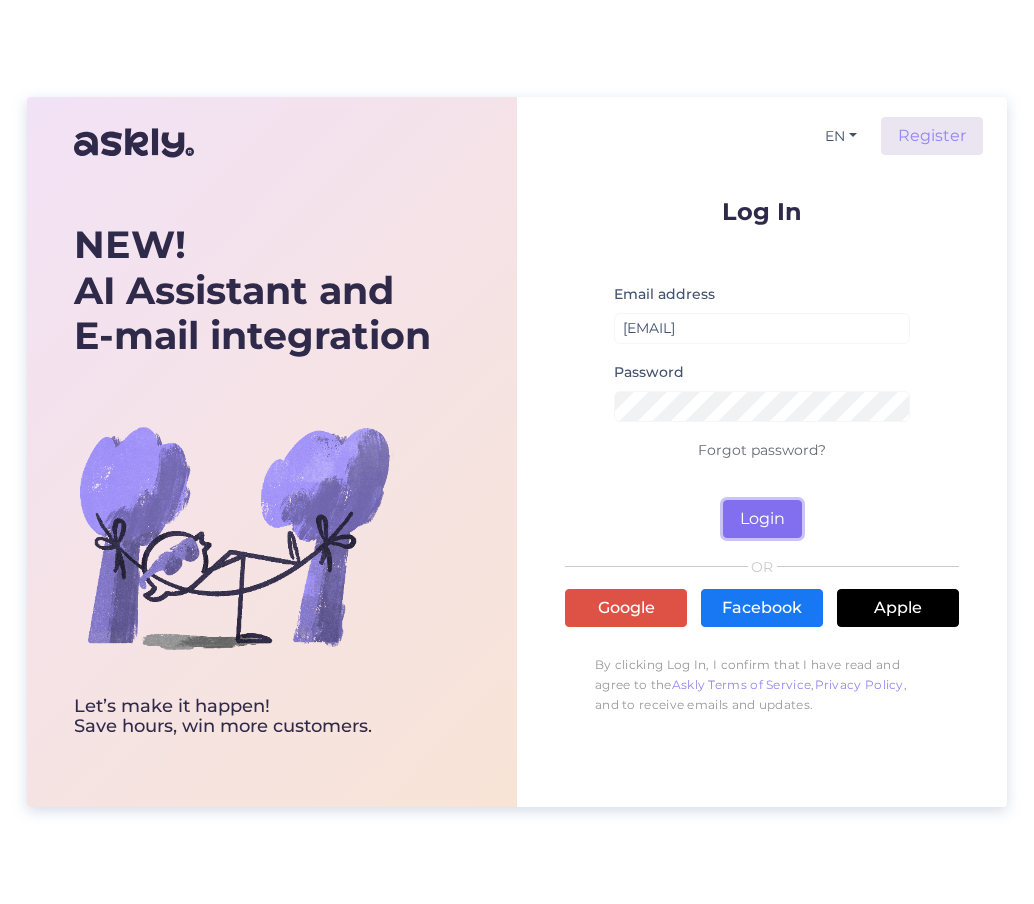 click on "Login" at bounding box center [762, 519] 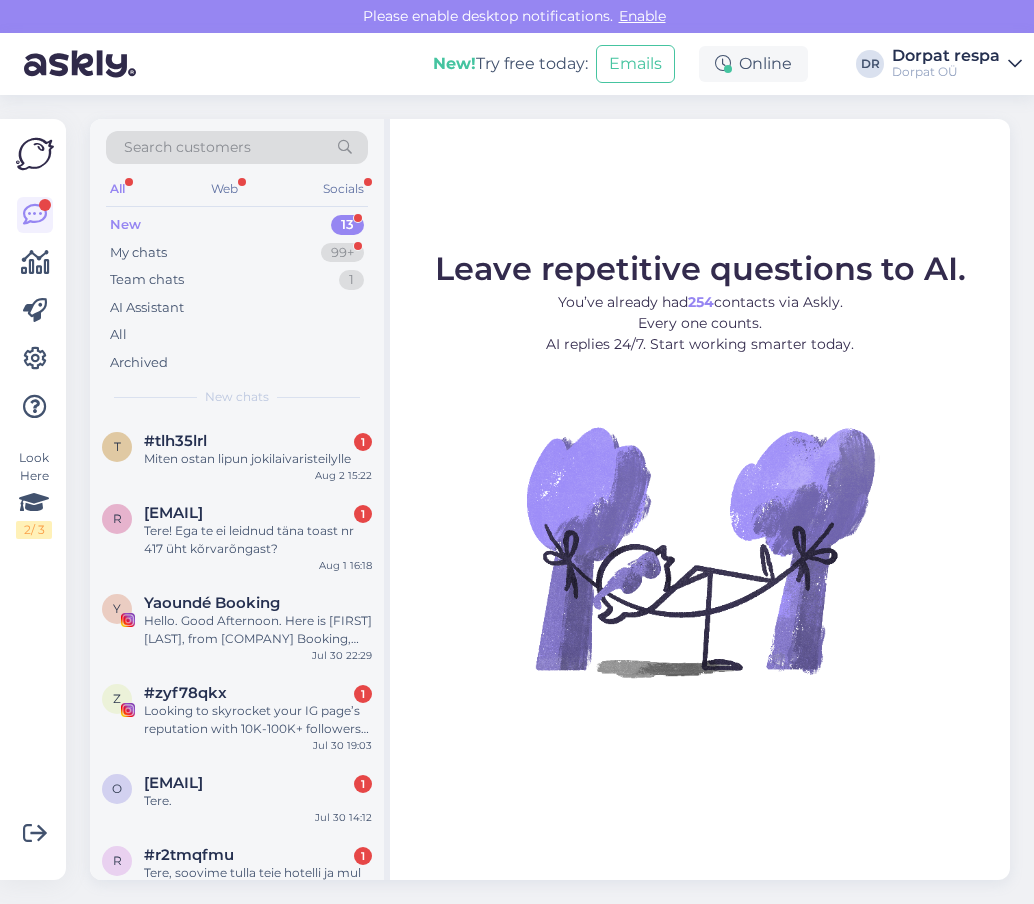 click on "New 13" at bounding box center [237, 225] 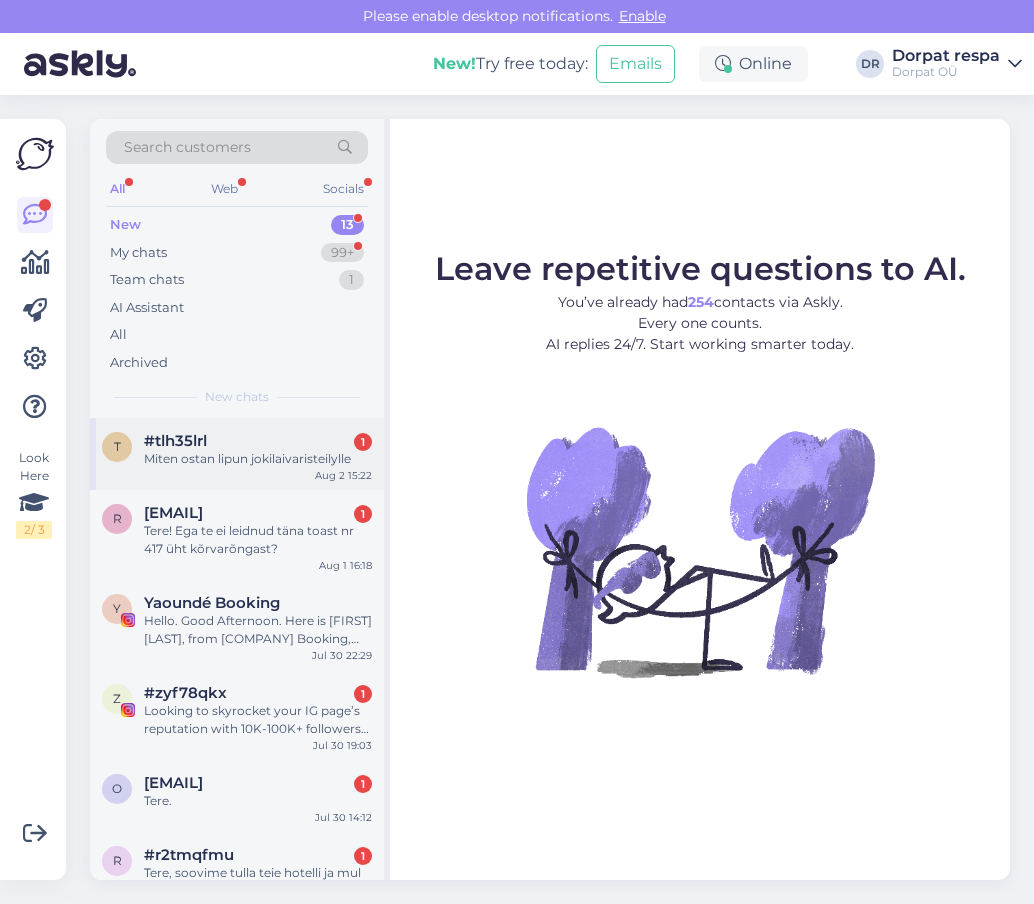 click on "Miten ostan lipun jokilaivaristeilylle" at bounding box center [258, 459] 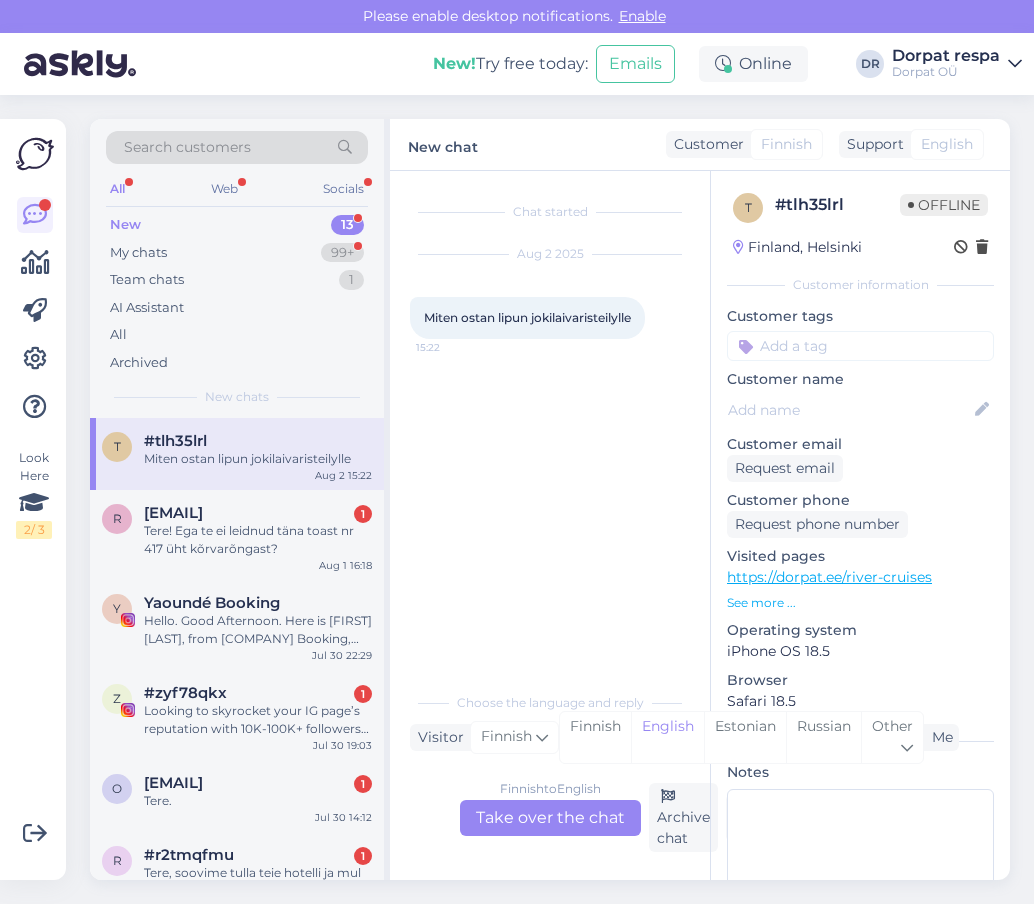 click on "Finnish  to  English Take over the chat" at bounding box center (550, 818) 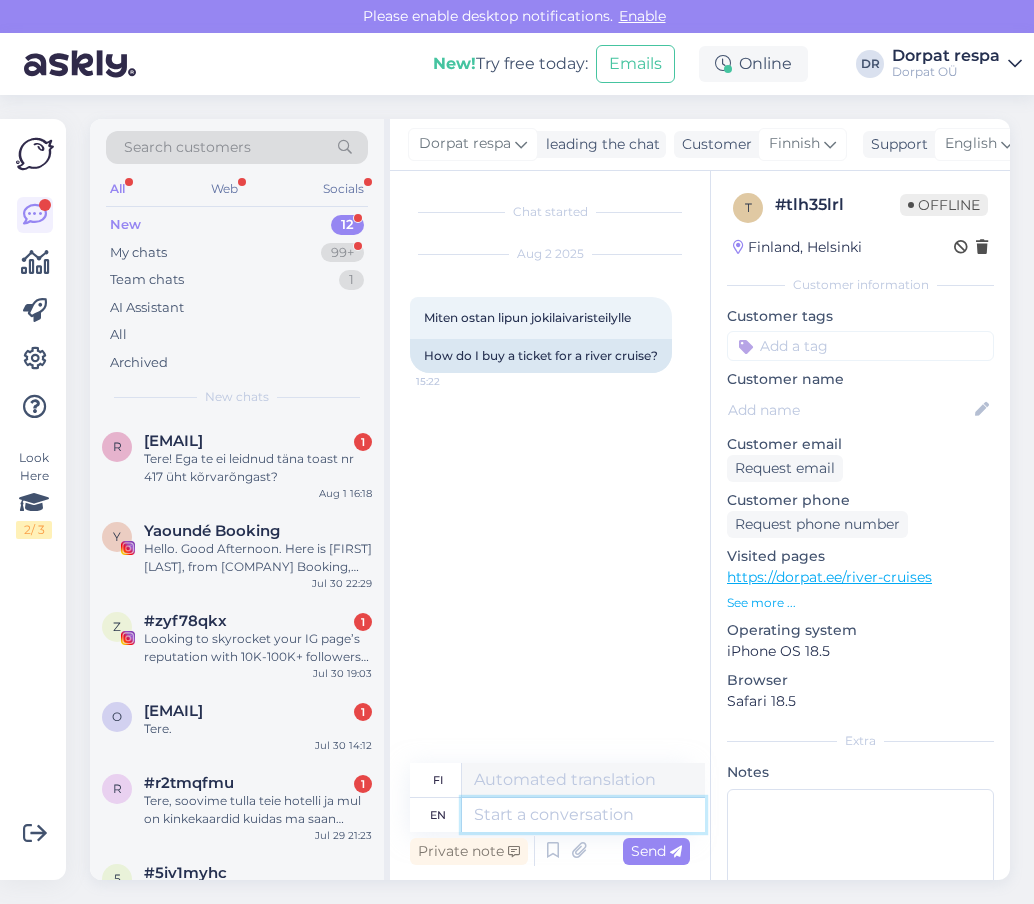 click at bounding box center (583, 815) 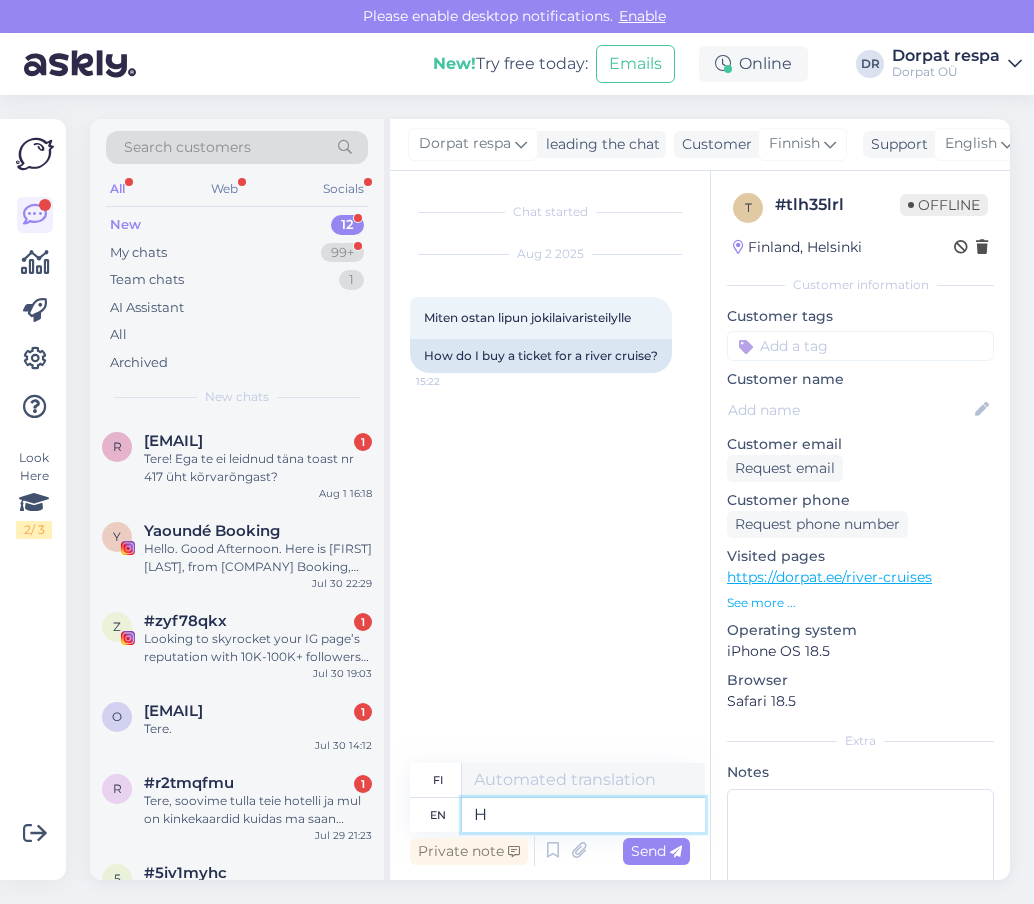 type on "He" 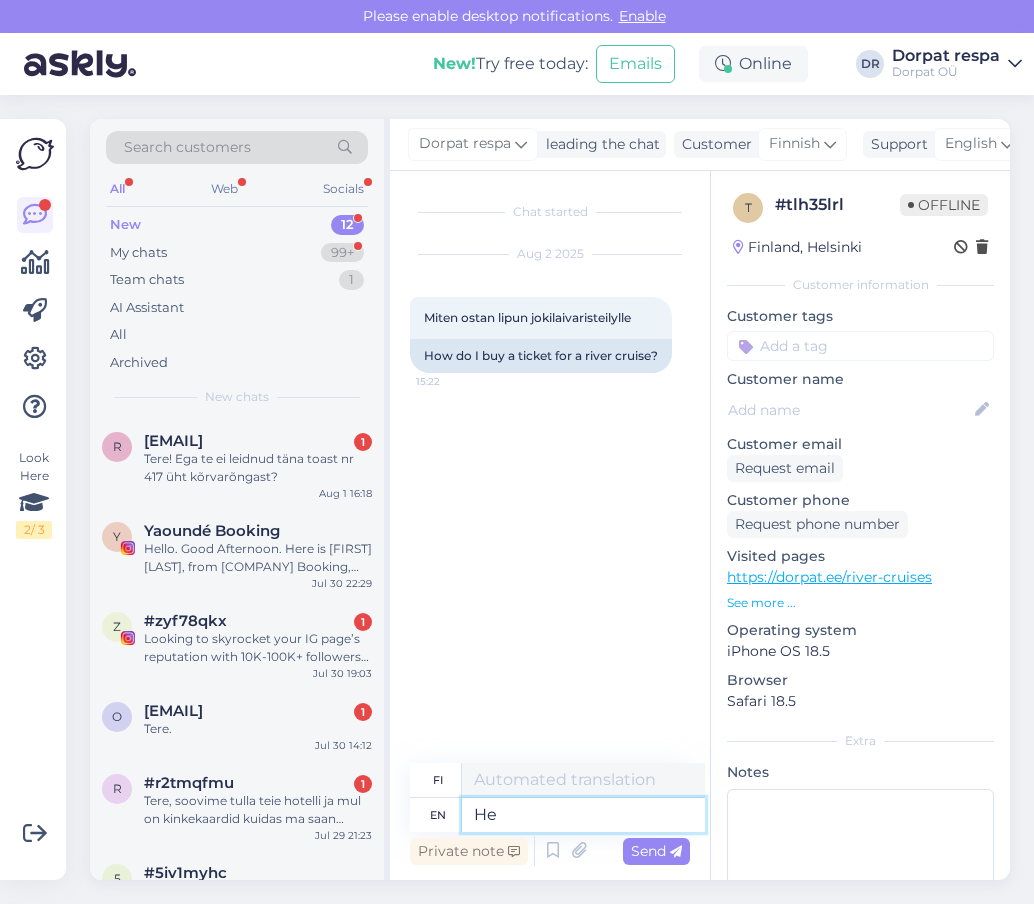 type on "H" 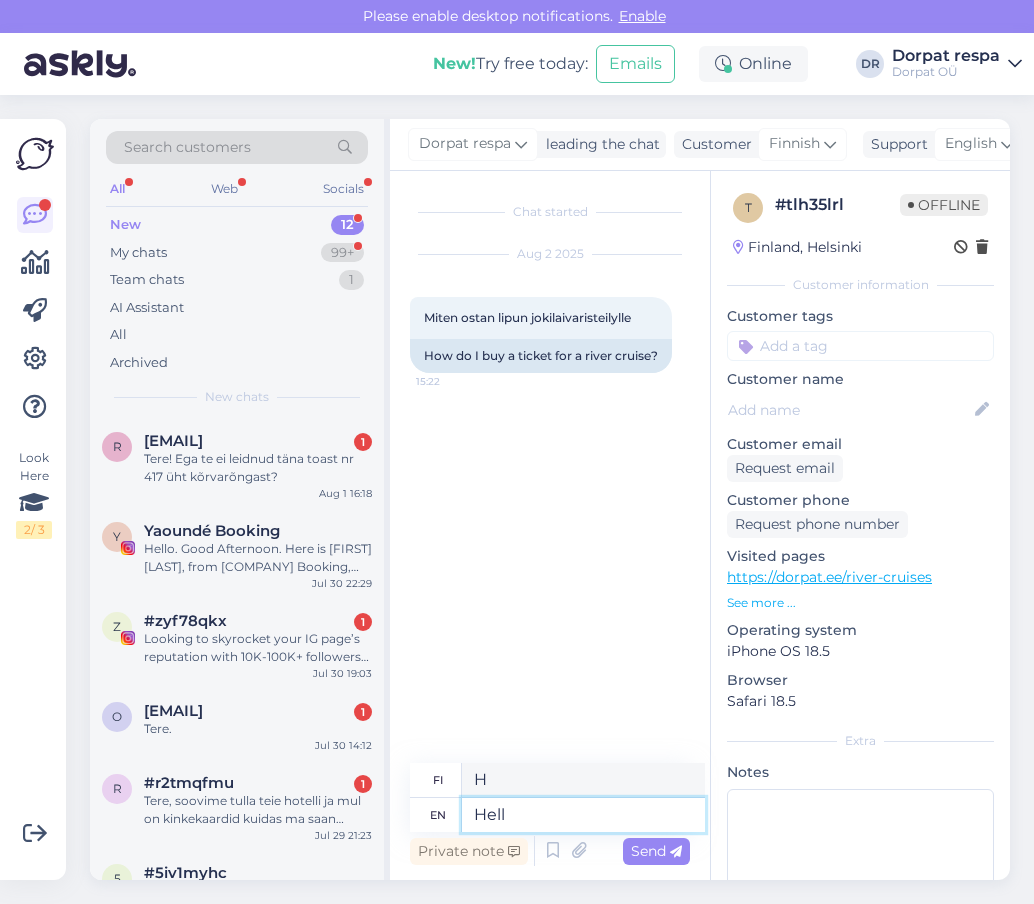 type on "Hello" 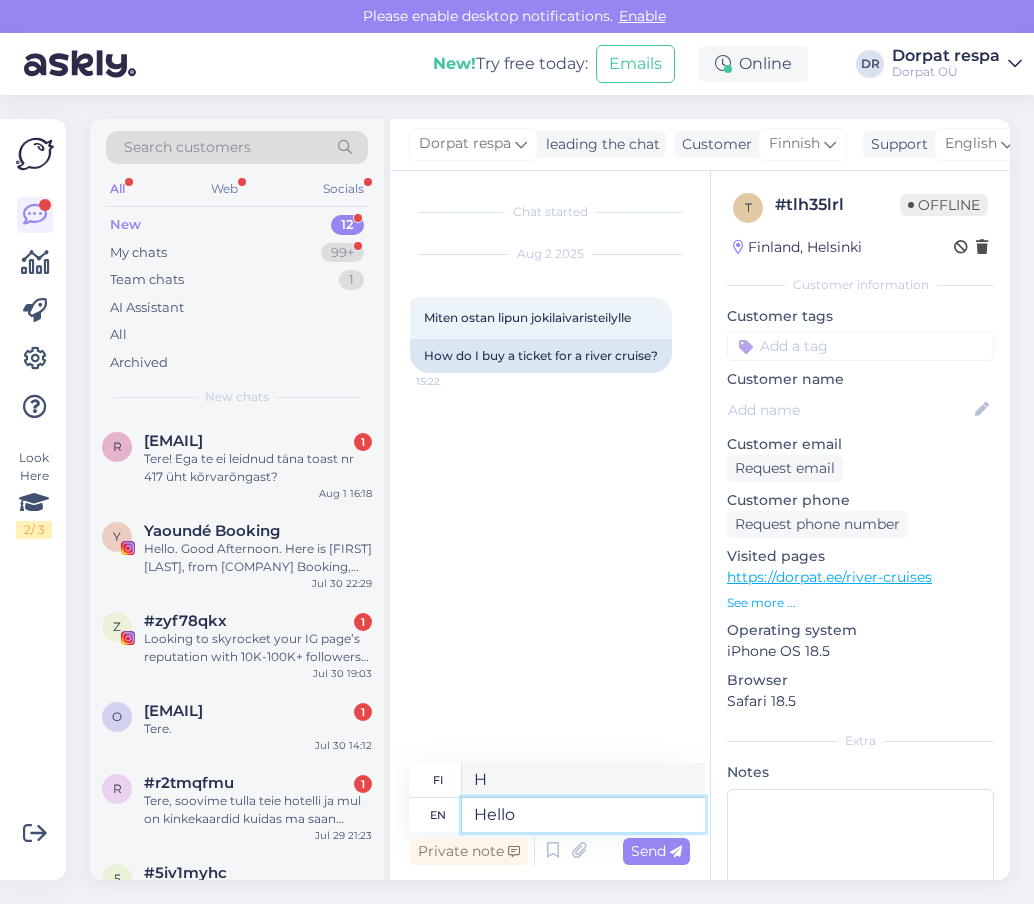 type on "Hei" 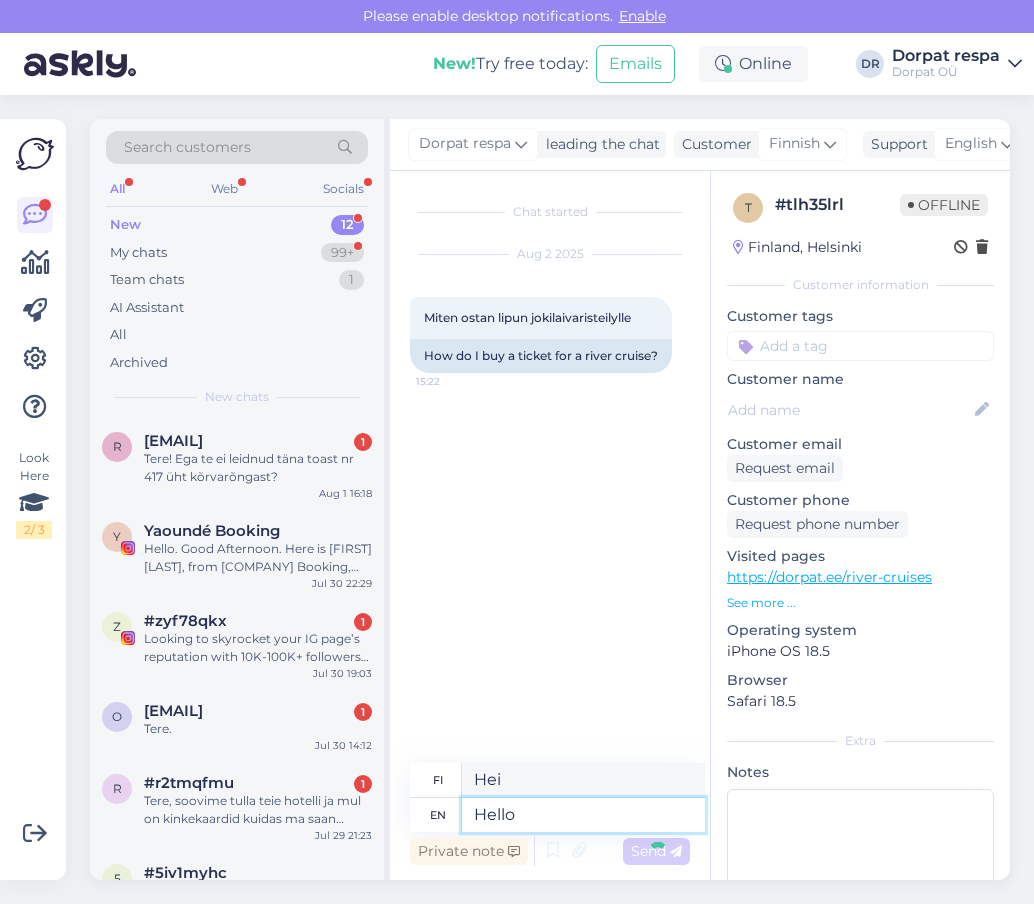 type 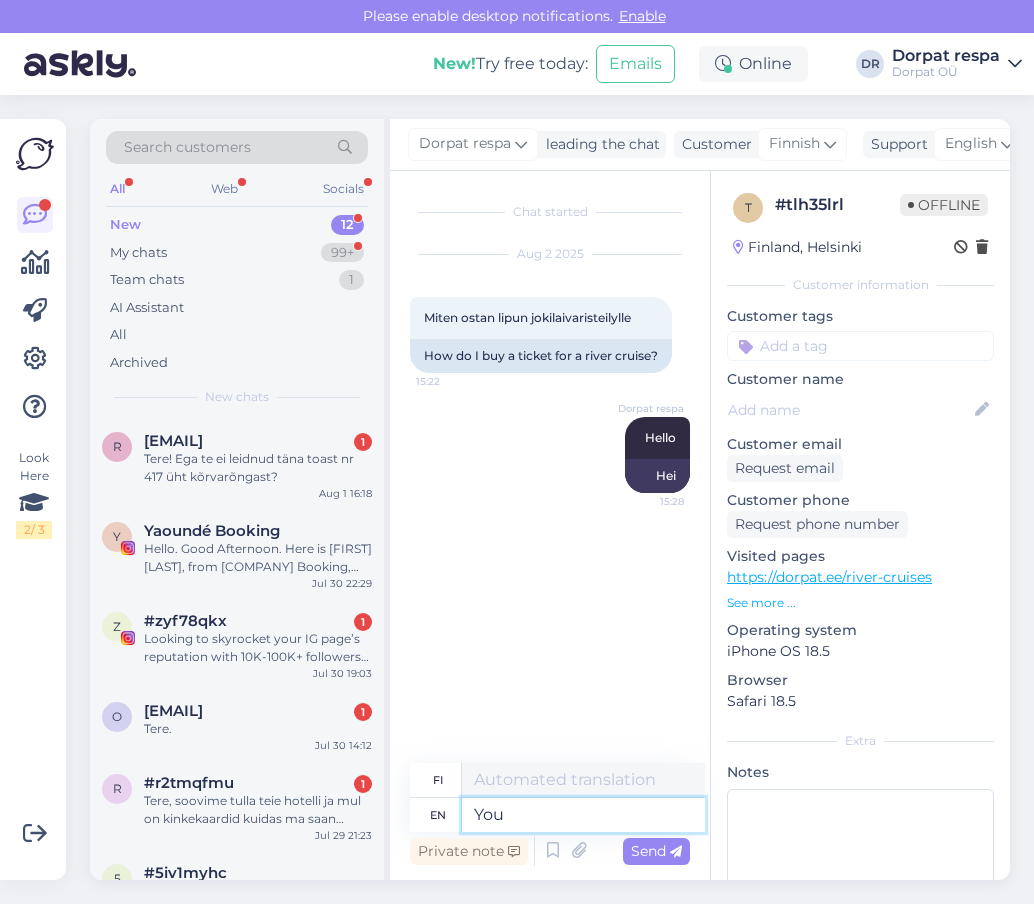 type on "You" 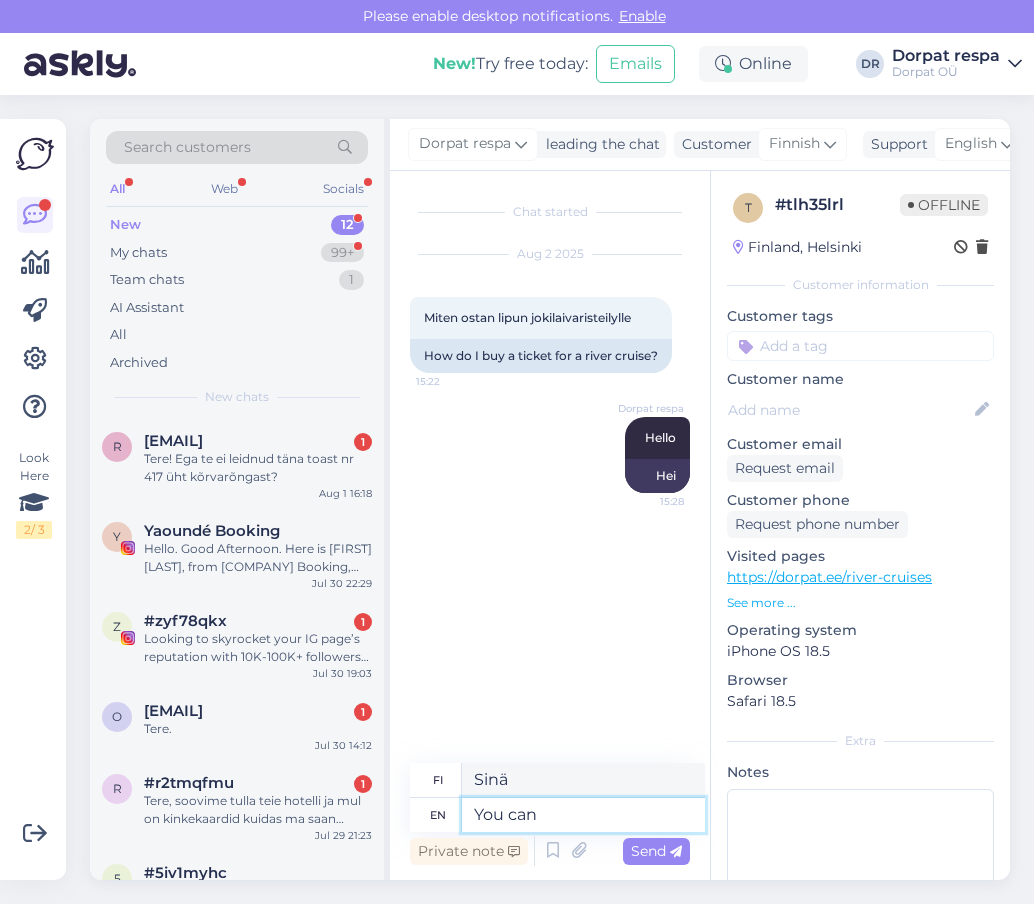 type on "You can" 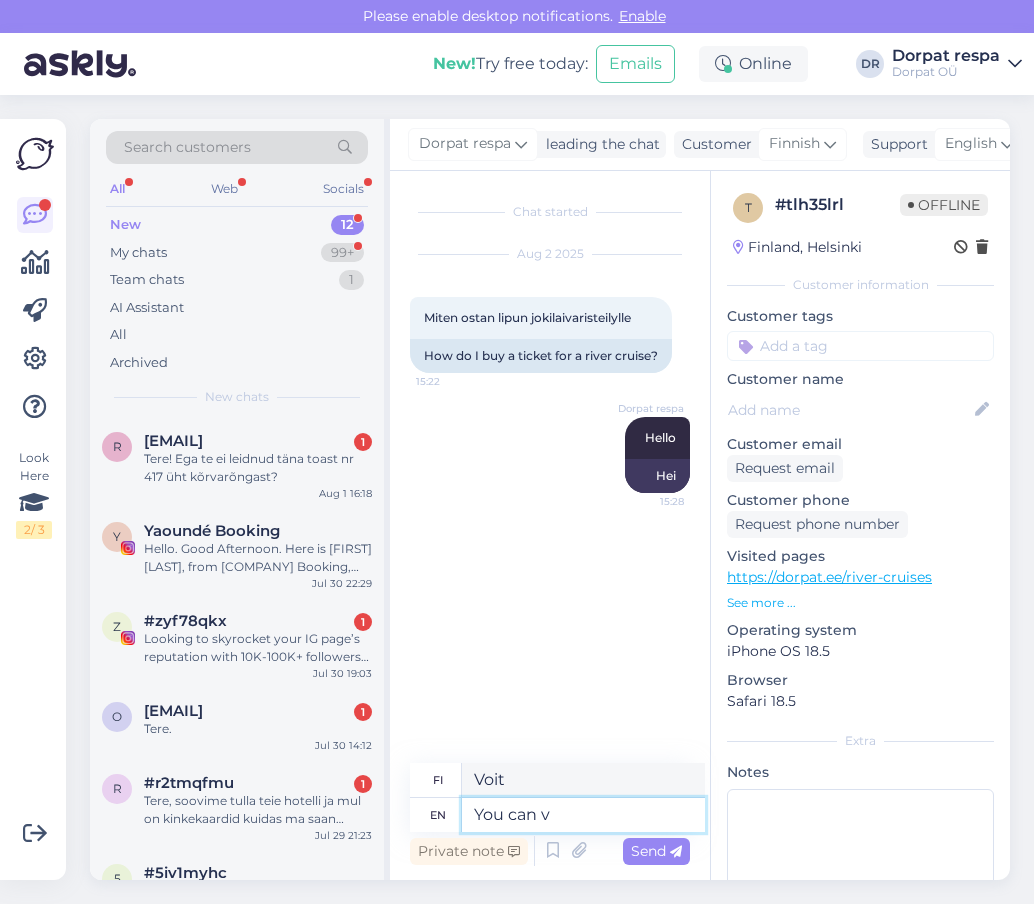 type on "You can" 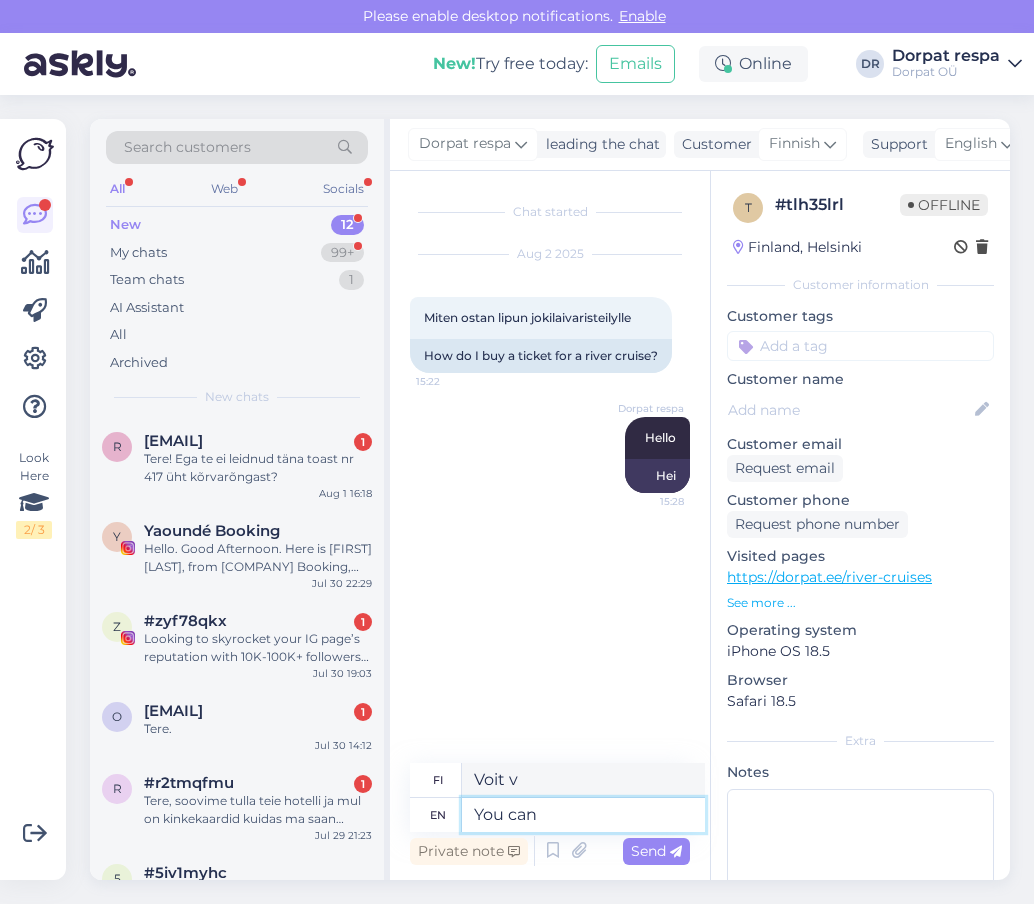 type on "Voit" 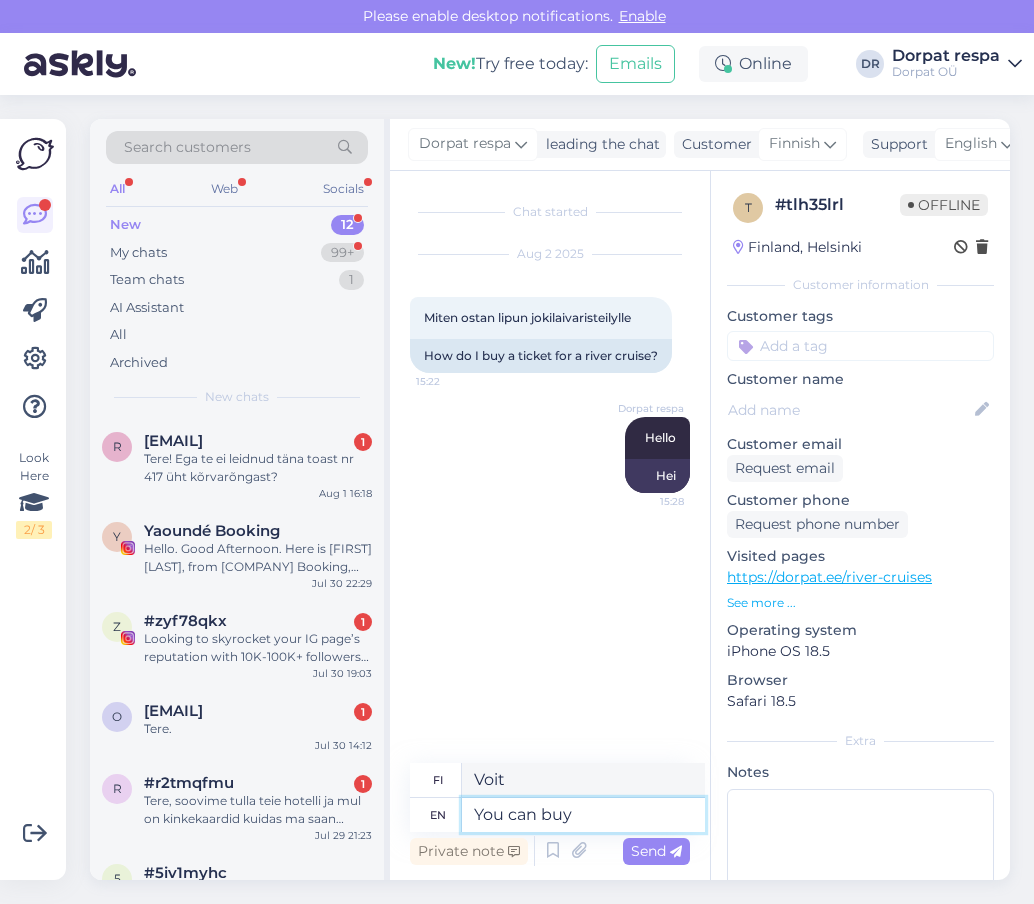 type on "You can buy" 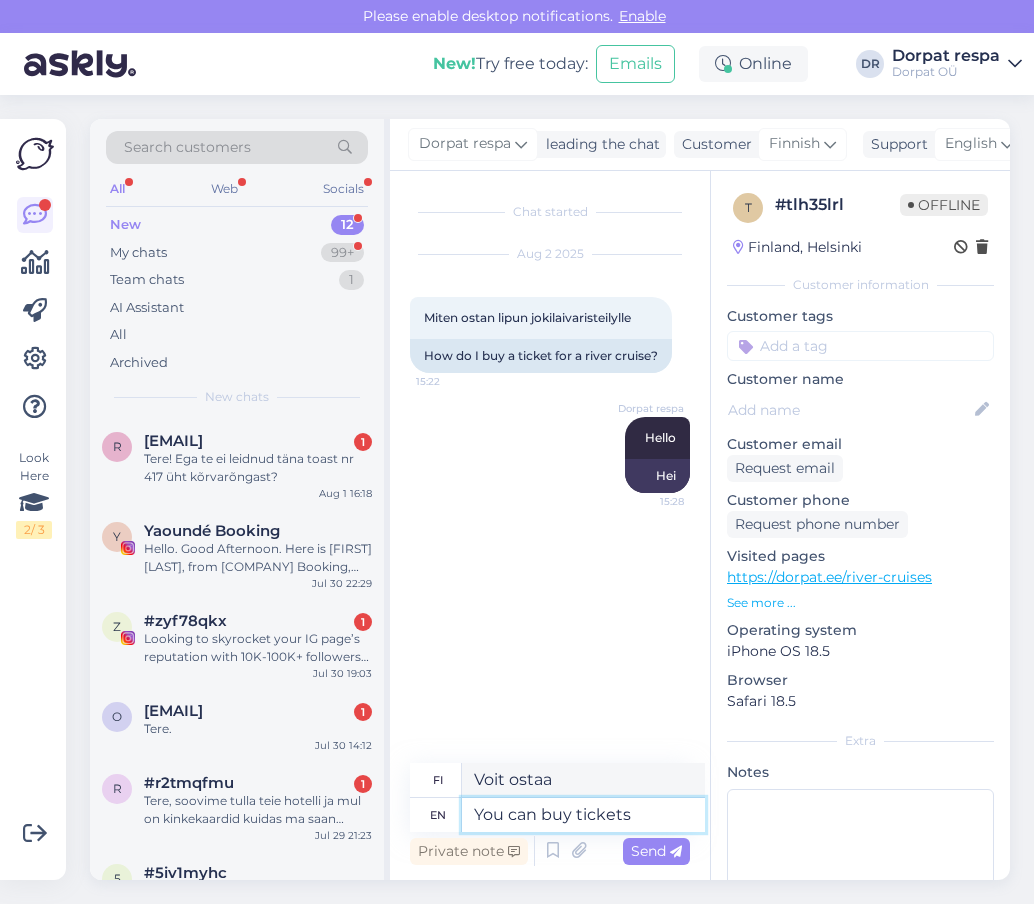 type on "You can buy tickets" 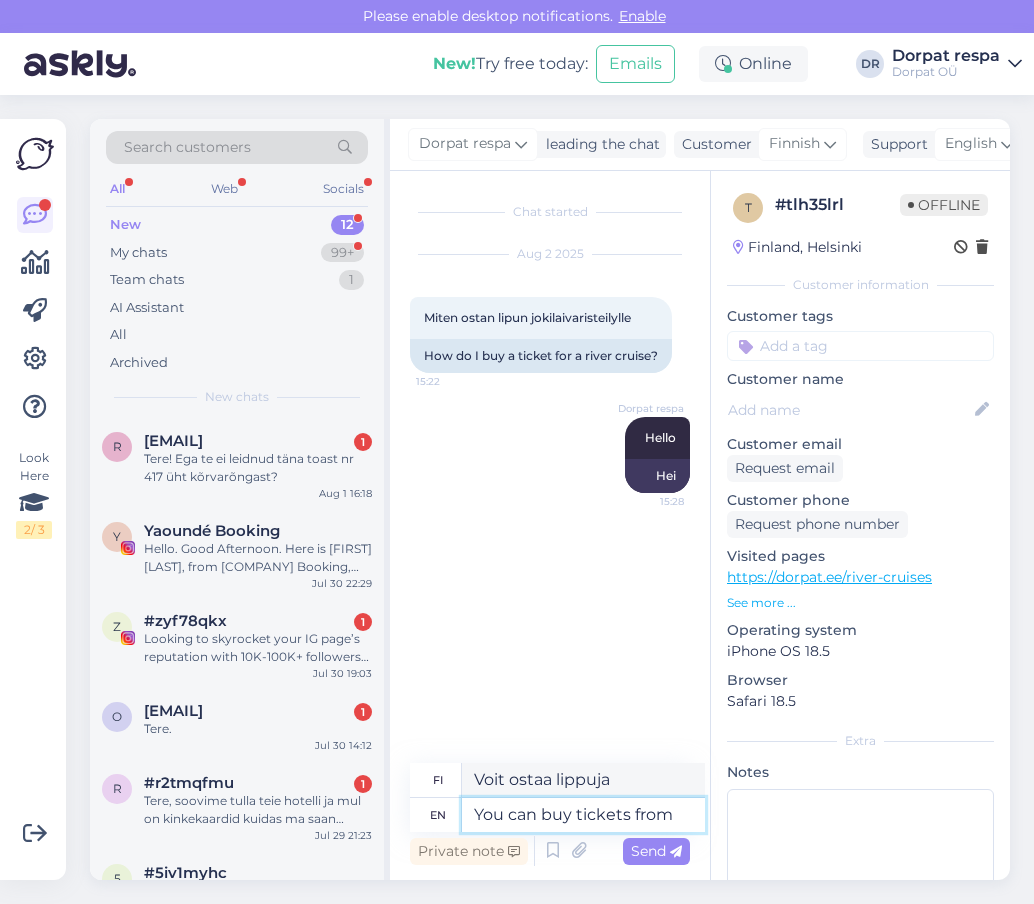 type on "You can buy tickets from" 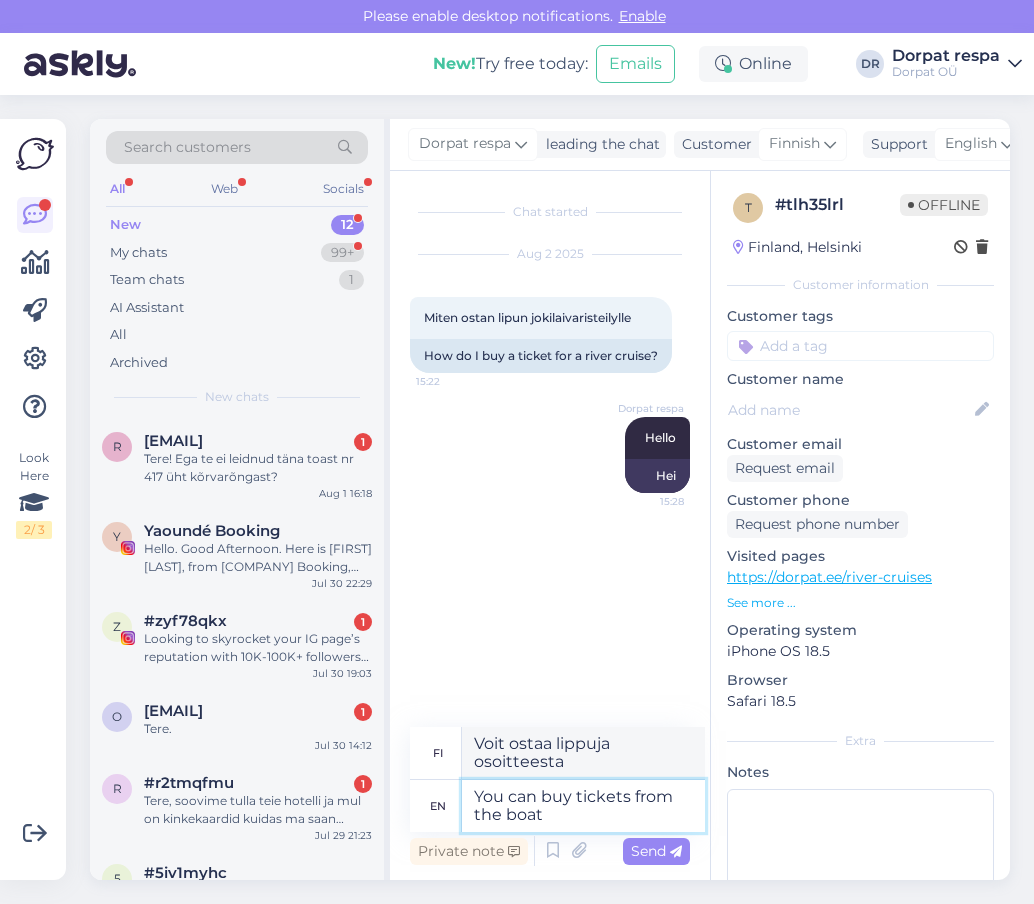 type on "You can buy tickets from the boat." 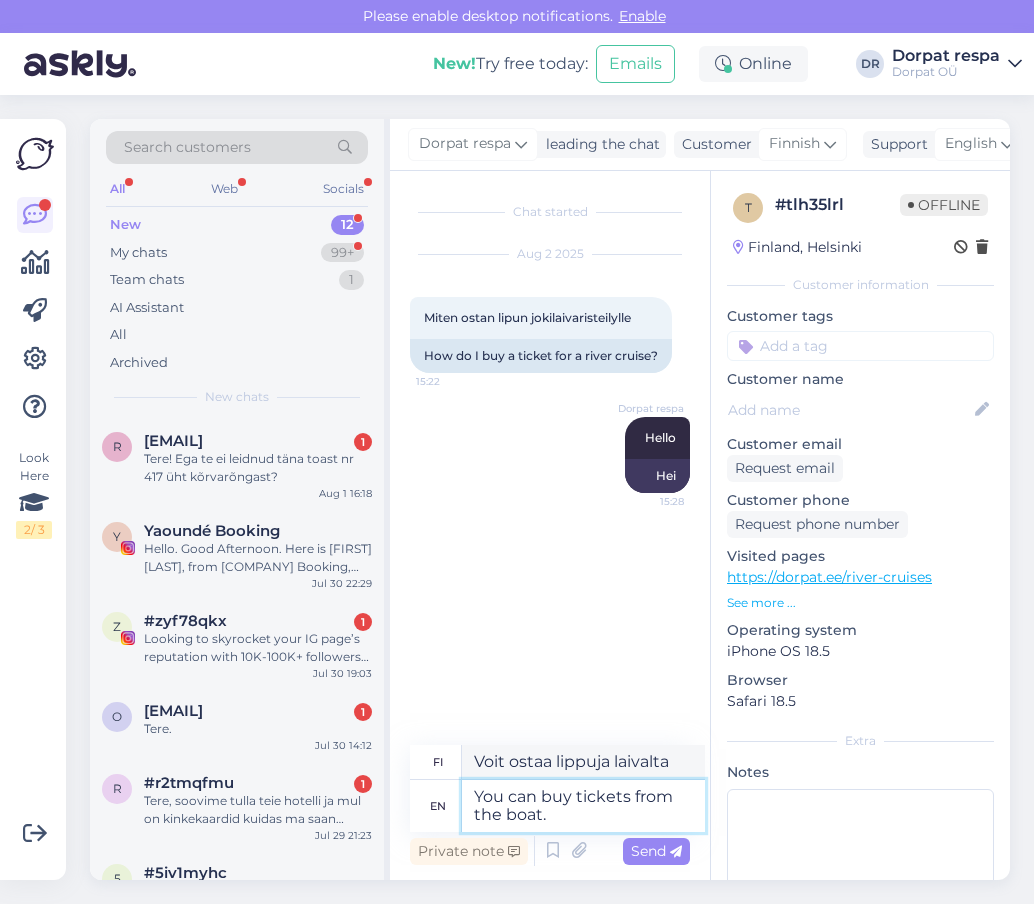 type on "Voit ostaa lippuja laivalta." 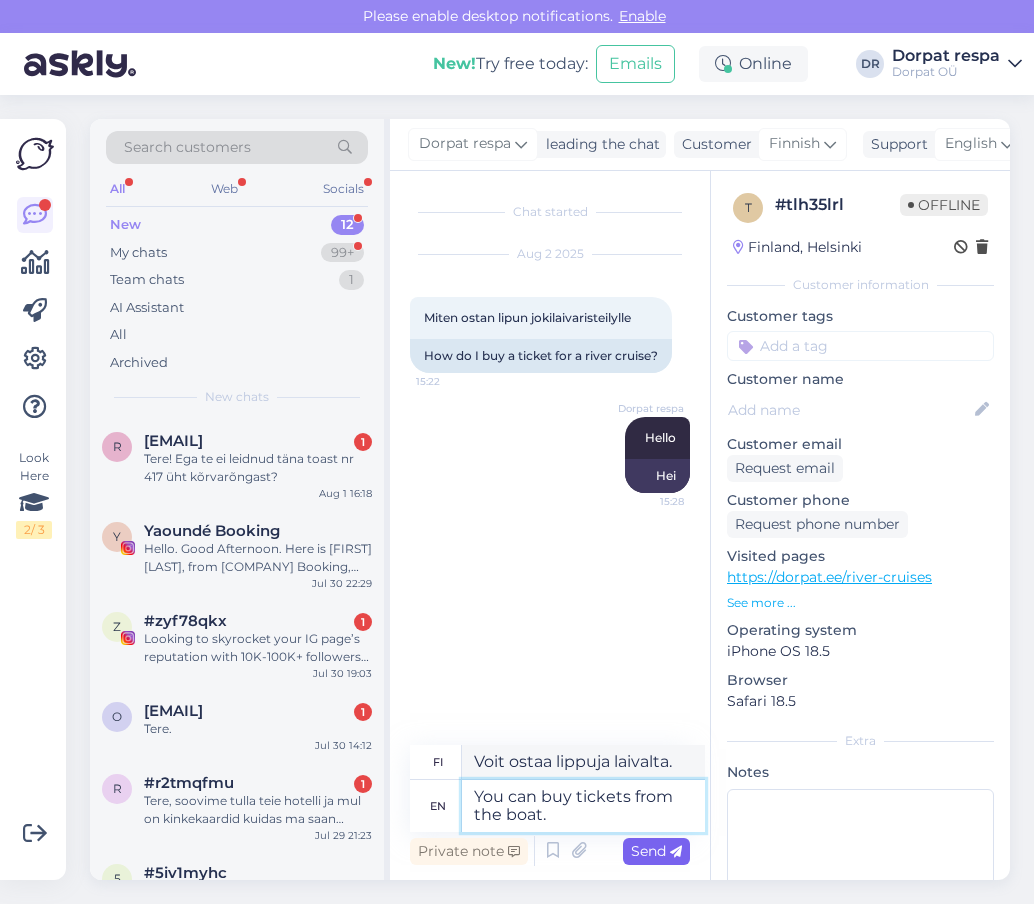 type on "You can buy tickets from the boat." 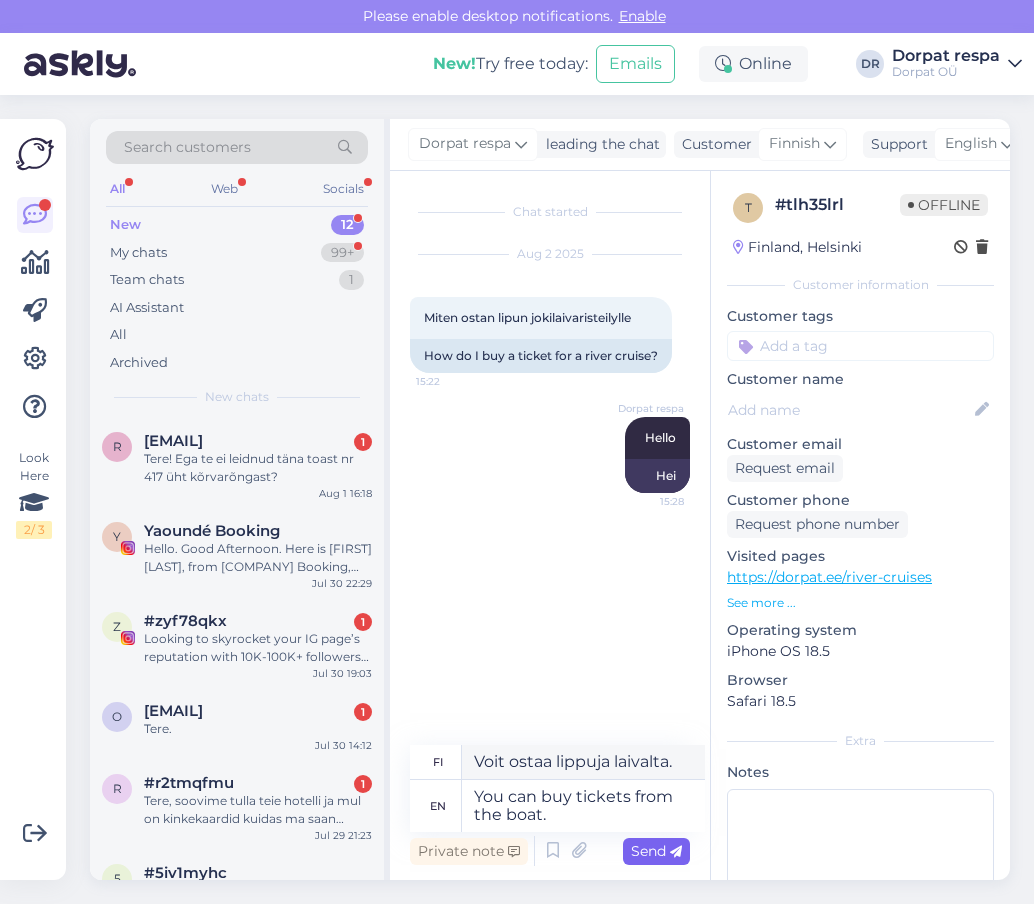 click on "Send" at bounding box center [656, 851] 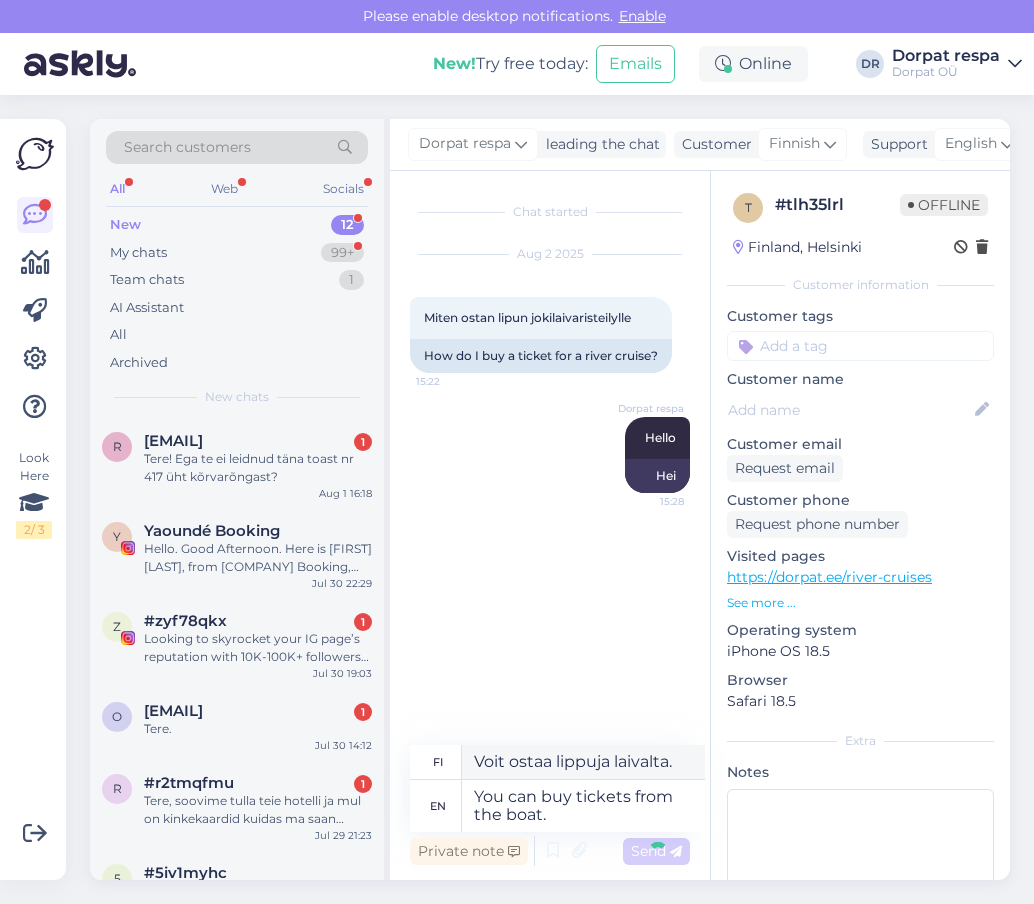 type 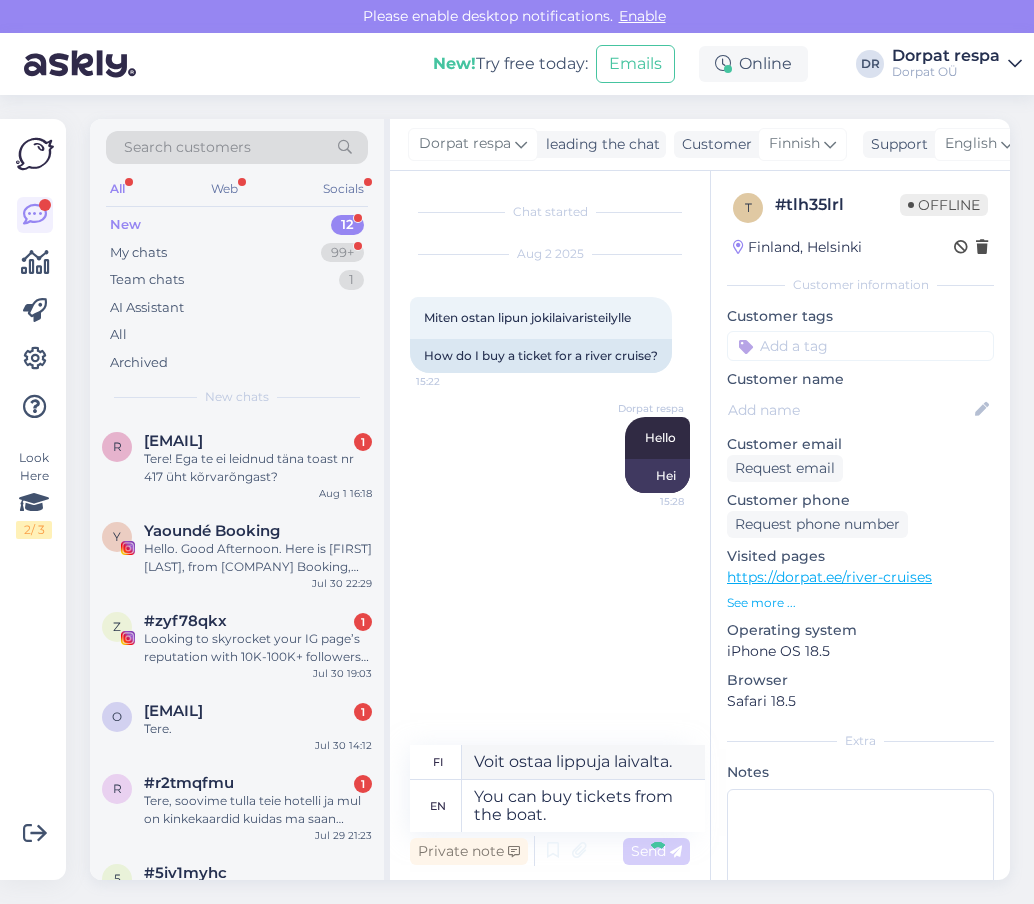 type 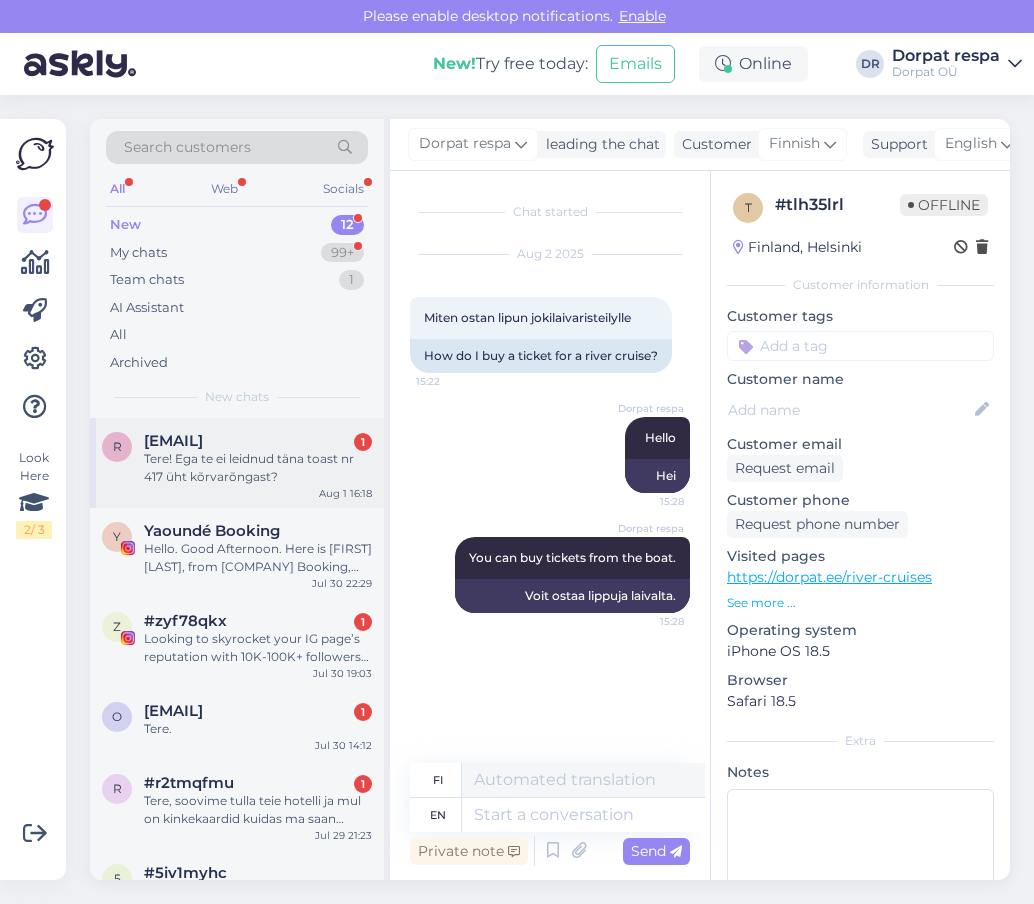 click on "Tere! Ega te ei leidnud täna toast nr 417 üht kõrvarõngast?" at bounding box center [258, 468] 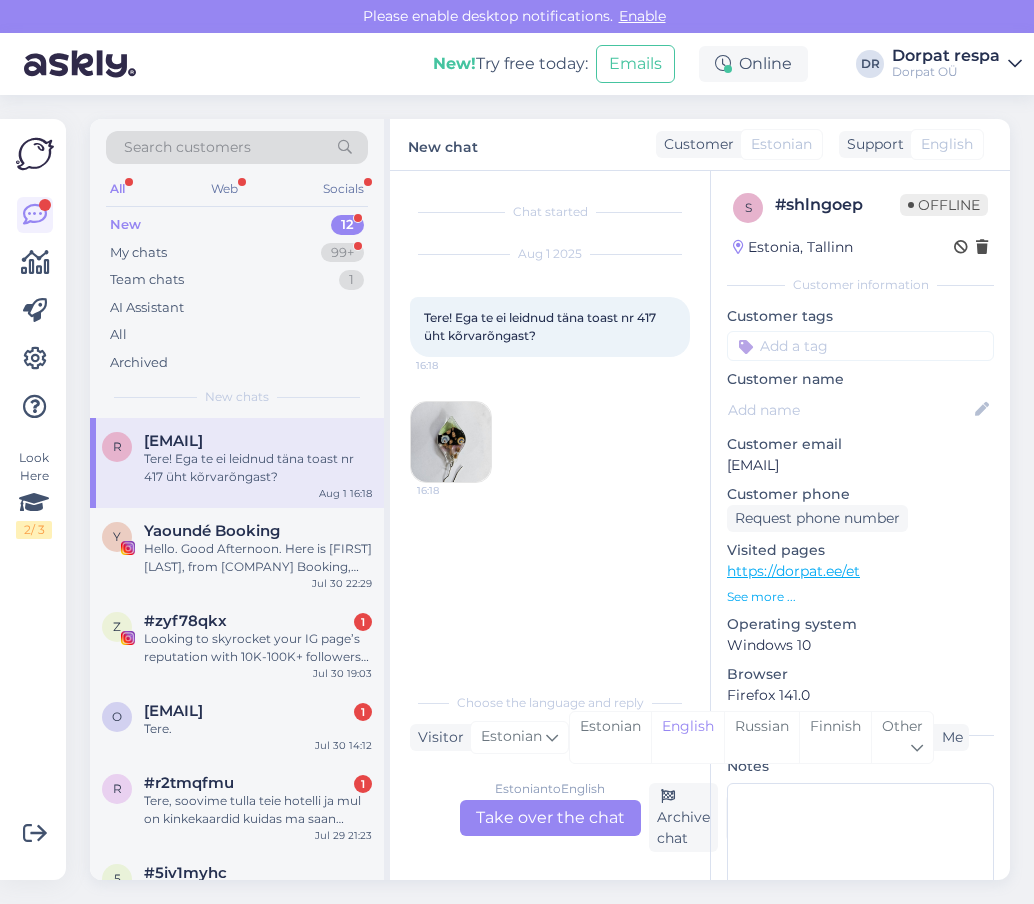 click at bounding box center [451, 442] 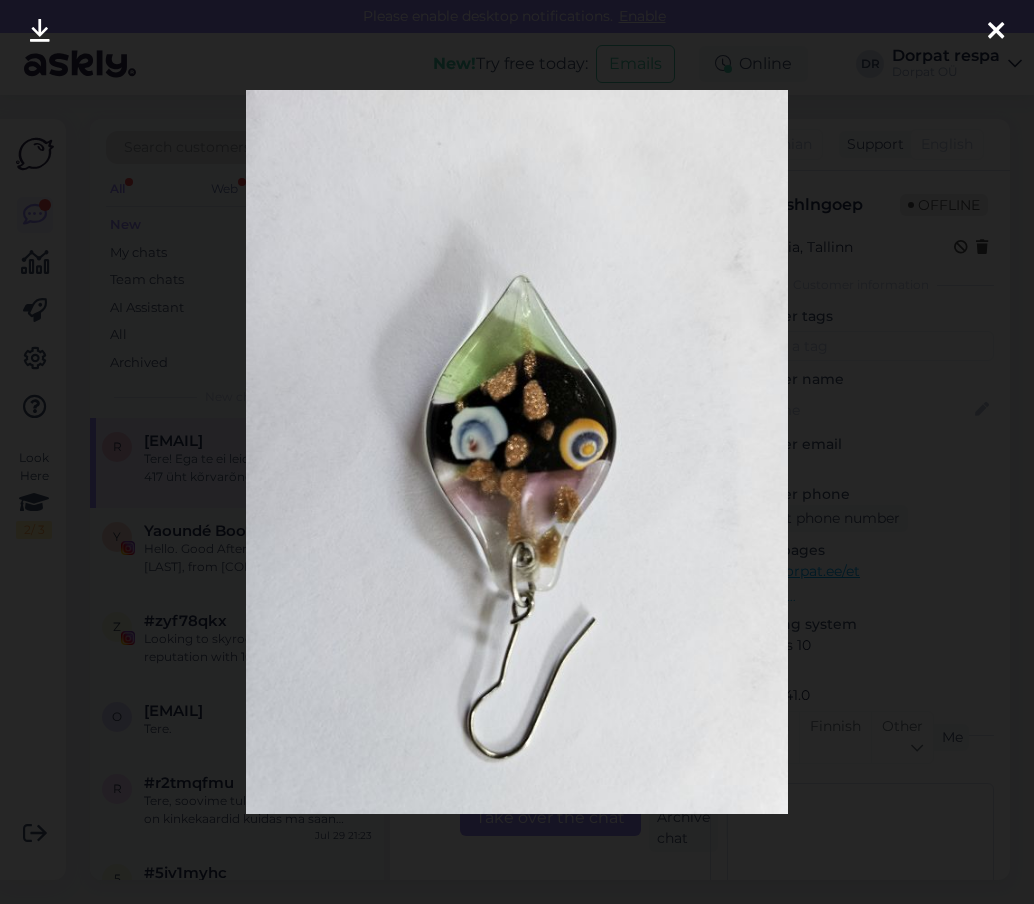 click at bounding box center (996, 32) 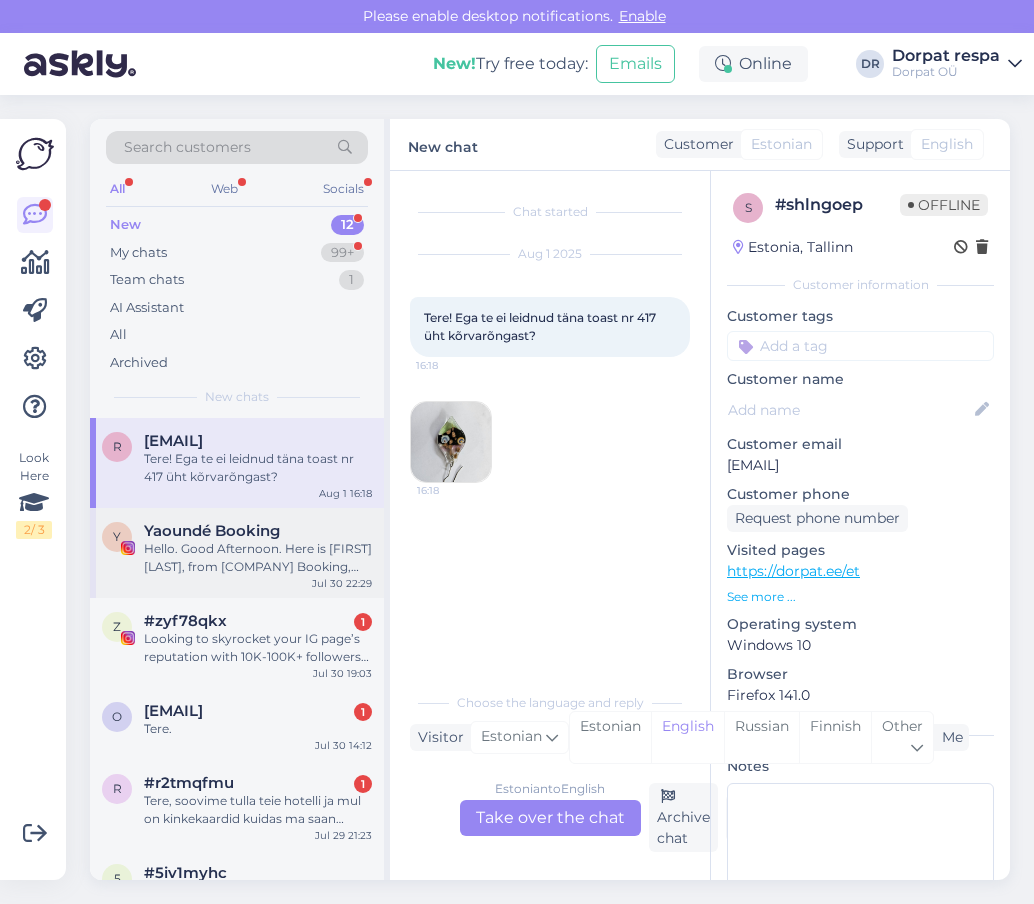 click on "Hello.
Good Afternoon.
Here is AdrianoTrindade, from Yaounde Booking, booker of the brazilian musician Thiago Genthil (Bossa Nova and Jazz Brazil).
We are looking for a concerts in Parnu.
We will be around and free 7 and 9th August (Solo).
In his career, he performed in many famous festivals and venues, like Jawa Jazz Festival (Indonesia), Reduta Jazz Club (Prague), Stockholm Jazz Festival (Sweden), NY Jazz Festival (New York), Koko Jazz Club (Helsinki), for example.
In his career Thiago Genthil recorded 2 albuns and passed for 15 countries.
Can we speak about?
Below is a little bit of his music.
Best Regards
Adriano Trindade
Links:
https://youtu.be/8-_kwyr4IUY?si=aAALrL_e2-nMA6Sm
https://youtu.be/OglMlPzy1L0?si=_cQdljl_Whn407p2" at bounding box center [258, 558] 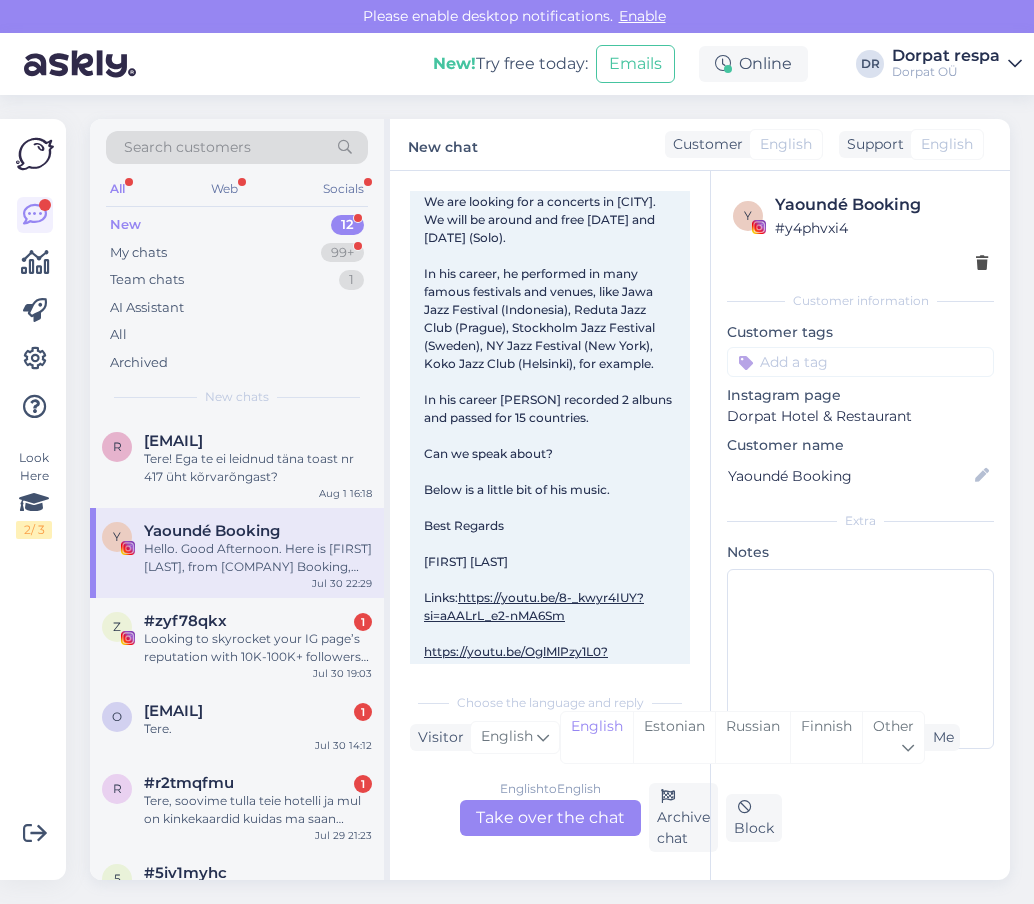 scroll, scrollTop: 327, scrollLeft: 0, axis: vertical 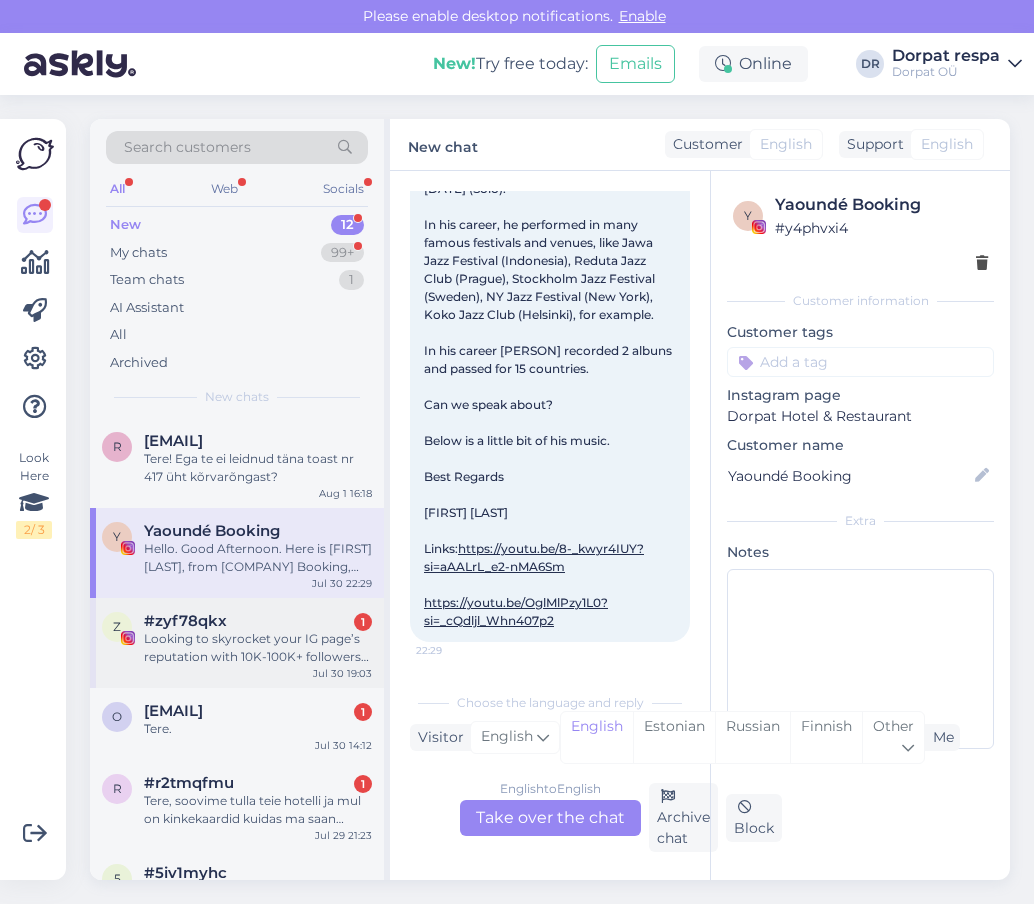 click on "Looking to skyrocket your IG page’s reputation with 10K-100K+ followers instantly? 🚀
🔥 HQ Followers:
1K - $13
10K - $95
20K - $147
50K - $347
100K - $597
• Try Before You Buy – No Risk!
• IG, FB, YT, TikTok – We do it all!
DM 'TEST' to @avianoinsight to claim your FREE TRIAL and see how real social proof builds trust and makes you stand out! 🤩" at bounding box center [258, 648] 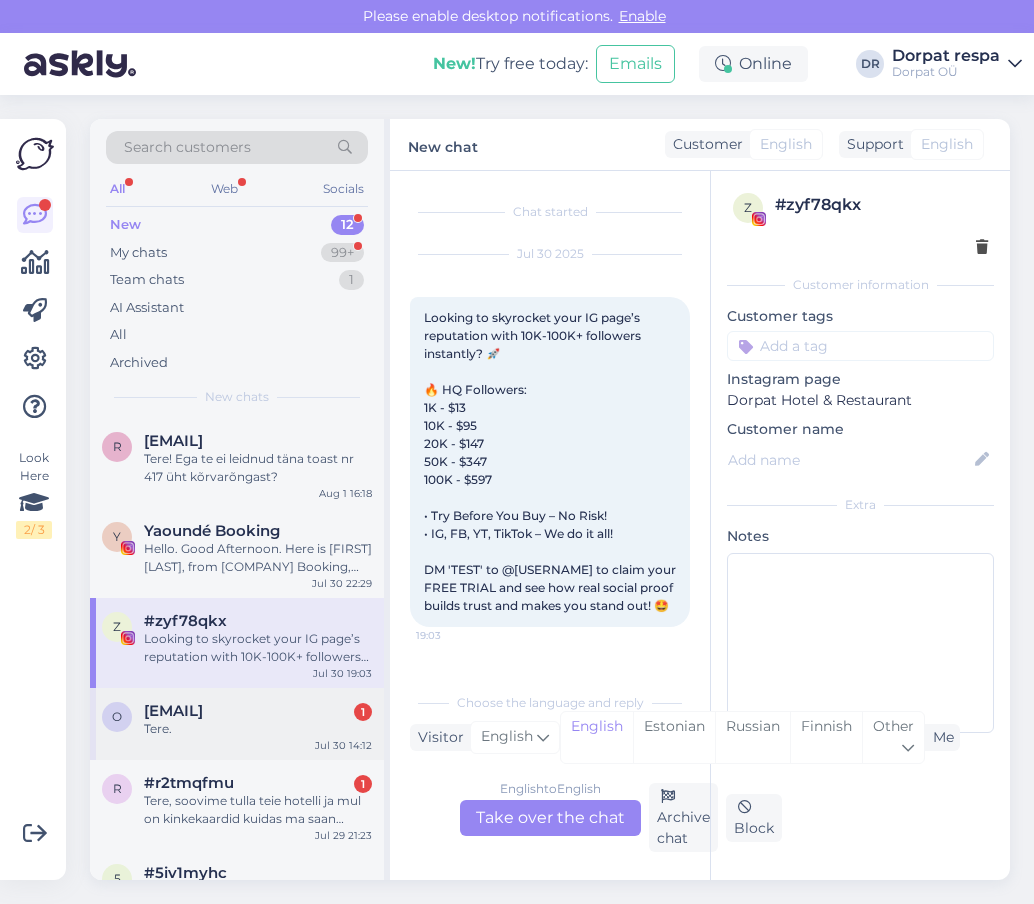 click on "Tere." at bounding box center (258, 729) 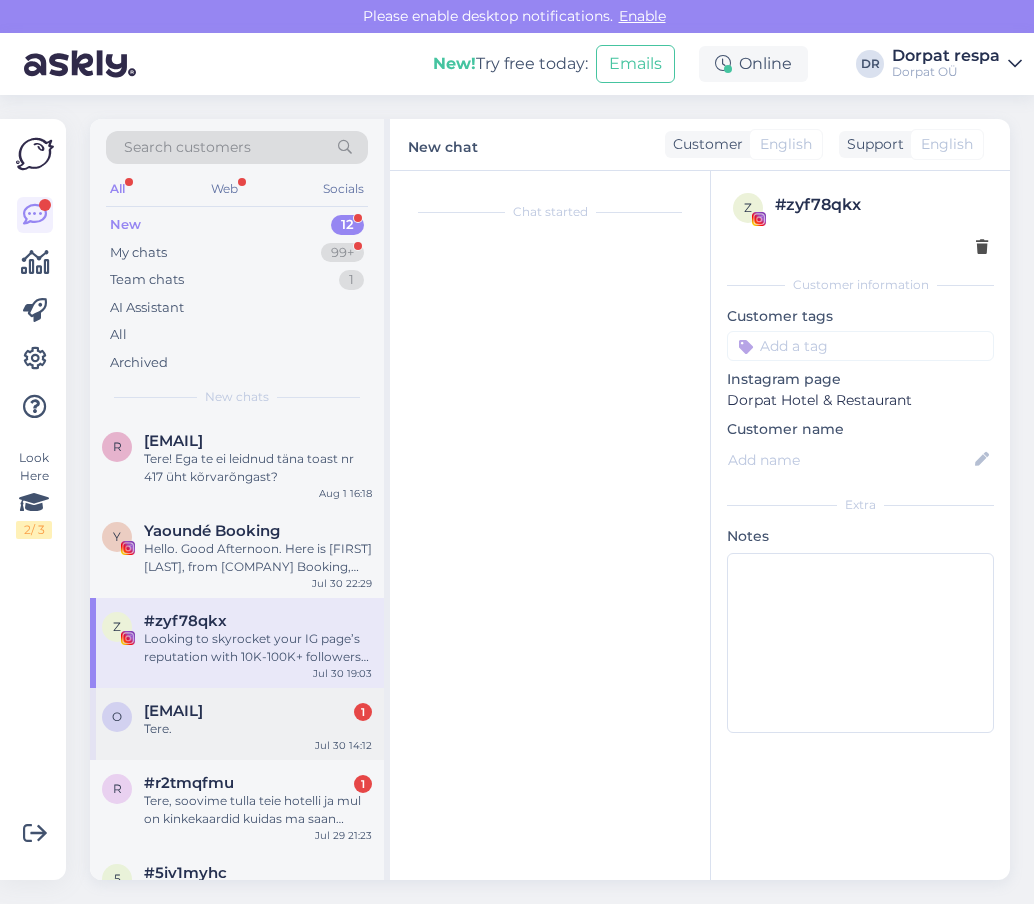 scroll, scrollTop: 0, scrollLeft: 0, axis: both 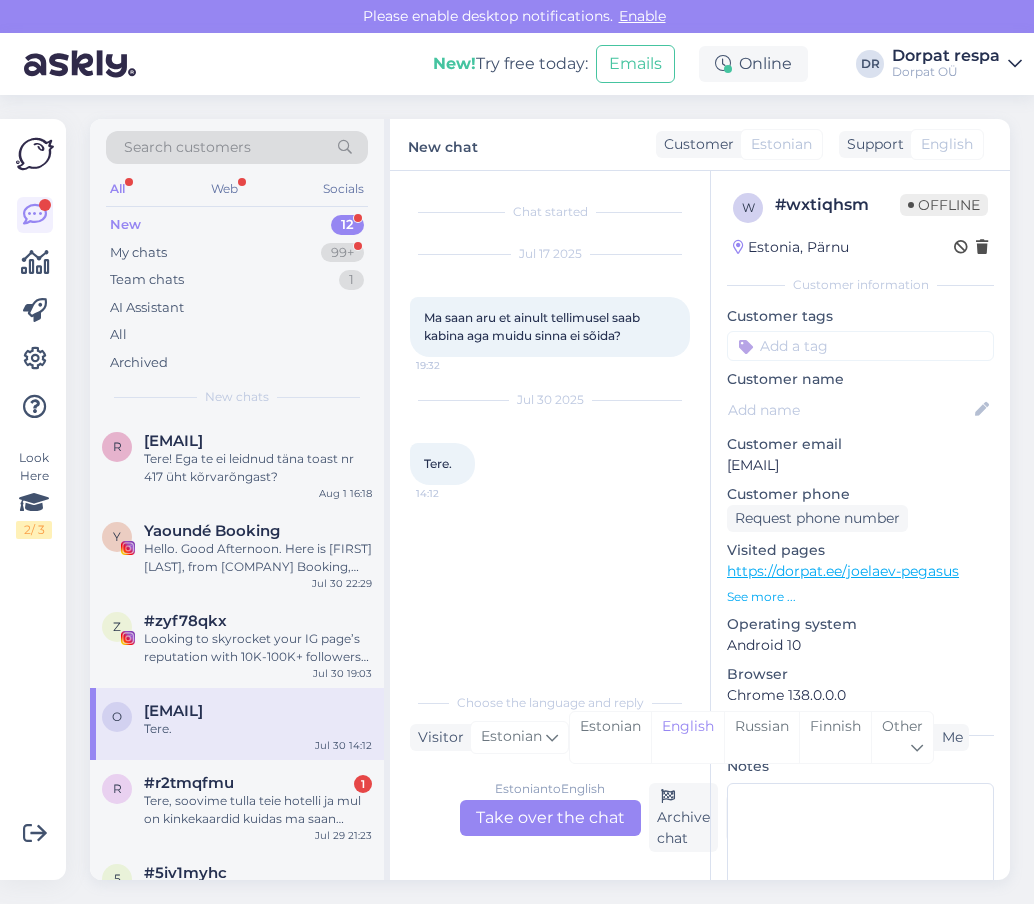 click on "Estonian  to  English Take over the chat" at bounding box center [550, 818] 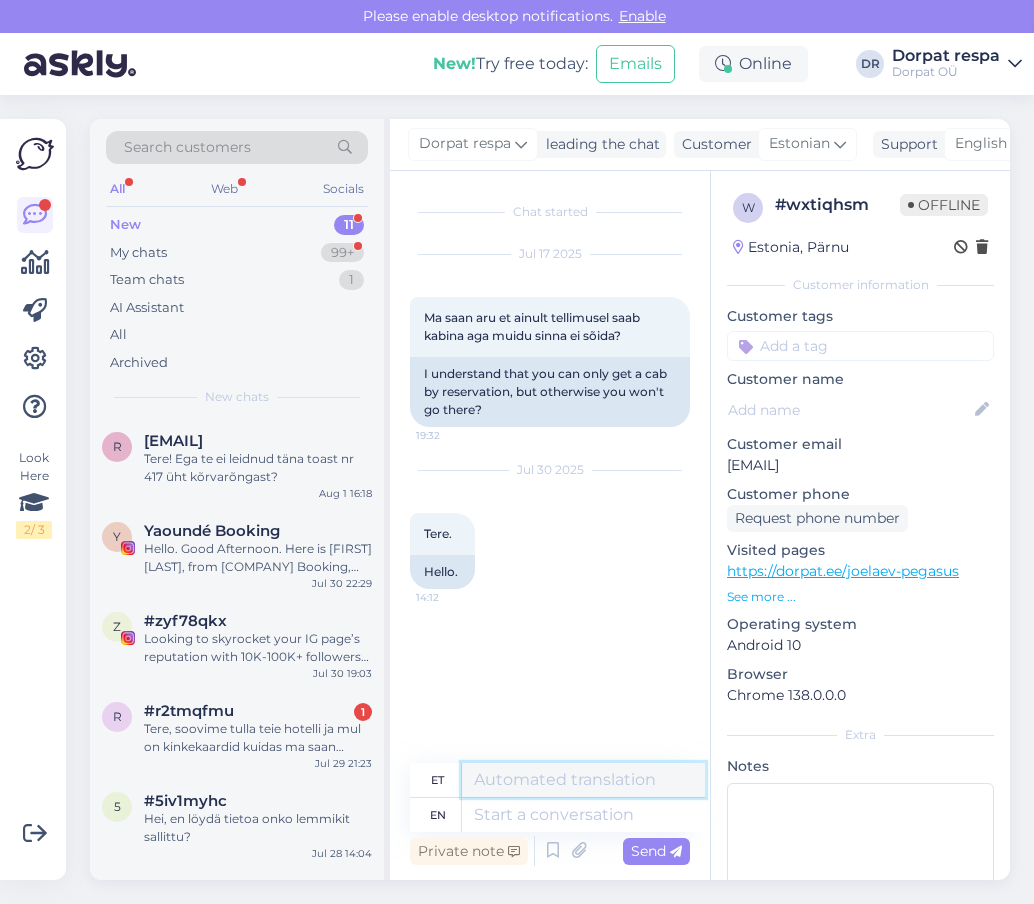 click at bounding box center (583, 780) 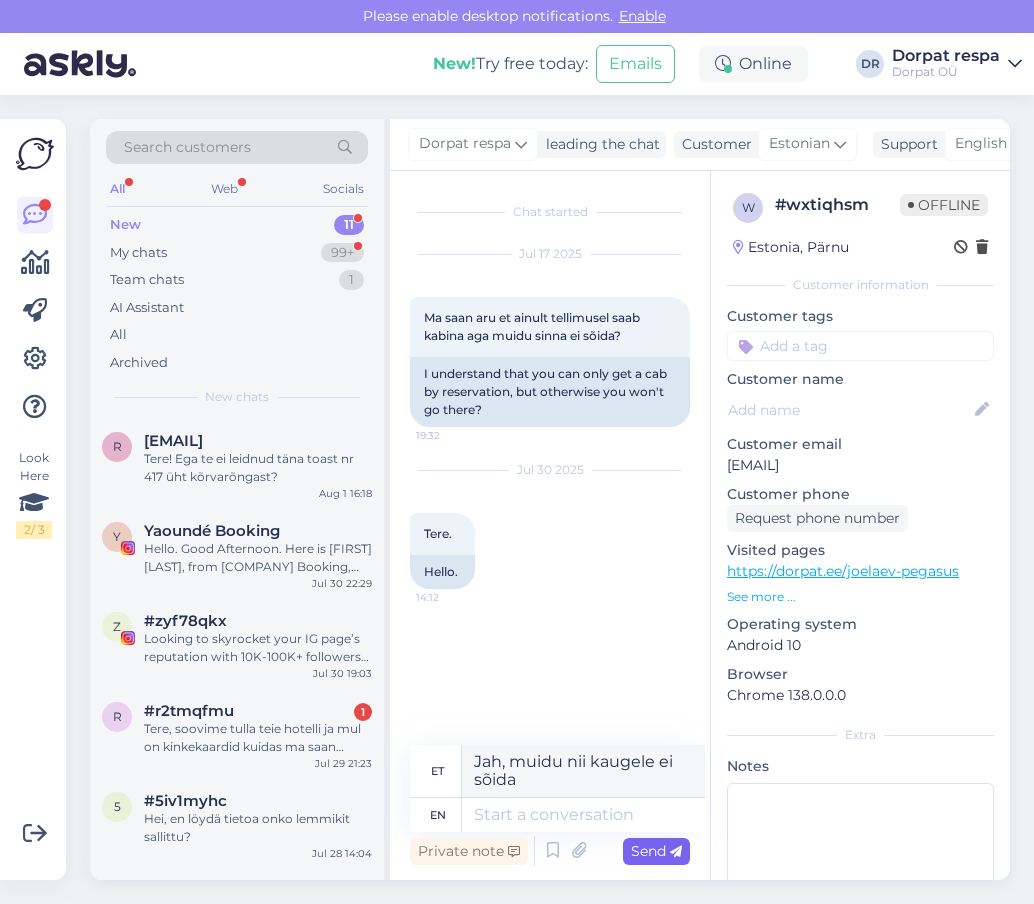 click on "Send" at bounding box center (656, 851) 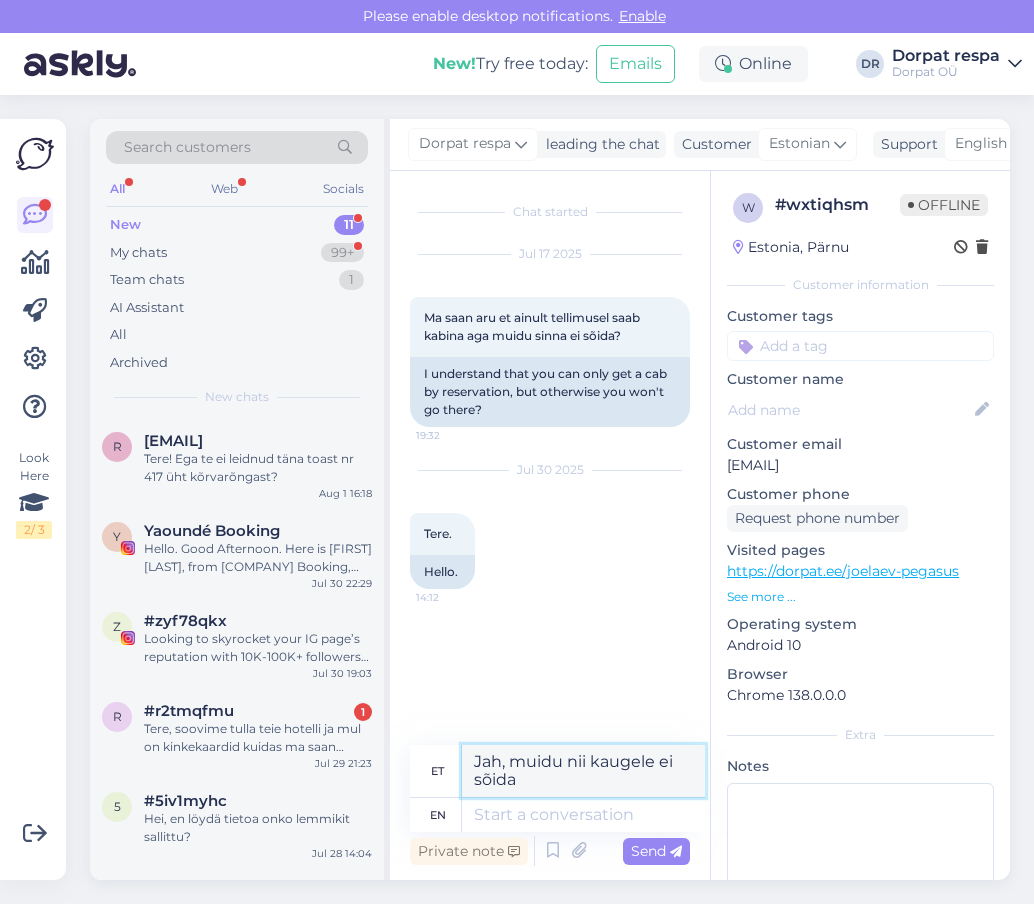 click on "Jah, muidu nii kaugele ei sõida" at bounding box center (583, 771) 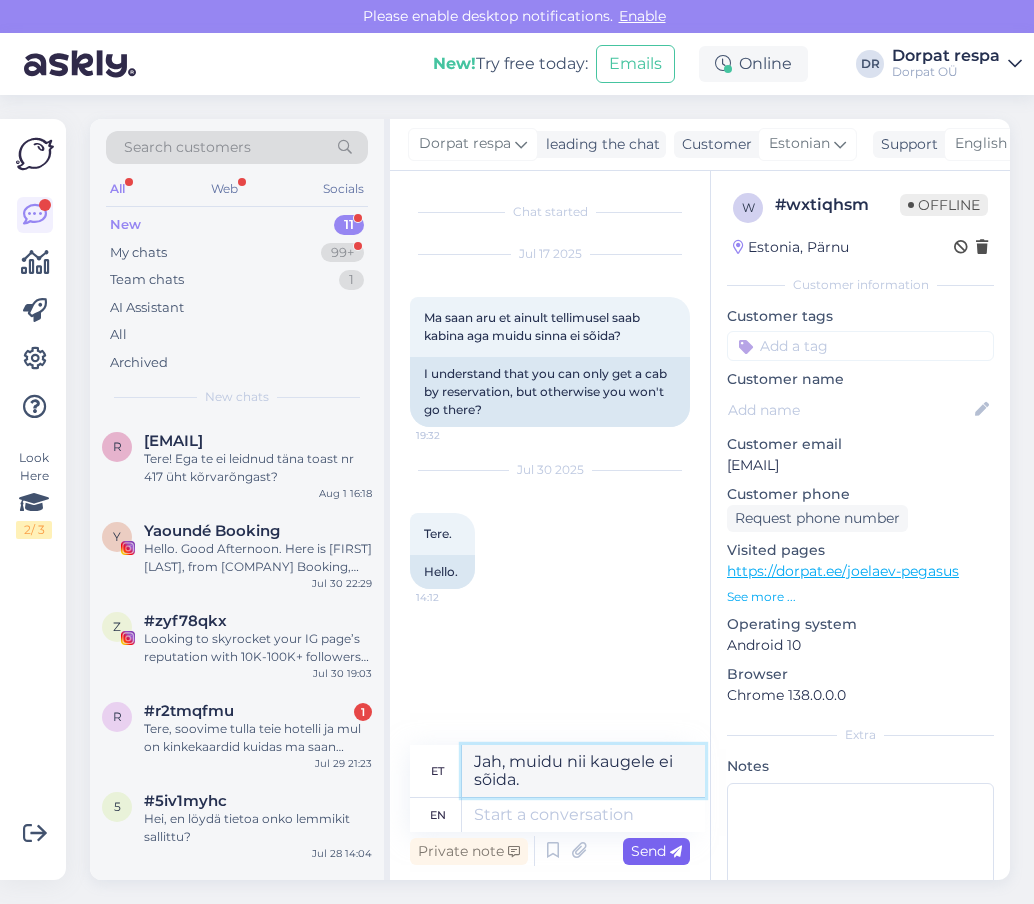 type on "Jah, muidu nii kaugele ei sõida." 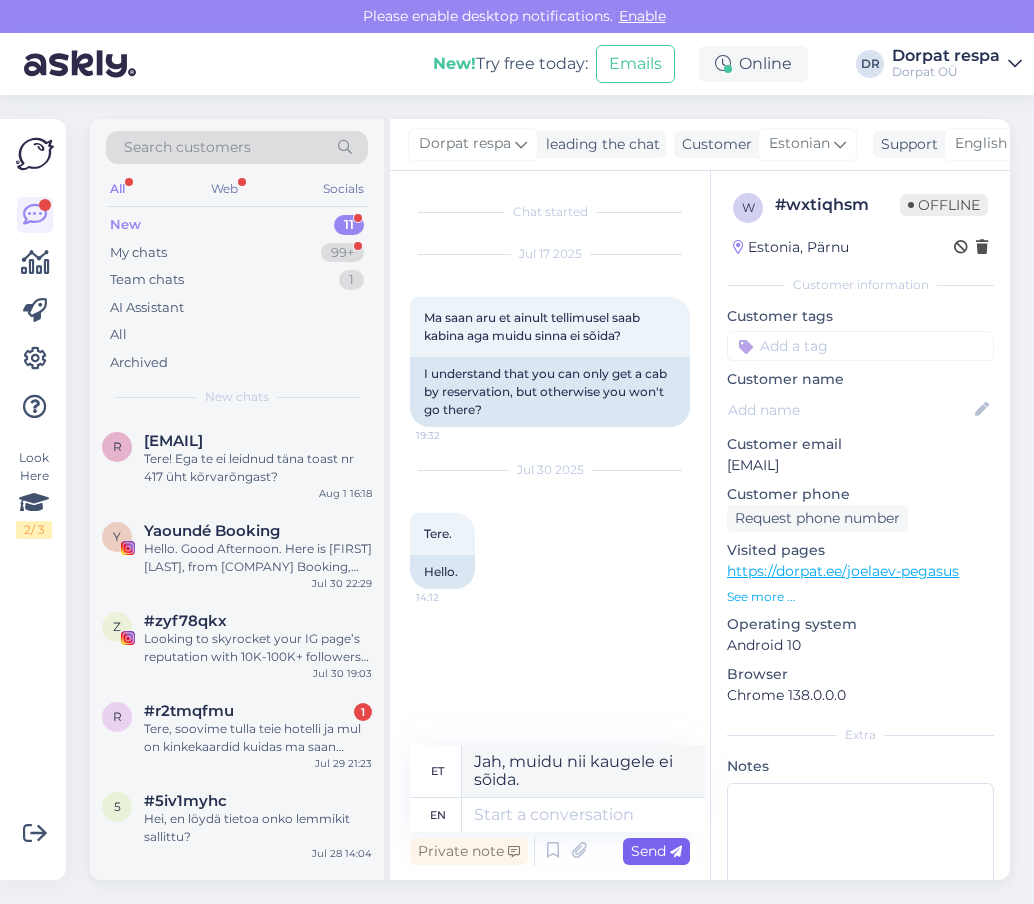 click on "Send" at bounding box center [656, 851] 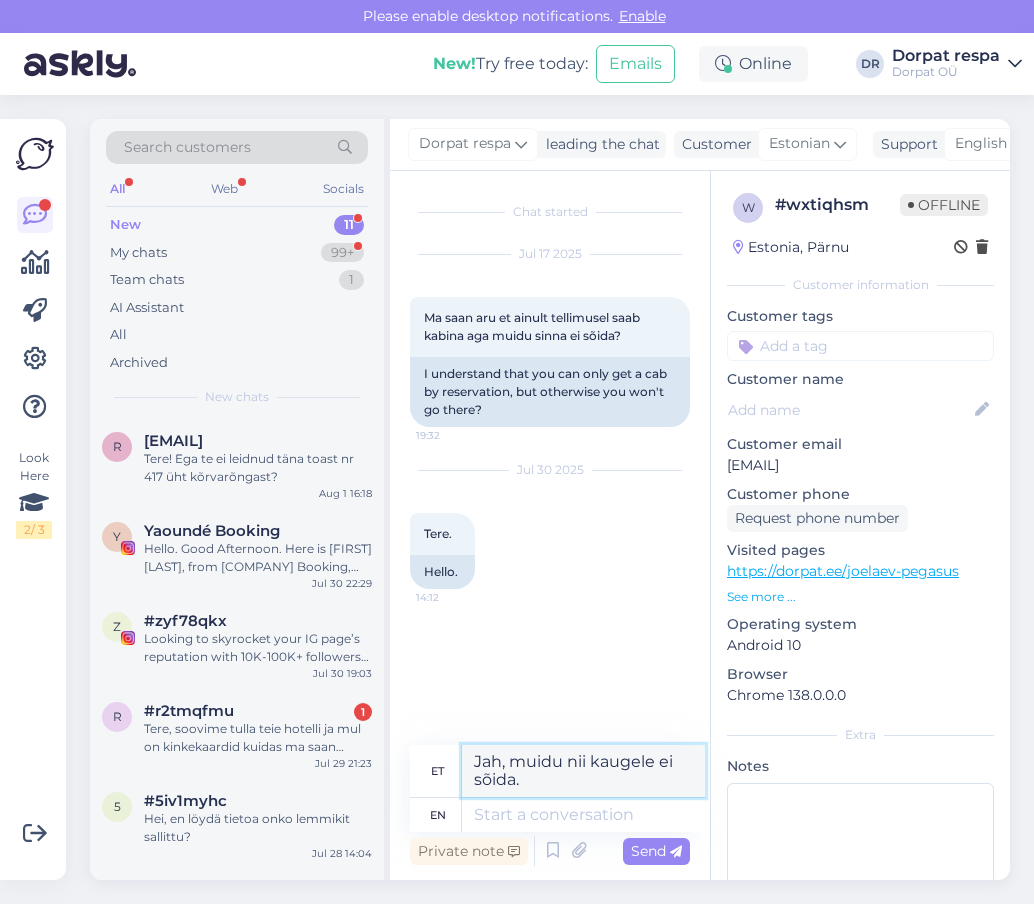 drag, startPoint x: 479, startPoint y: 760, endPoint x: 541, endPoint y: 787, distance: 67.62396 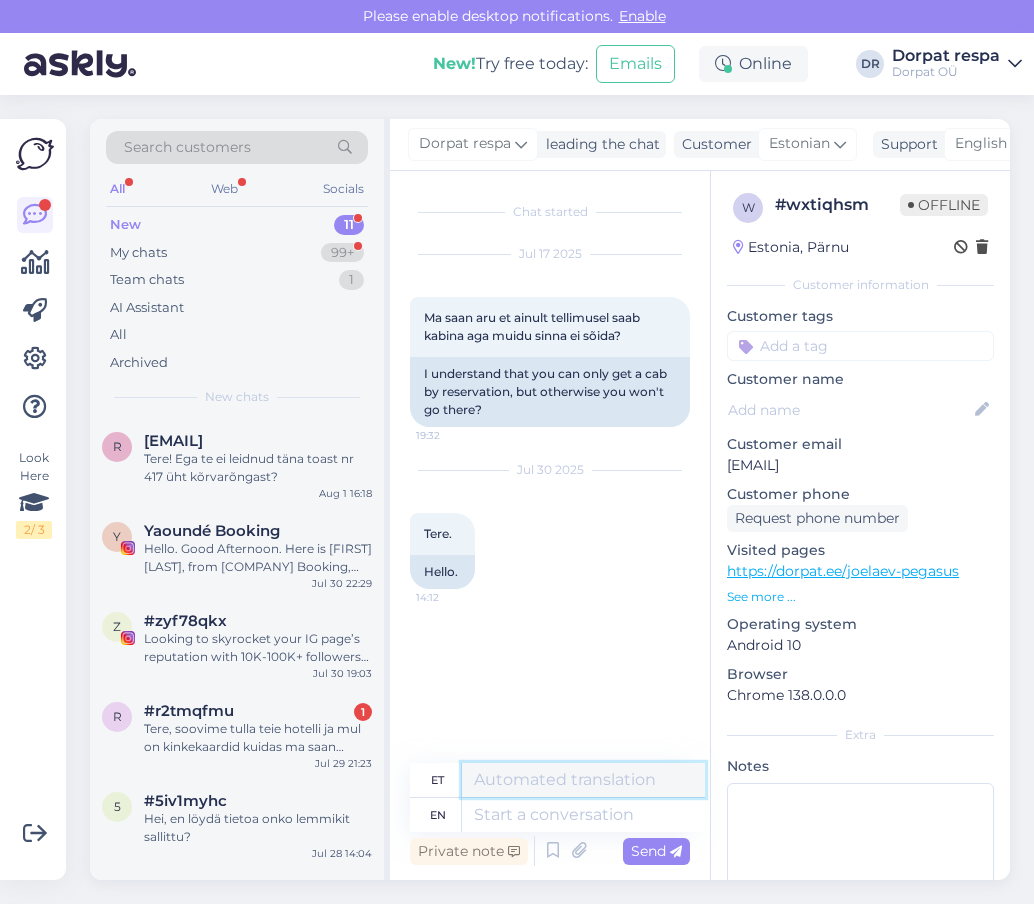type 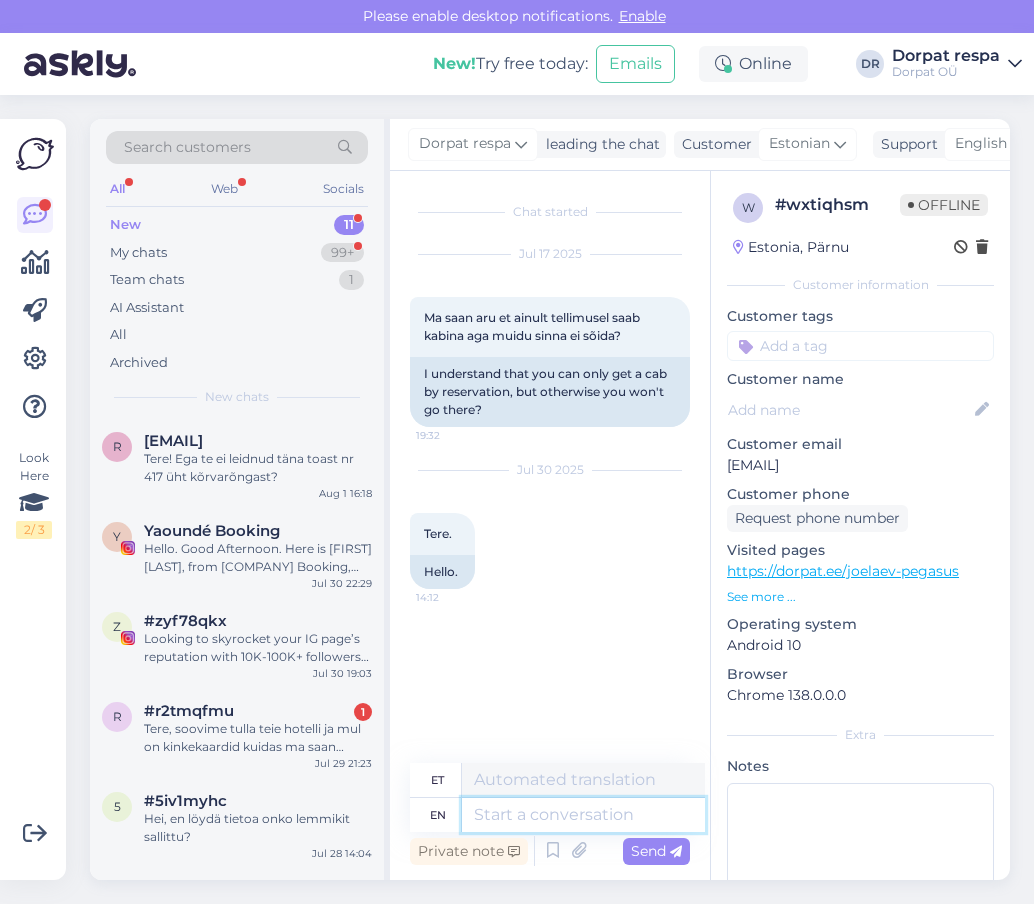 click at bounding box center [583, 815] 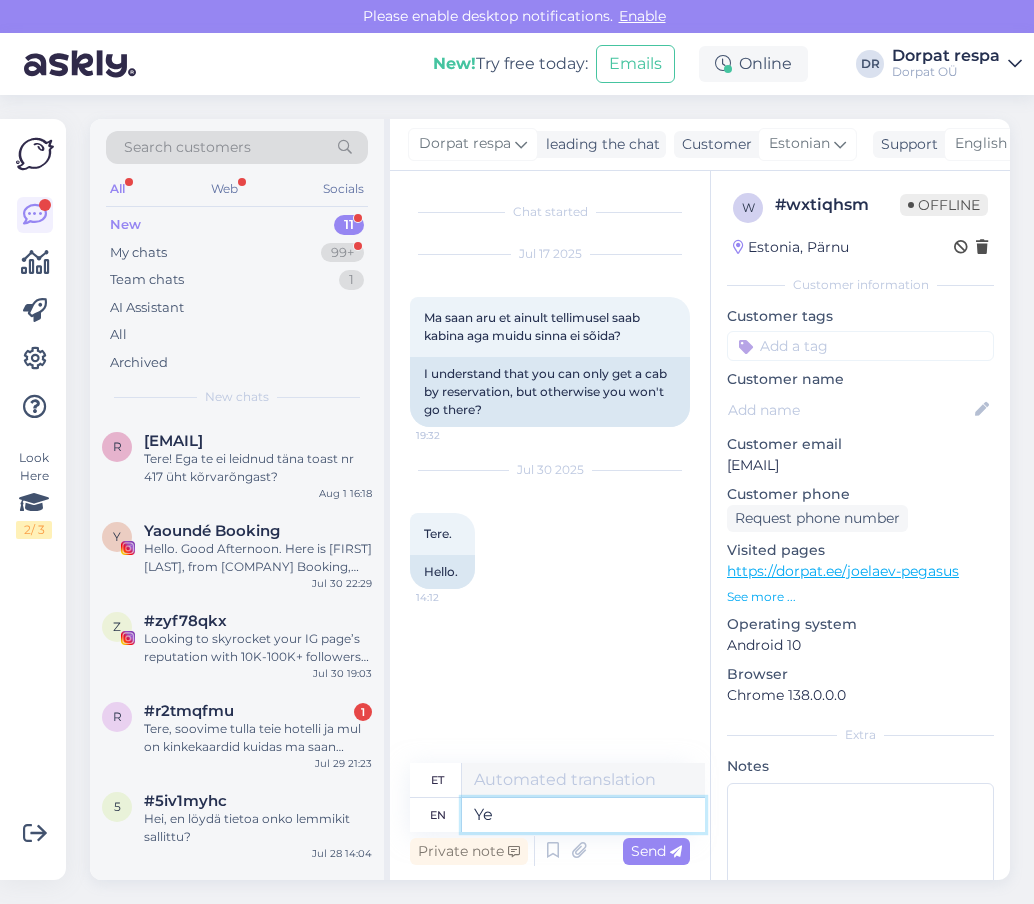 type on "Yes" 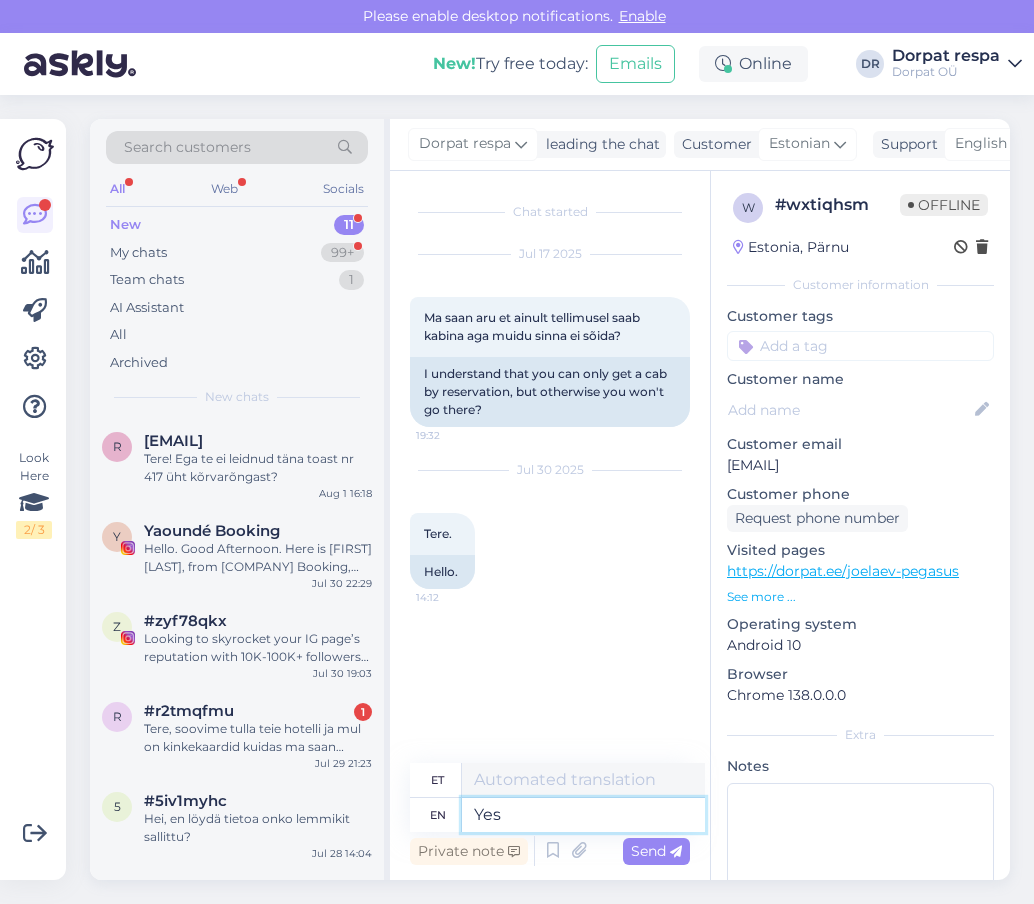 type on "Jah" 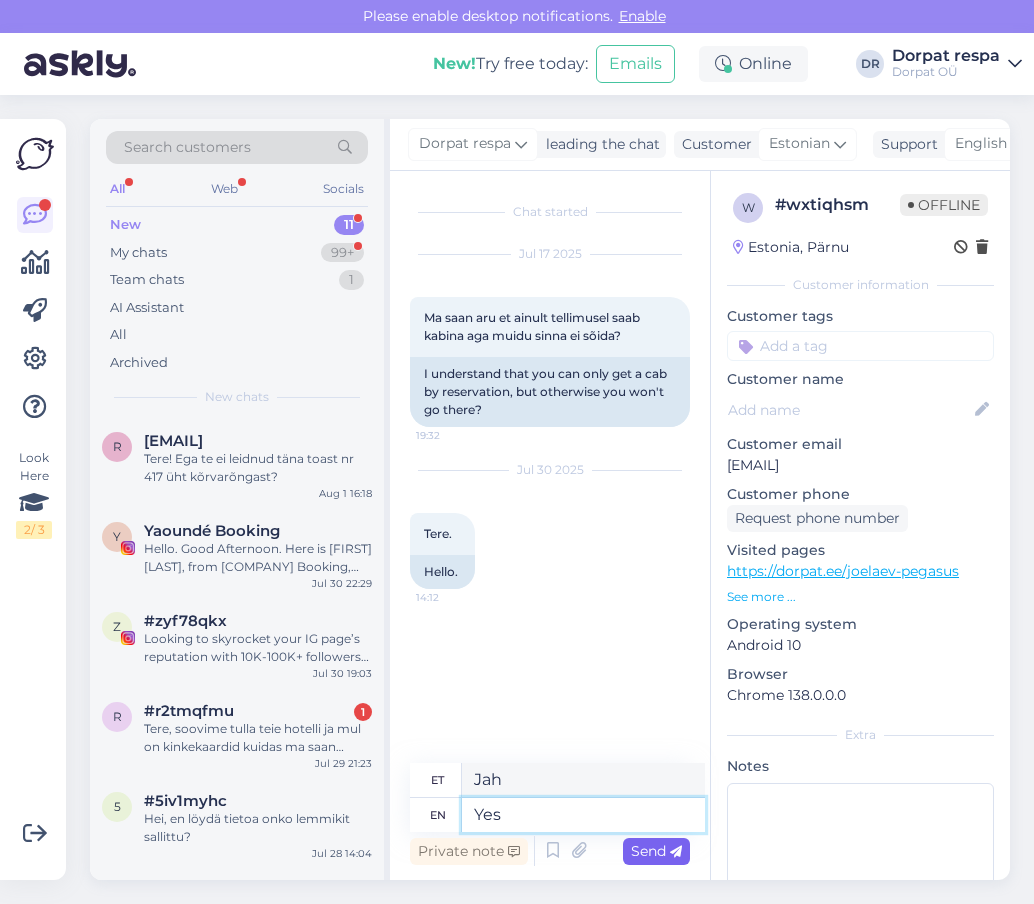 type on "Yes" 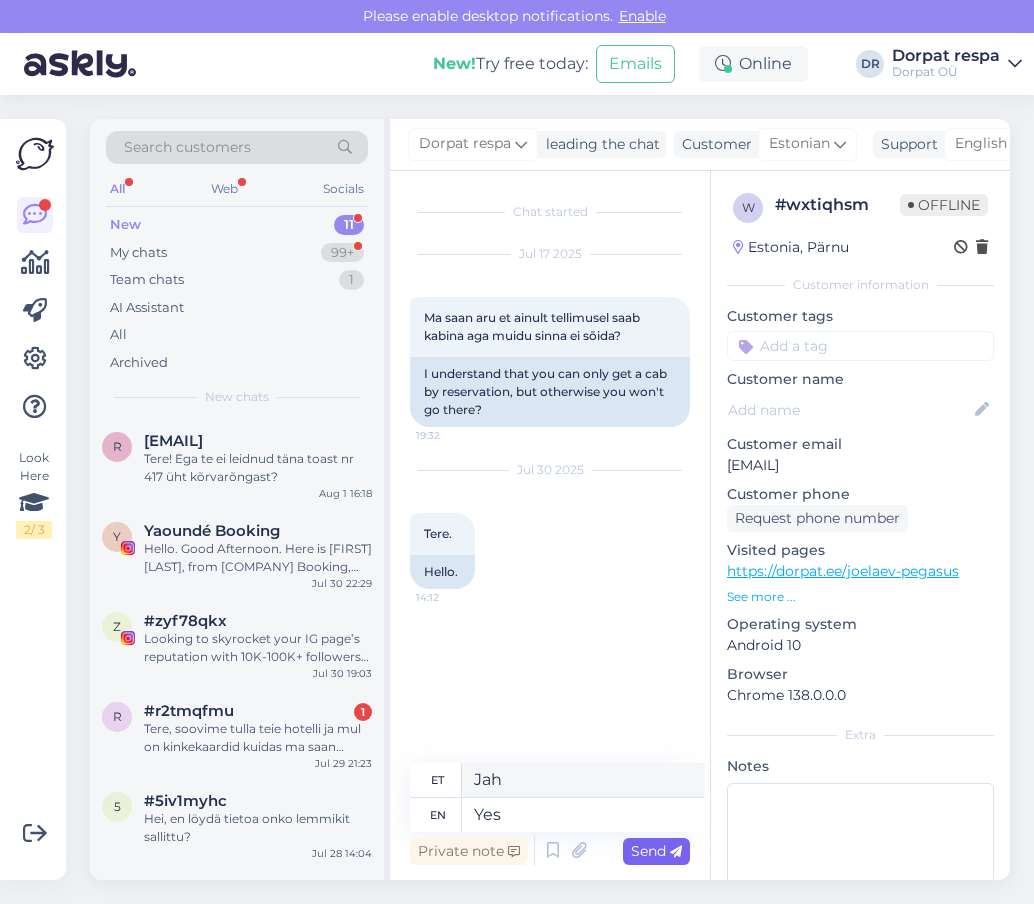 click on "Send" at bounding box center (656, 851) 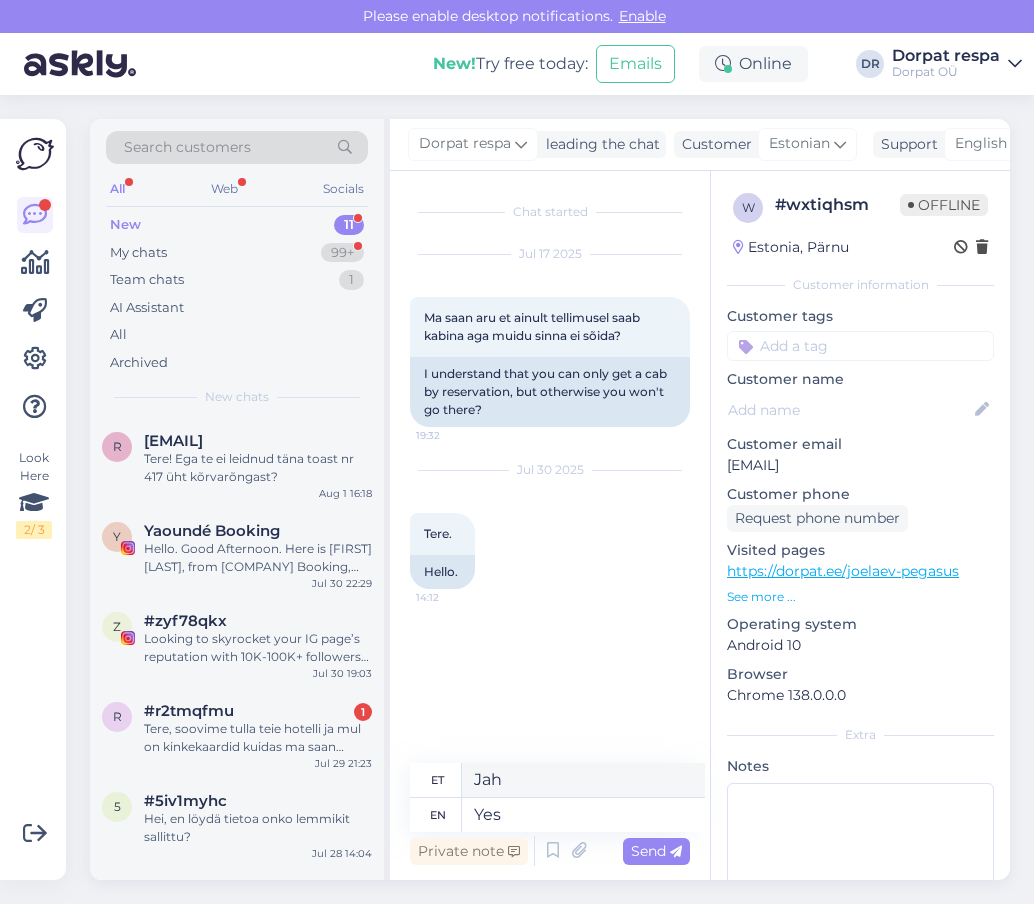 type 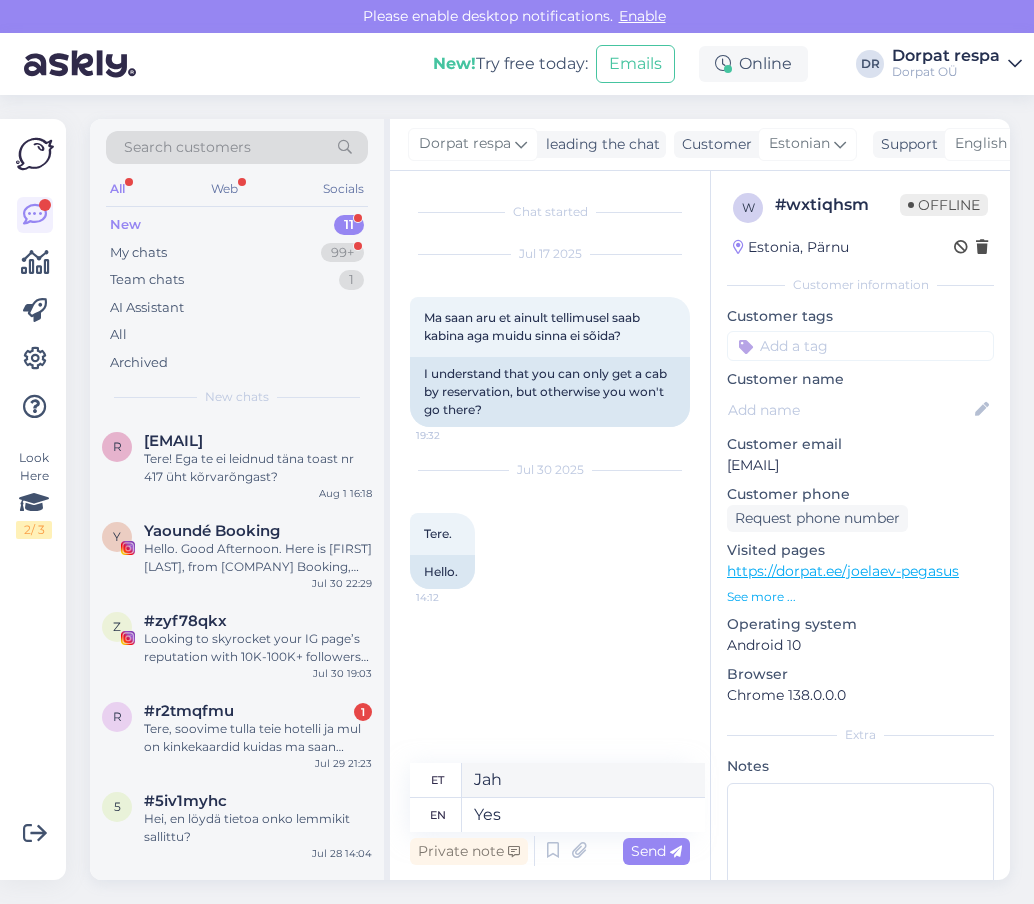type 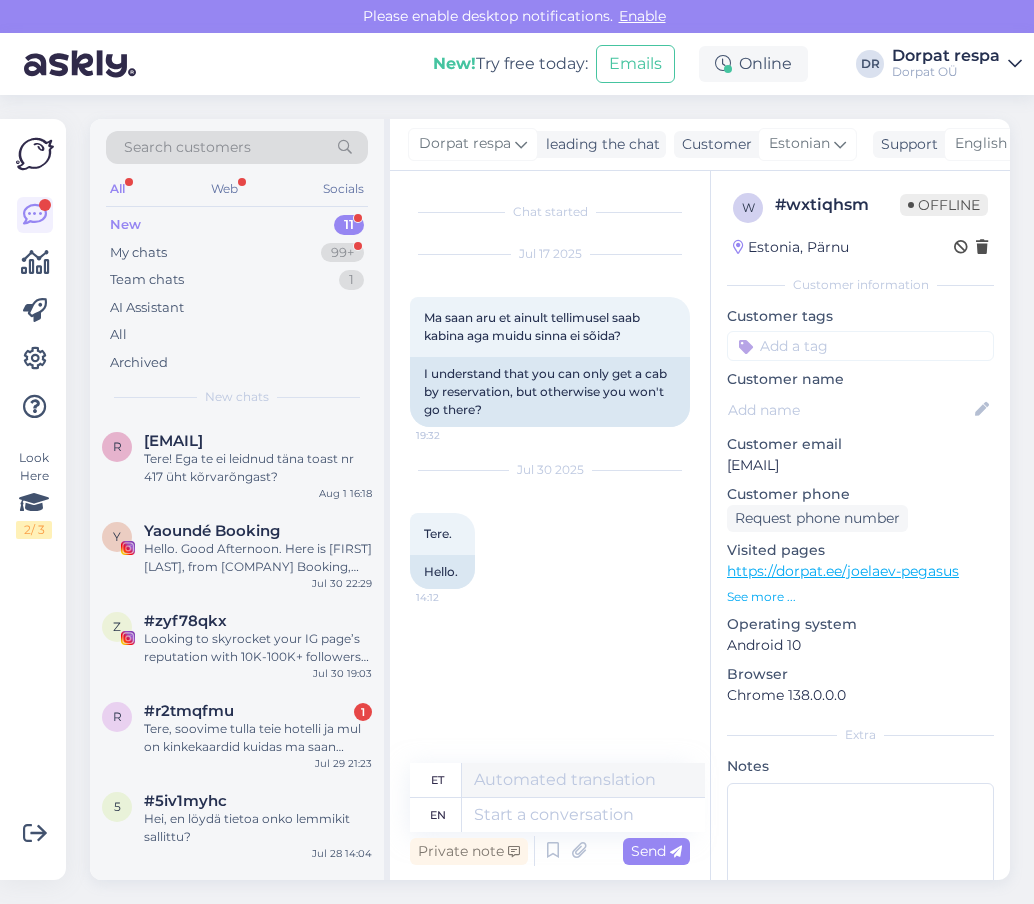 scroll, scrollTop: 28, scrollLeft: 0, axis: vertical 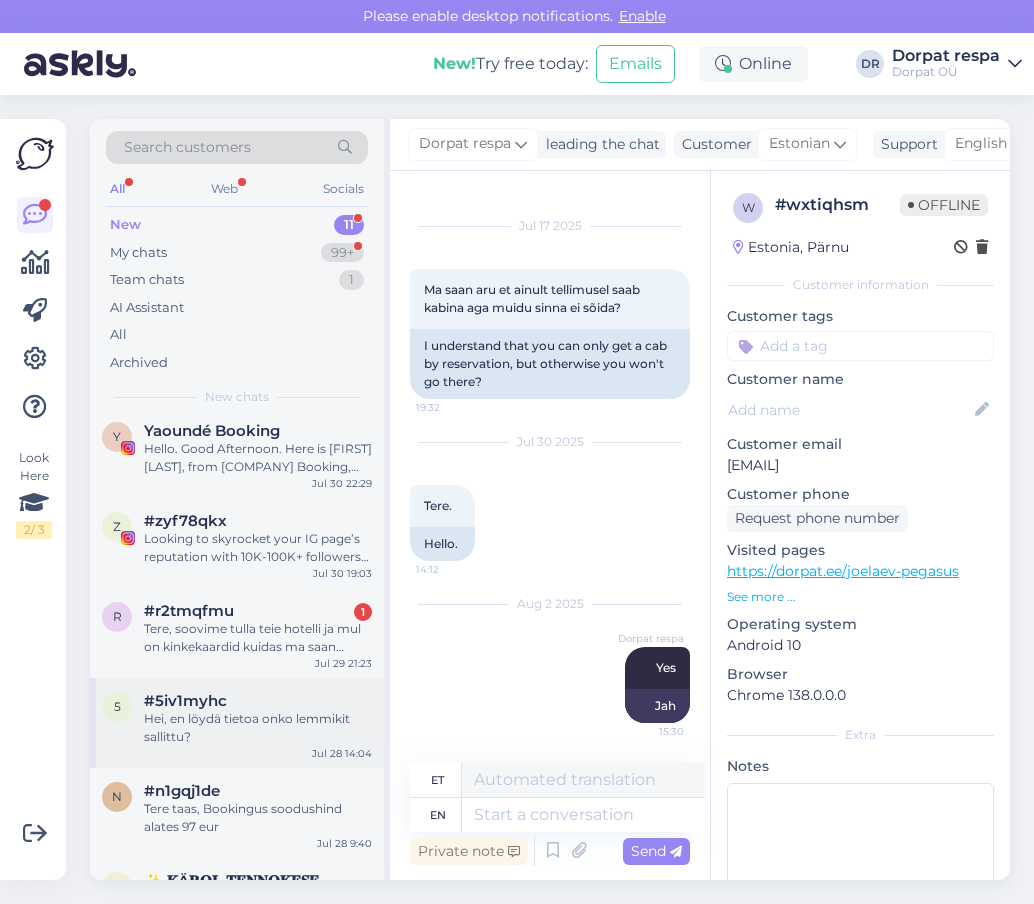 click on "#5iv1myhc" at bounding box center (185, 701) 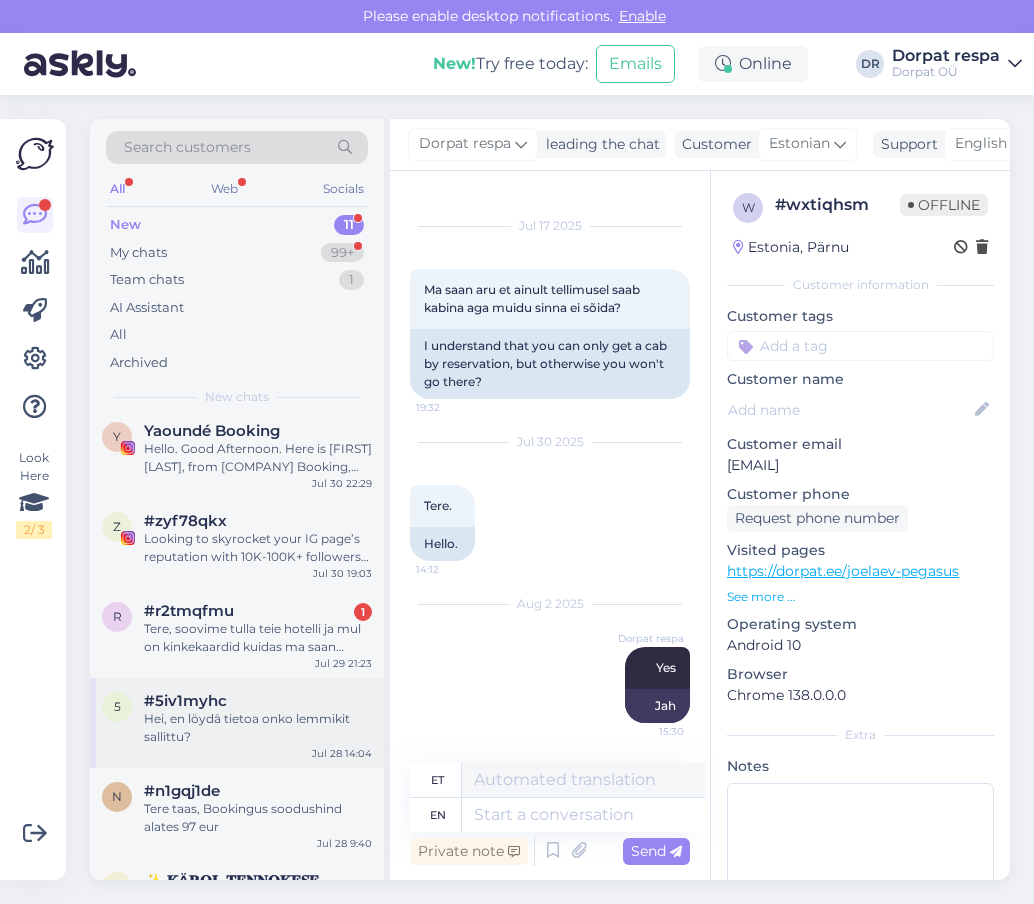 scroll, scrollTop: 0, scrollLeft: 0, axis: both 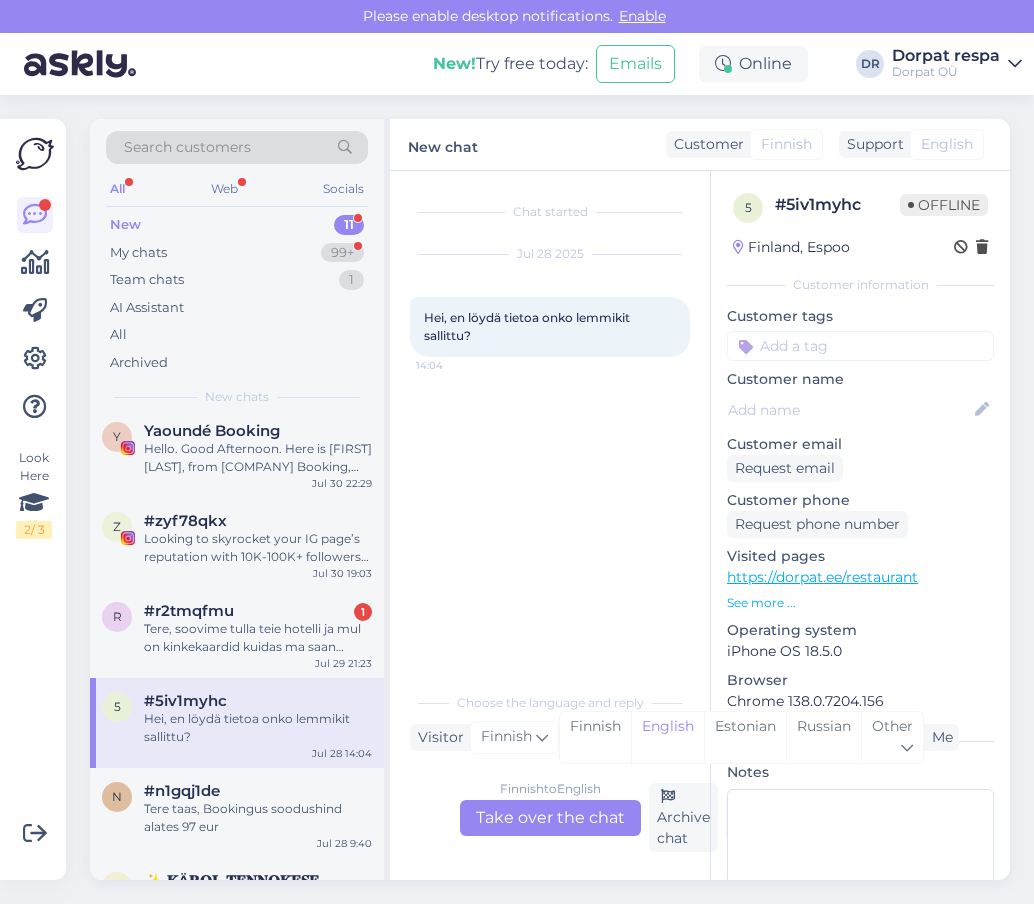 click on "Finnish  to  English Take over the chat" at bounding box center [550, 818] 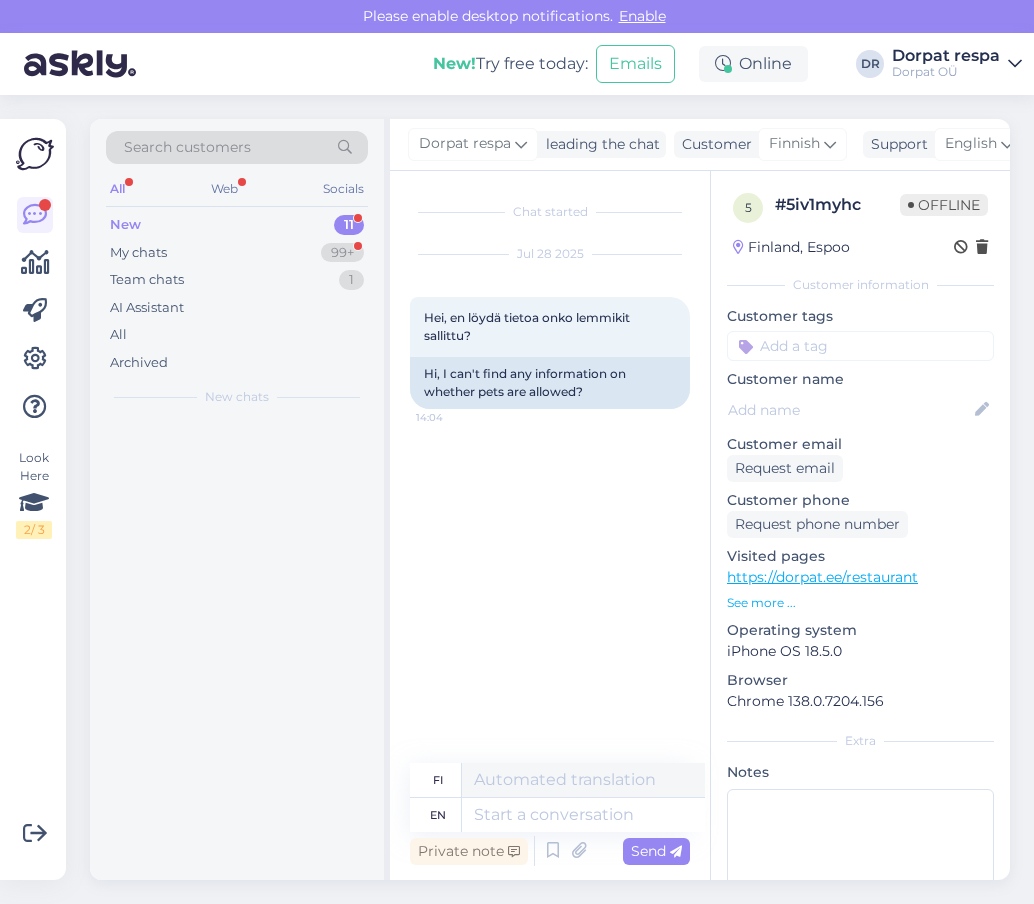 scroll, scrollTop: 0, scrollLeft: 0, axis: both 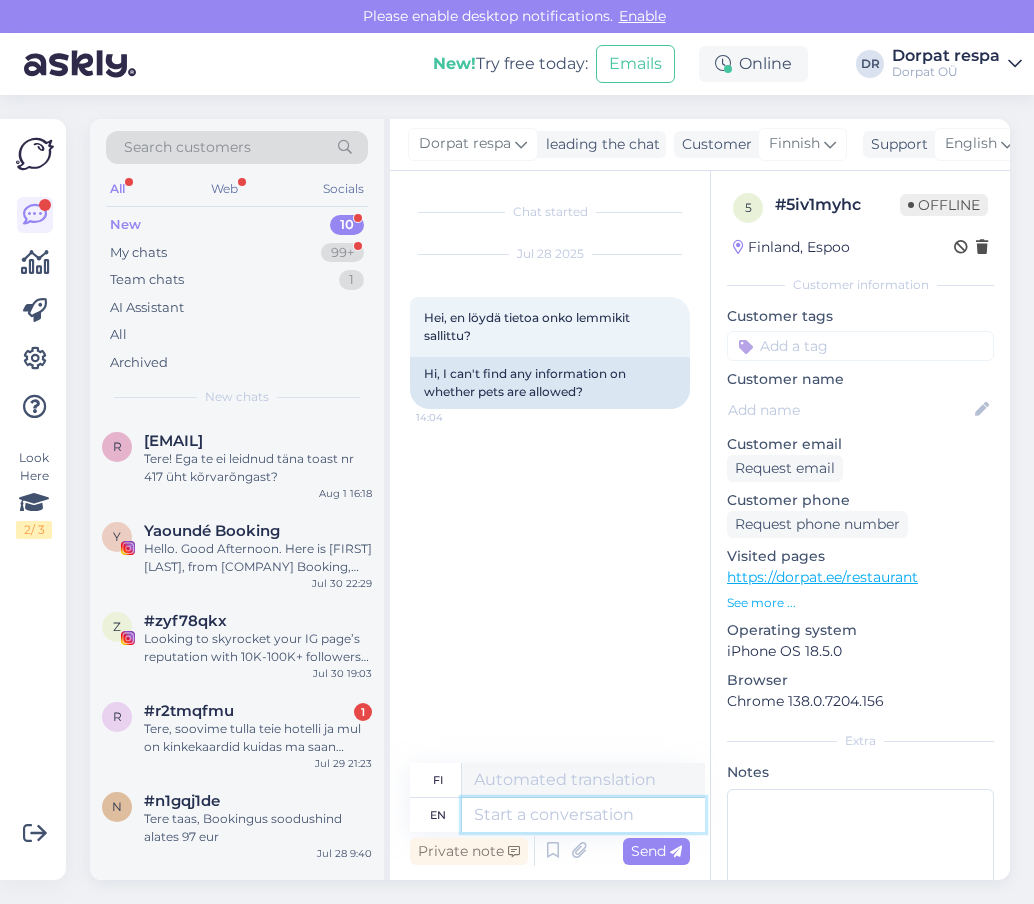 click at bounding box center [583, 815] 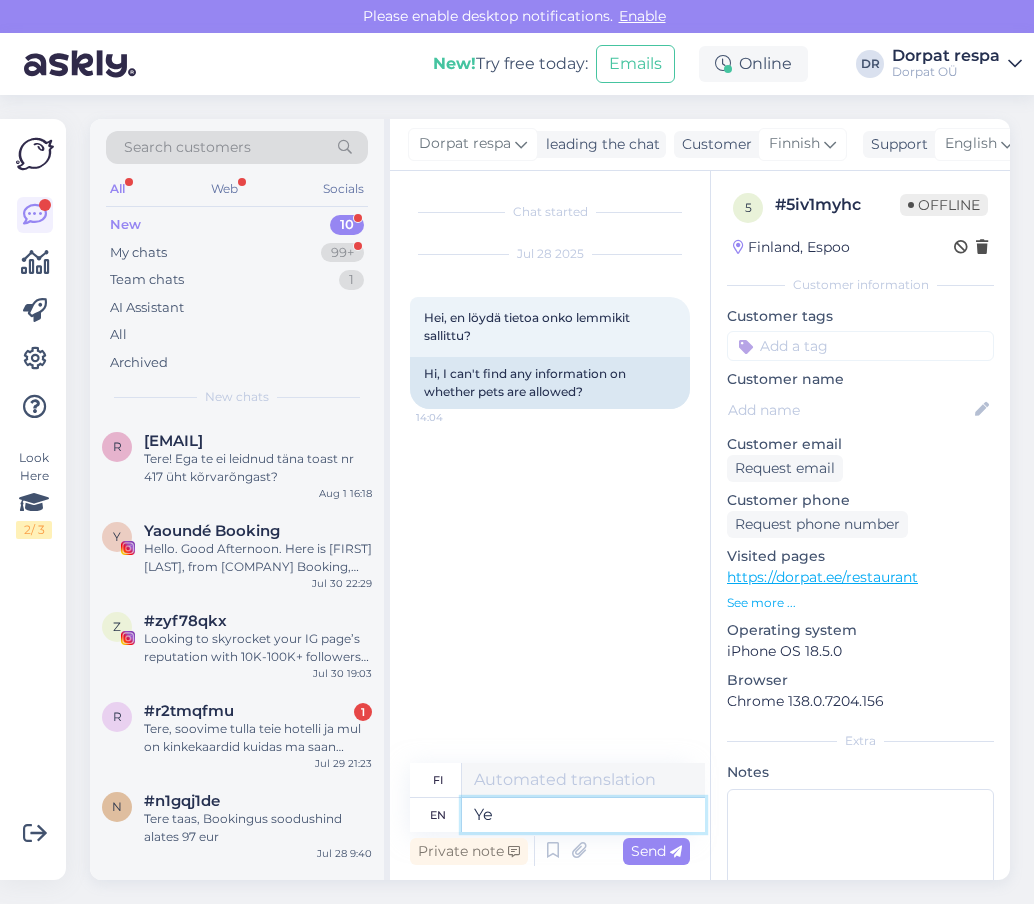 type on "Yes" 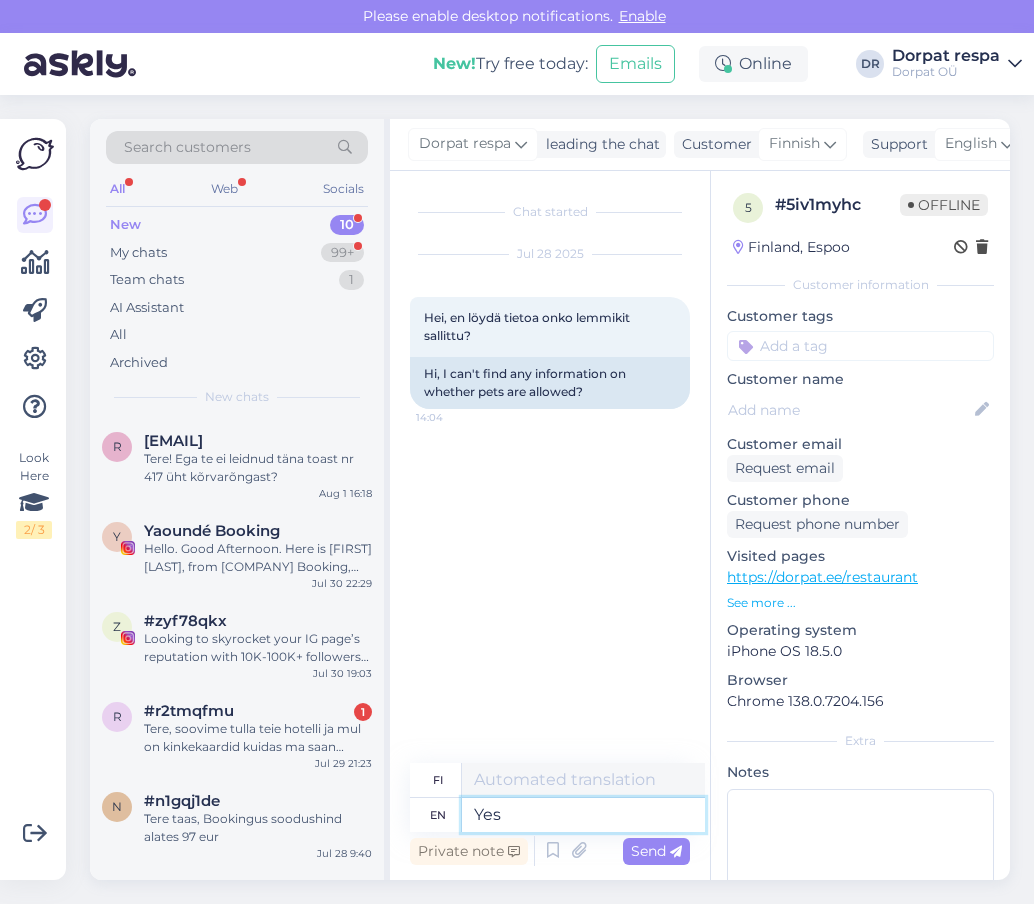 type on "Kyllä" 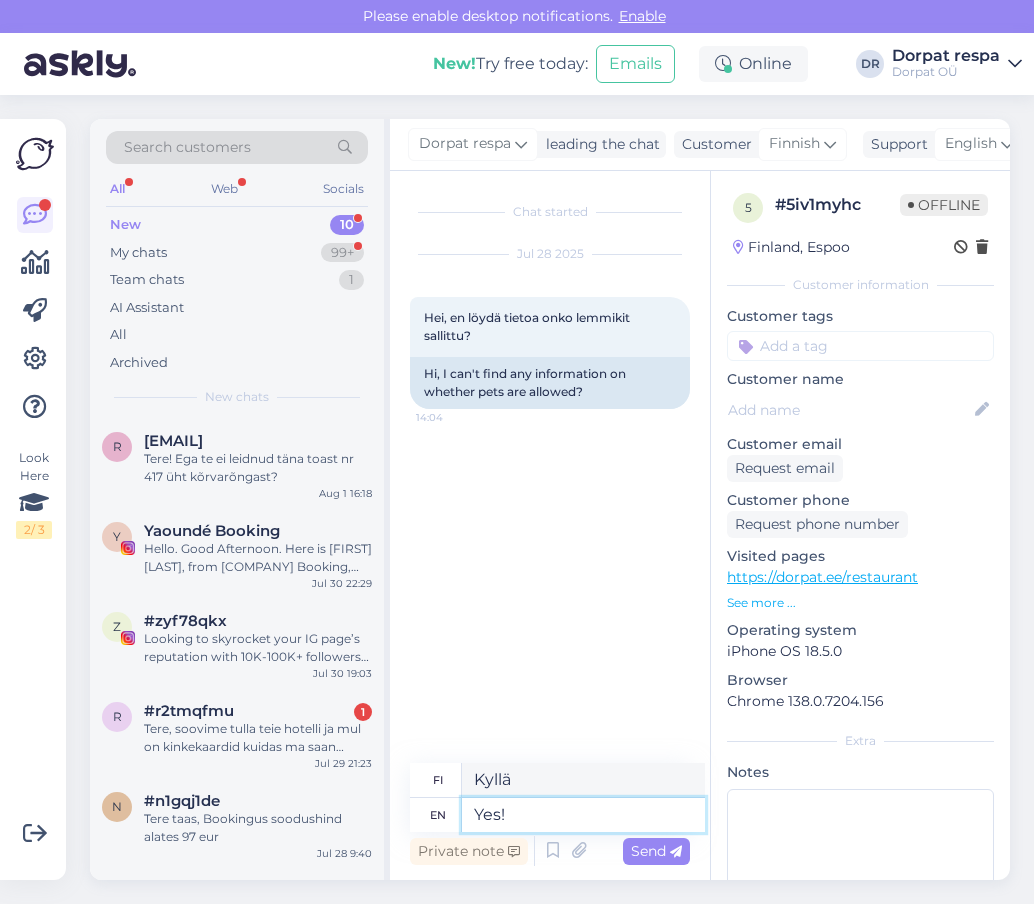 type on "Yes!" 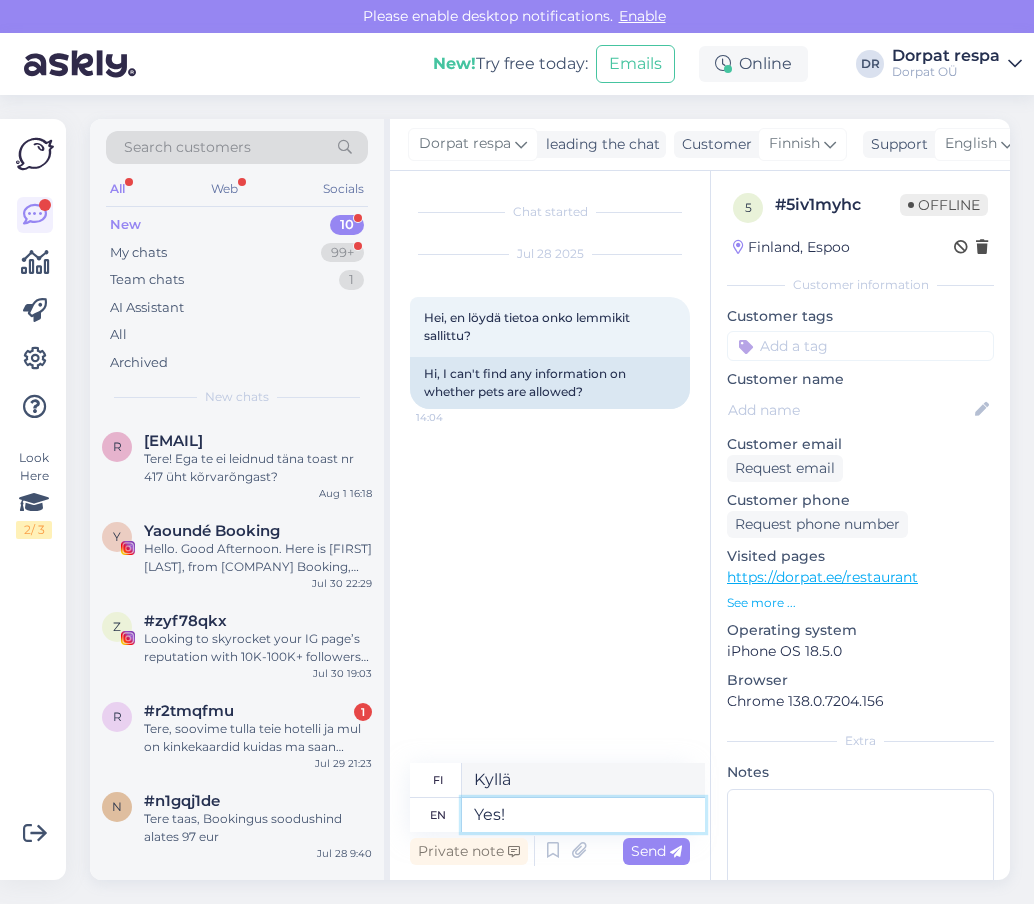 type on "Kyllä!" 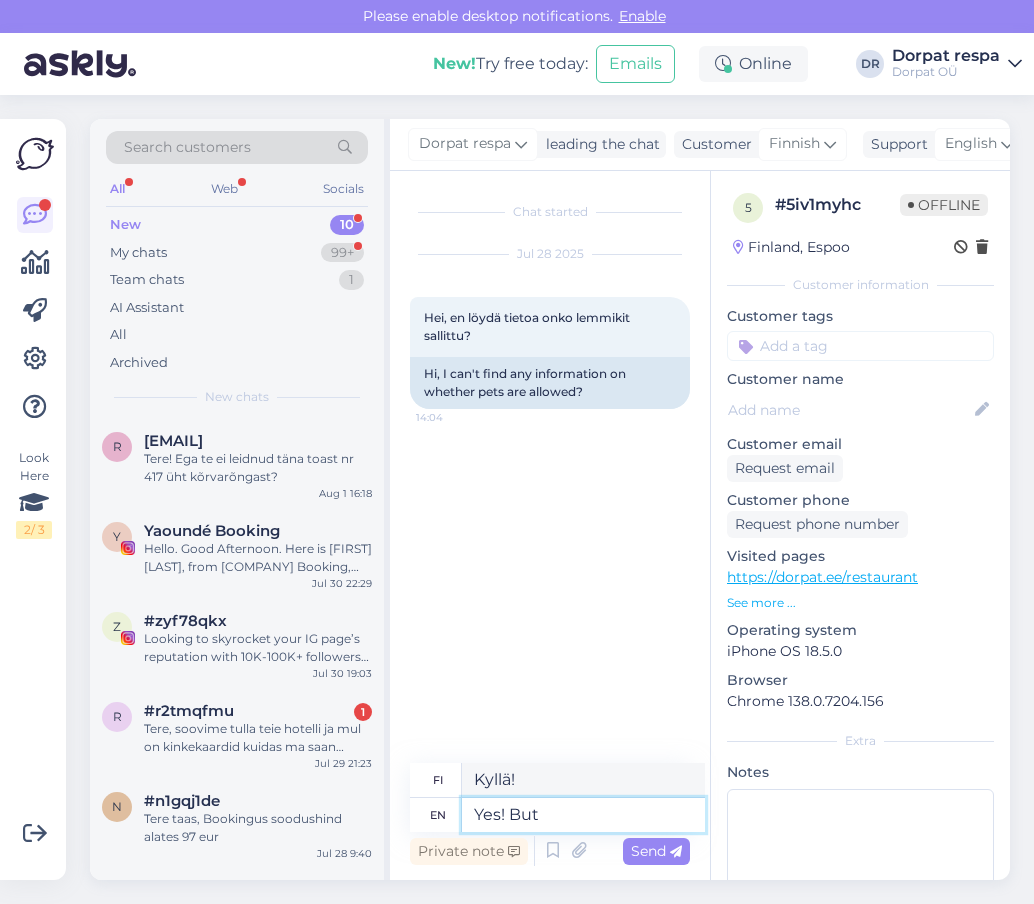 type on "Yes! But" 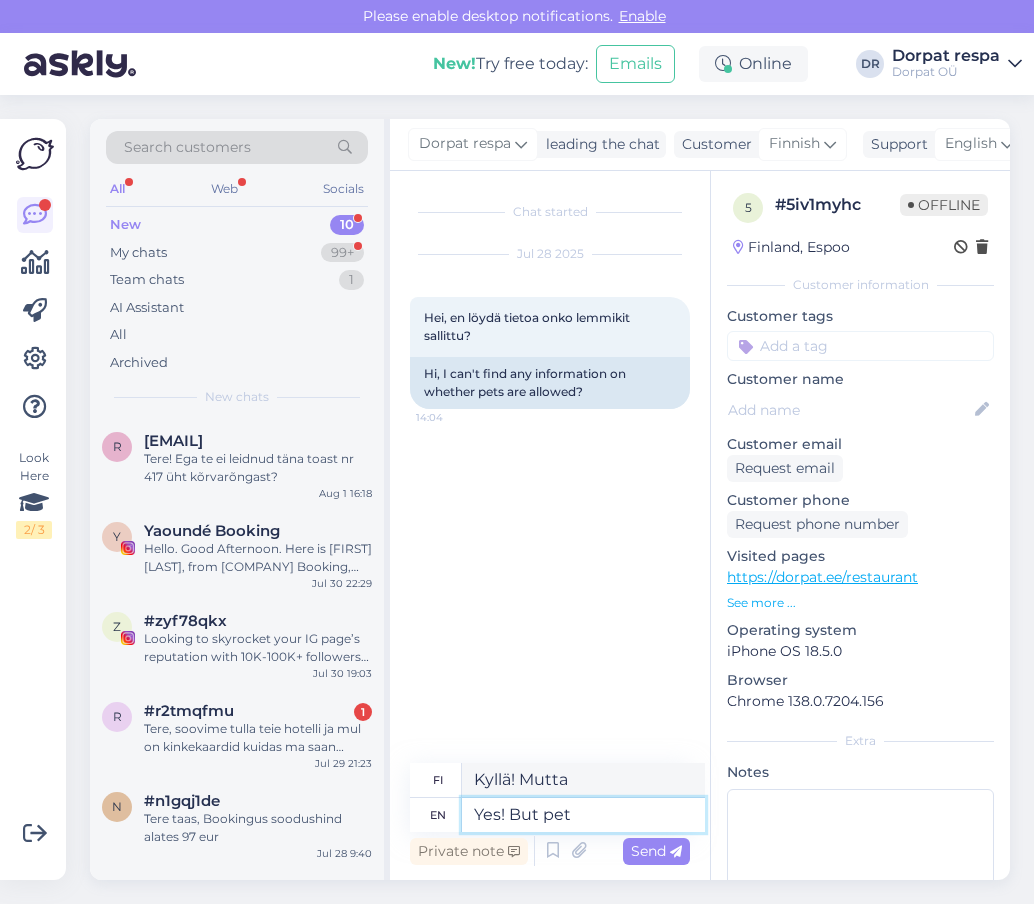 type on "Yes! But pet" 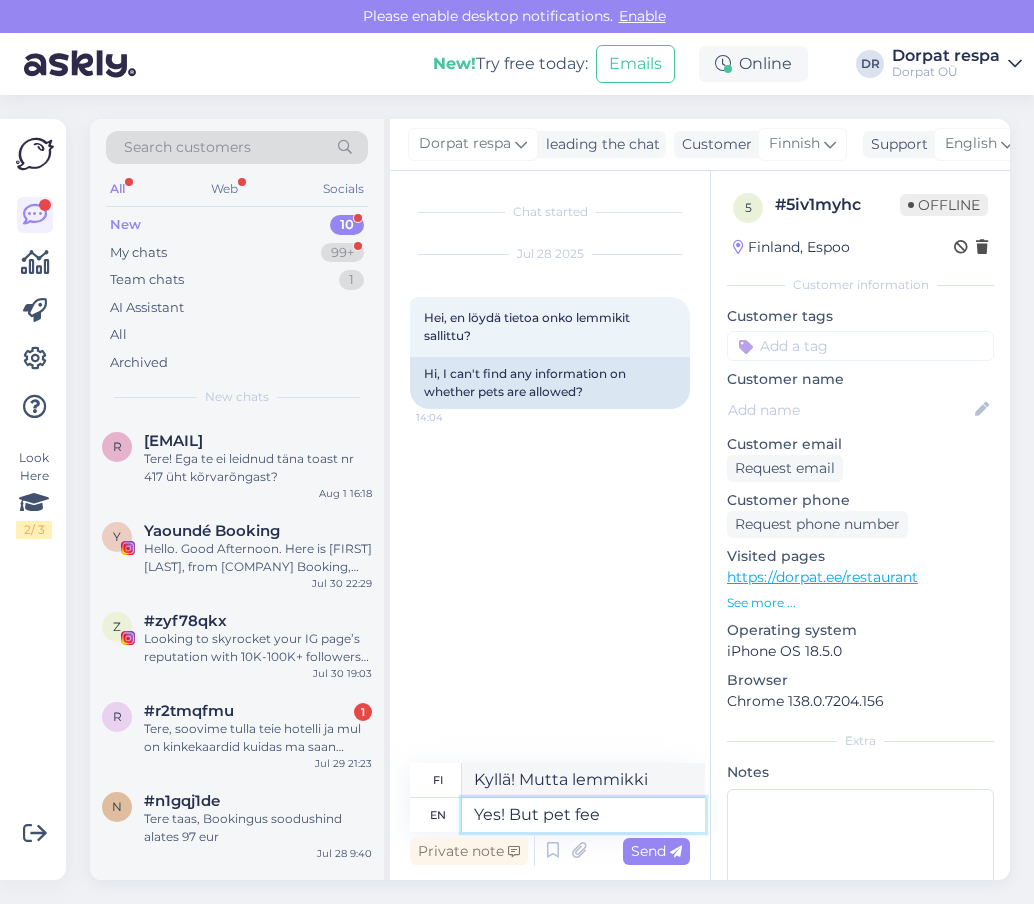 type on "Yes! But pet fee i" 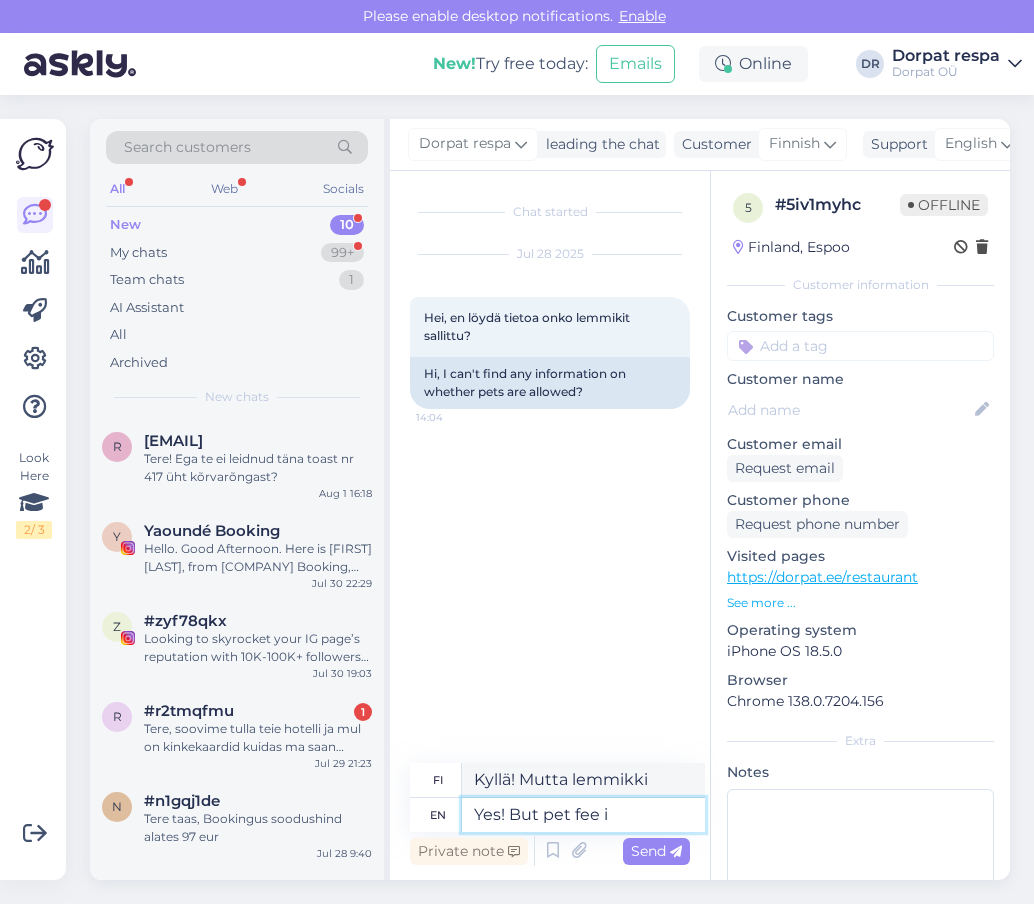type on "Kyllä! Mutta lemmikkieläinmaksu" 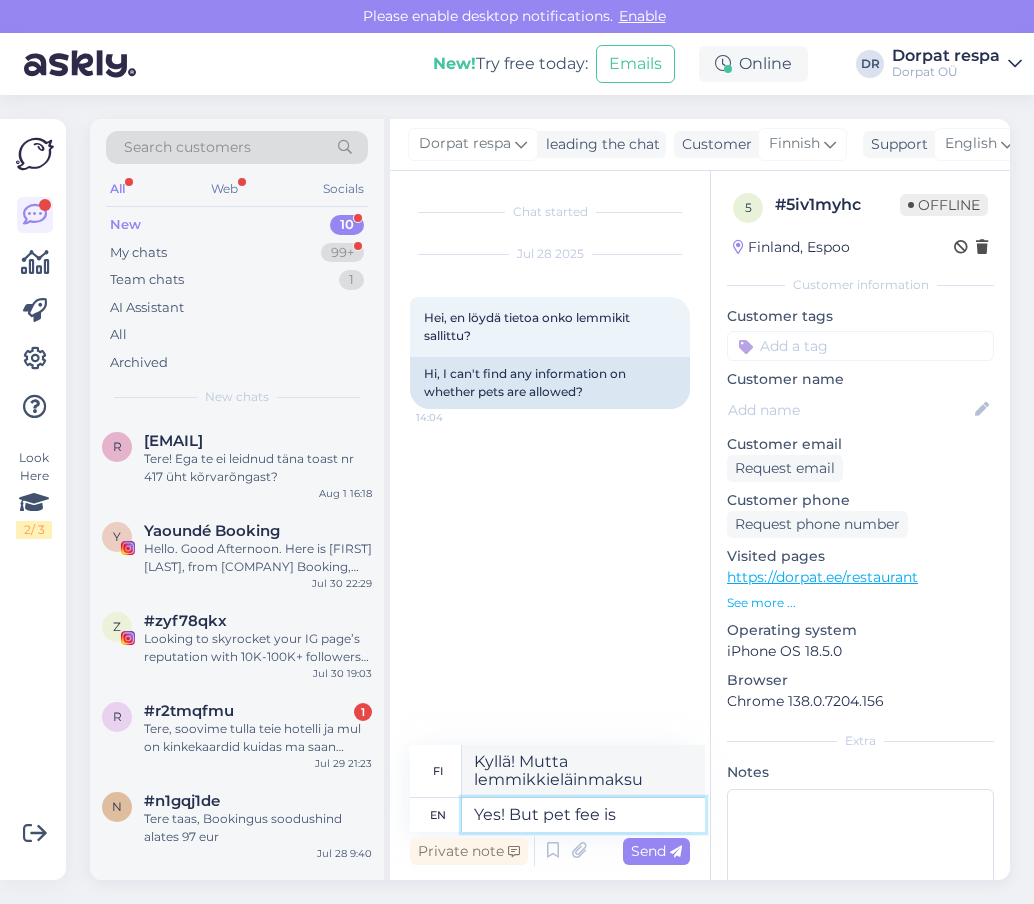 type on "Yes! But pet fee is" 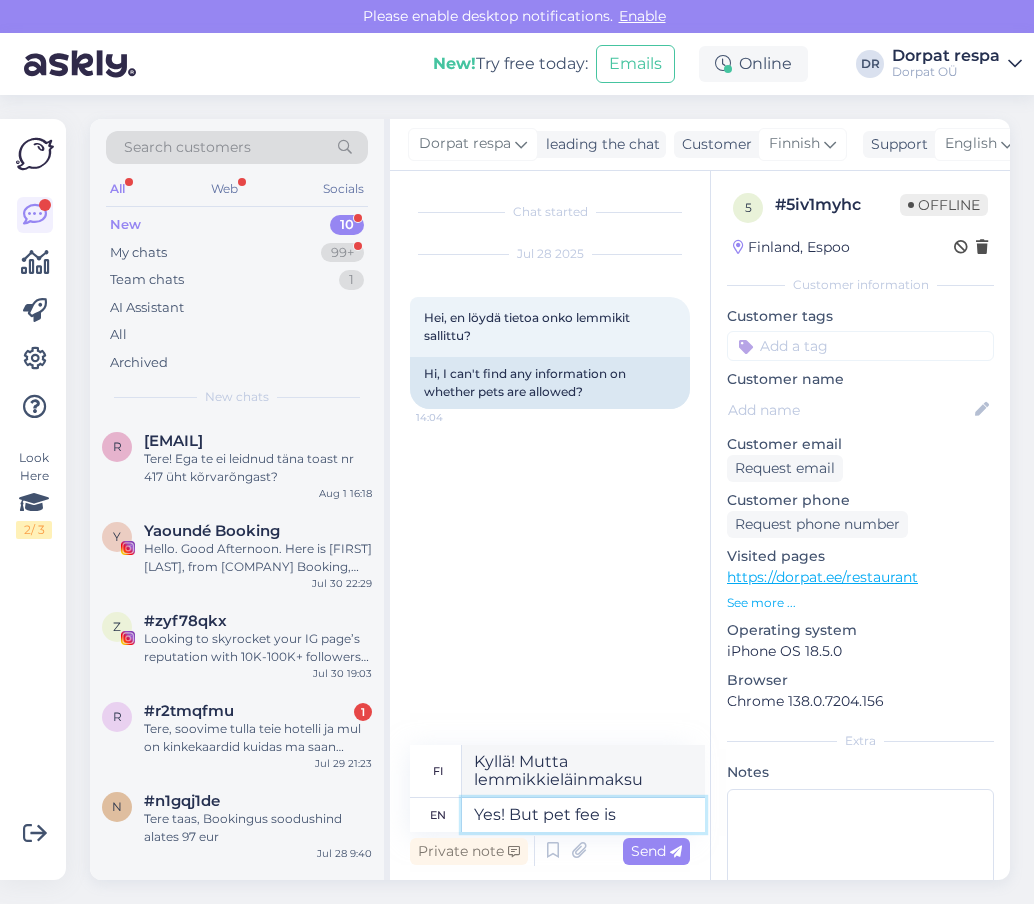 type on "Kyllä! Mutta lemmikkieläinmaksu on" 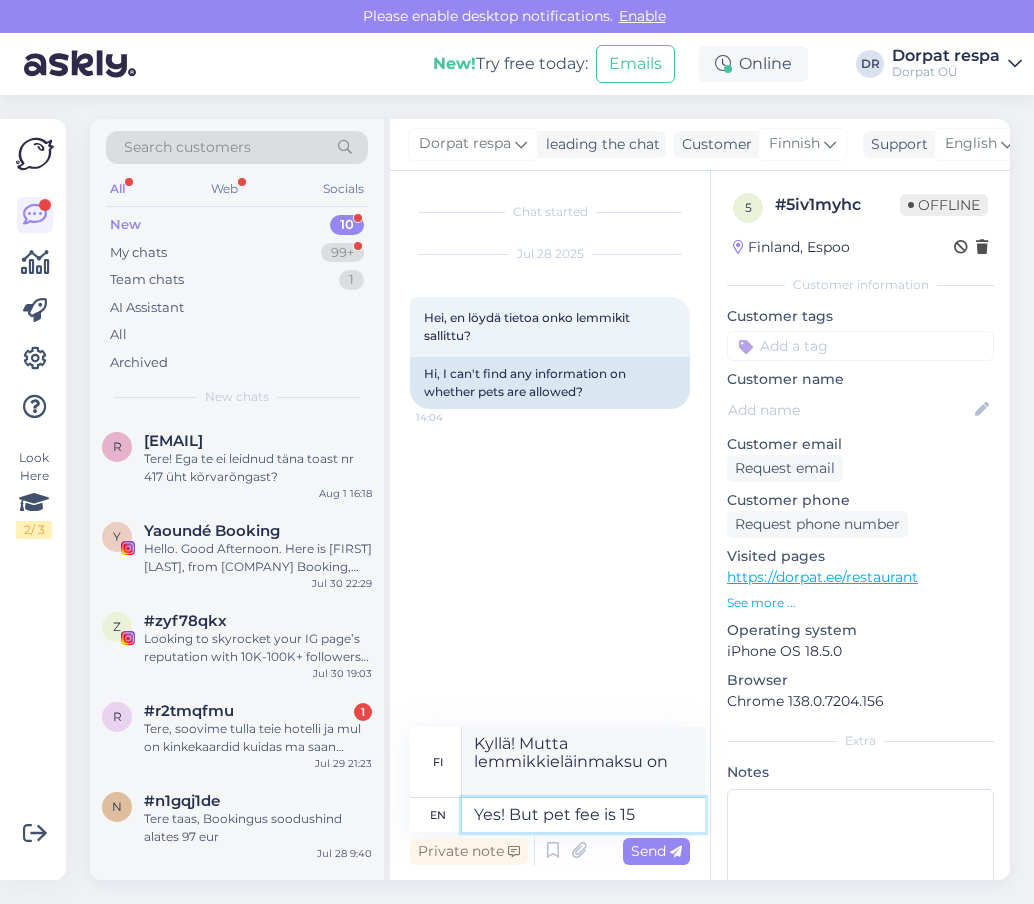 type on "Yes! But pet fee is 15" 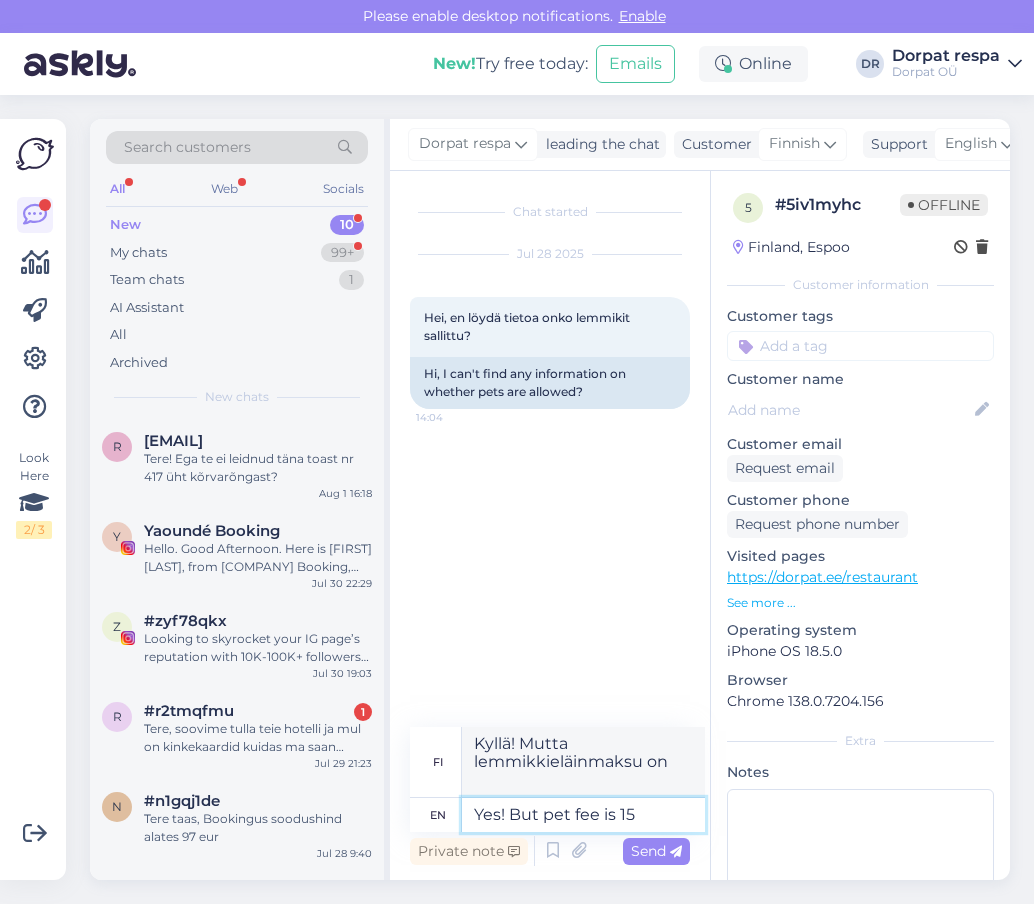 type on "Kyllä! Mutta lemmikkieläinmaksu on 15" 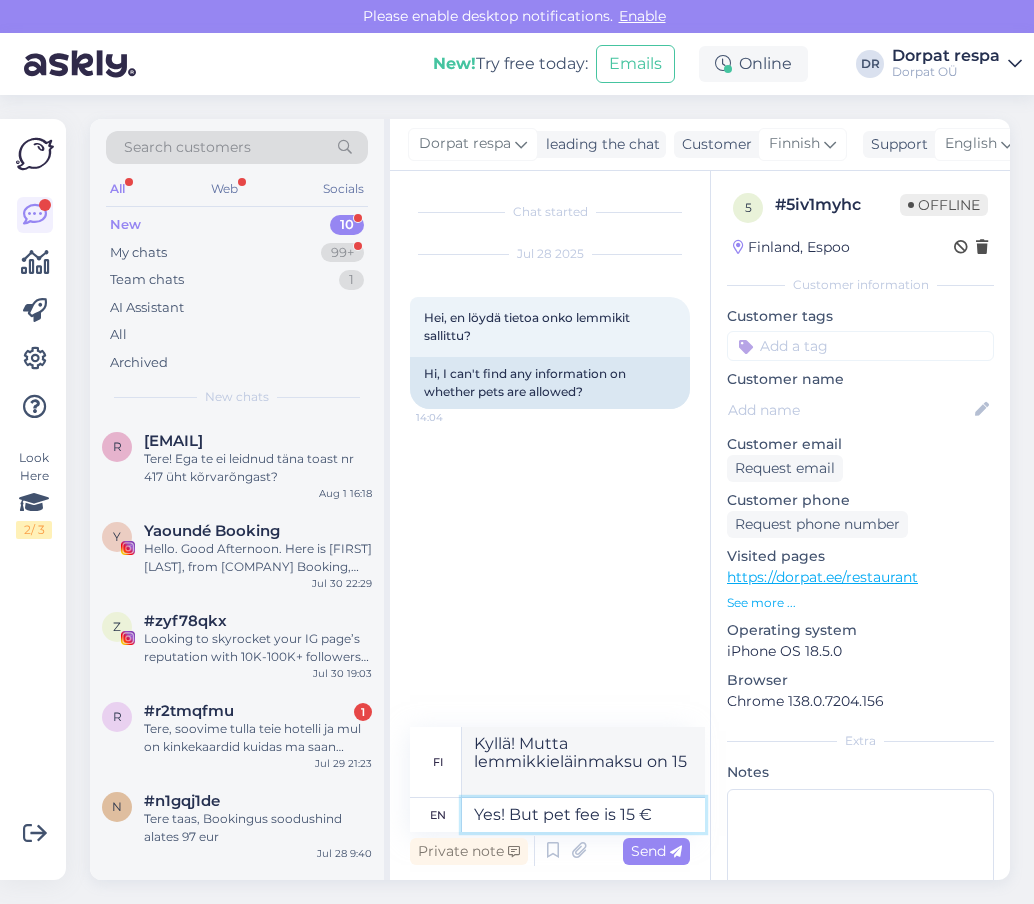 type on "Yes! But pet fee is 15 €" 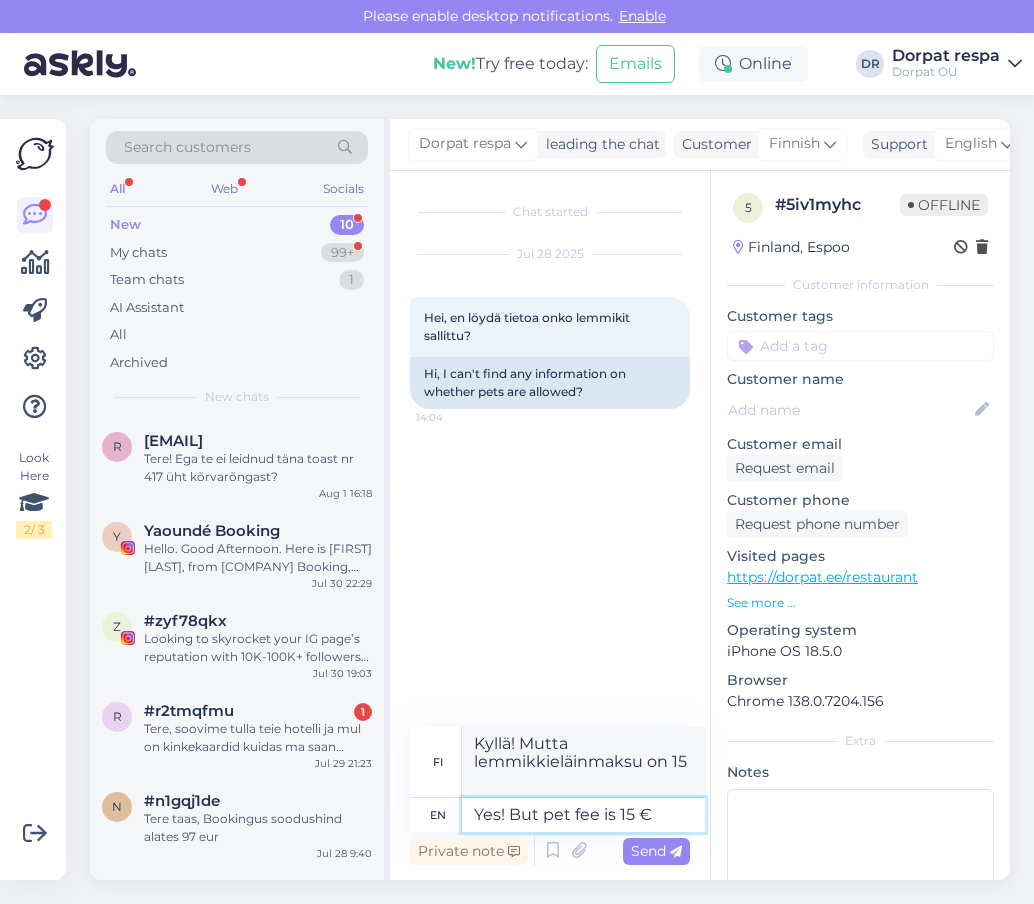 type on "Kyllä! Mutta lemmikkimaksu on 15 €" 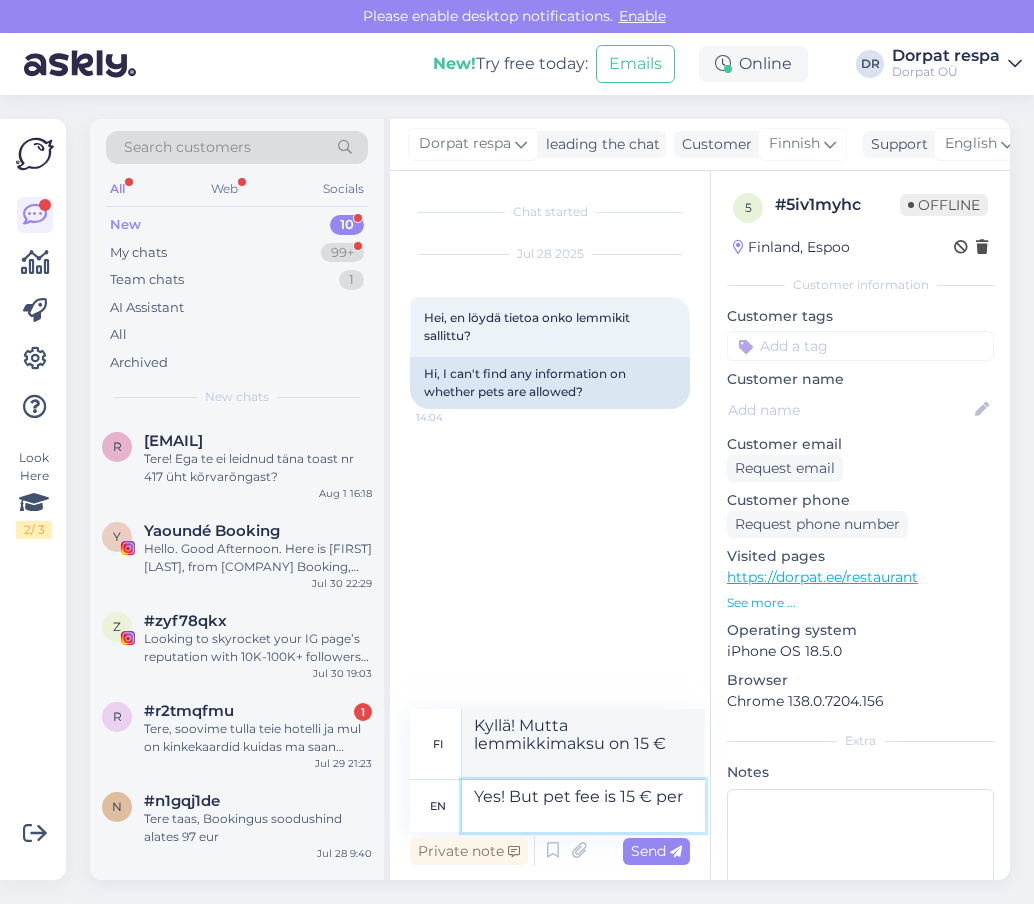 type on "Yes! But pet fee is 15 € per" 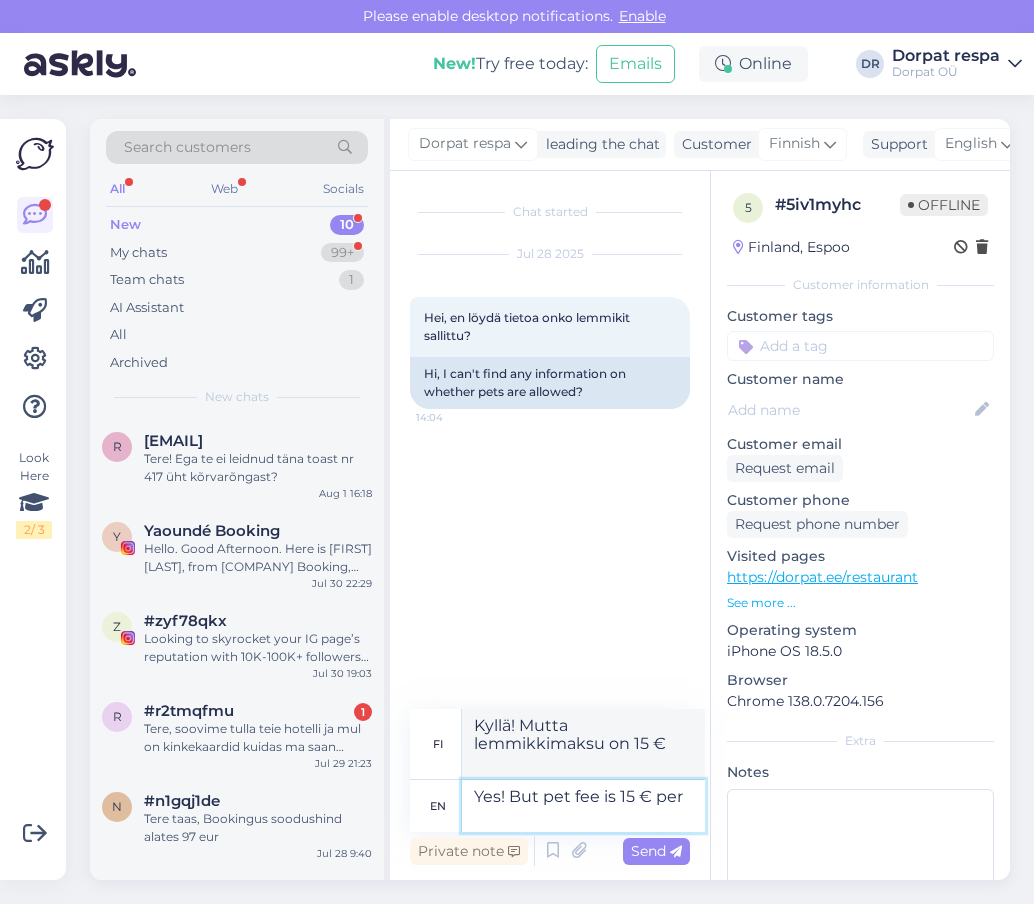 type on "Kyllä! Mutta lemmikkimaksu on 15 € / lemmikki" 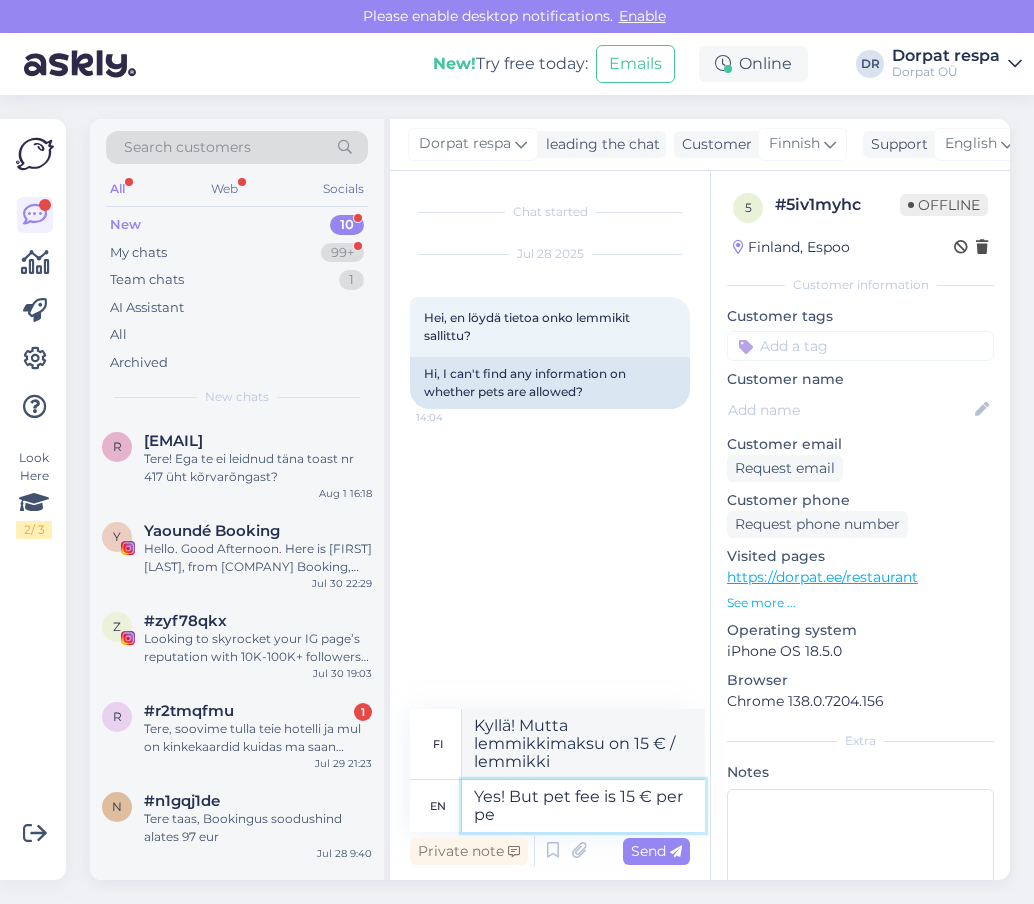 type on "Yes! But pet fee is 15 € per pet" 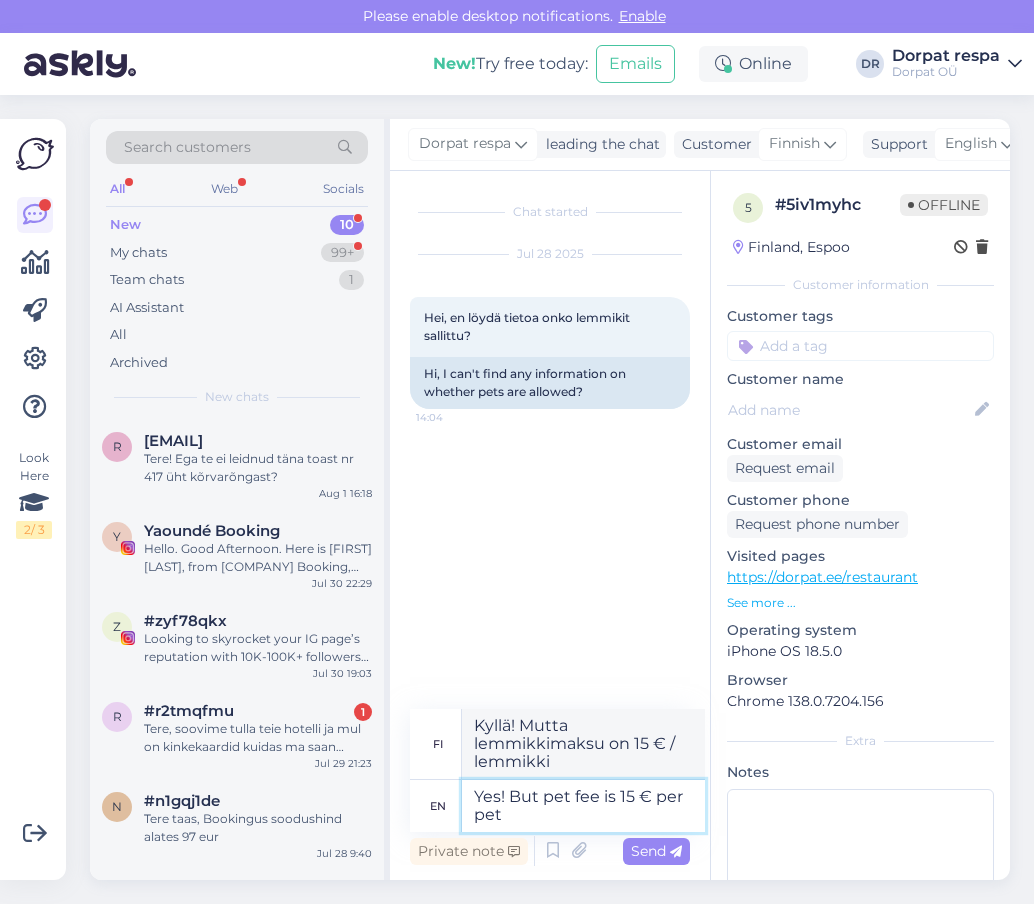 type on "Kyllä! Mutta lemmikkimaksu on 15 € per lemmikki" 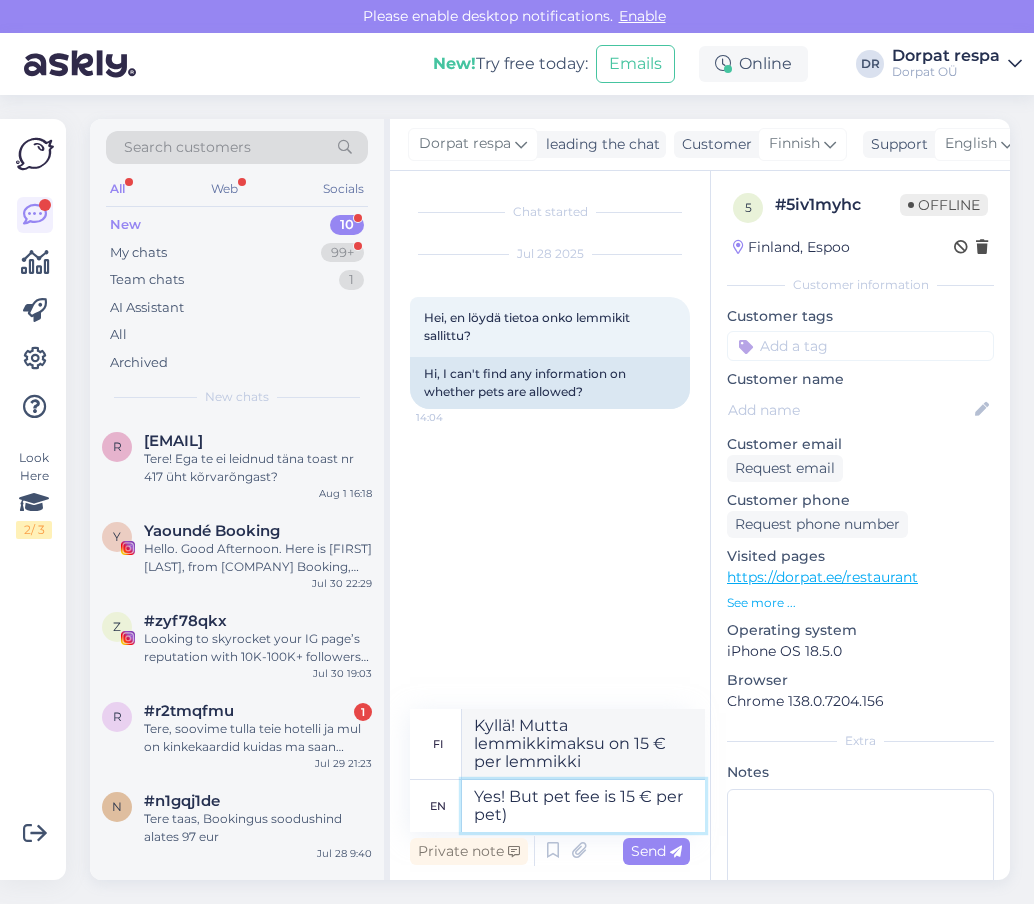 type on "Yes! But pet fee is 15 € per pet" 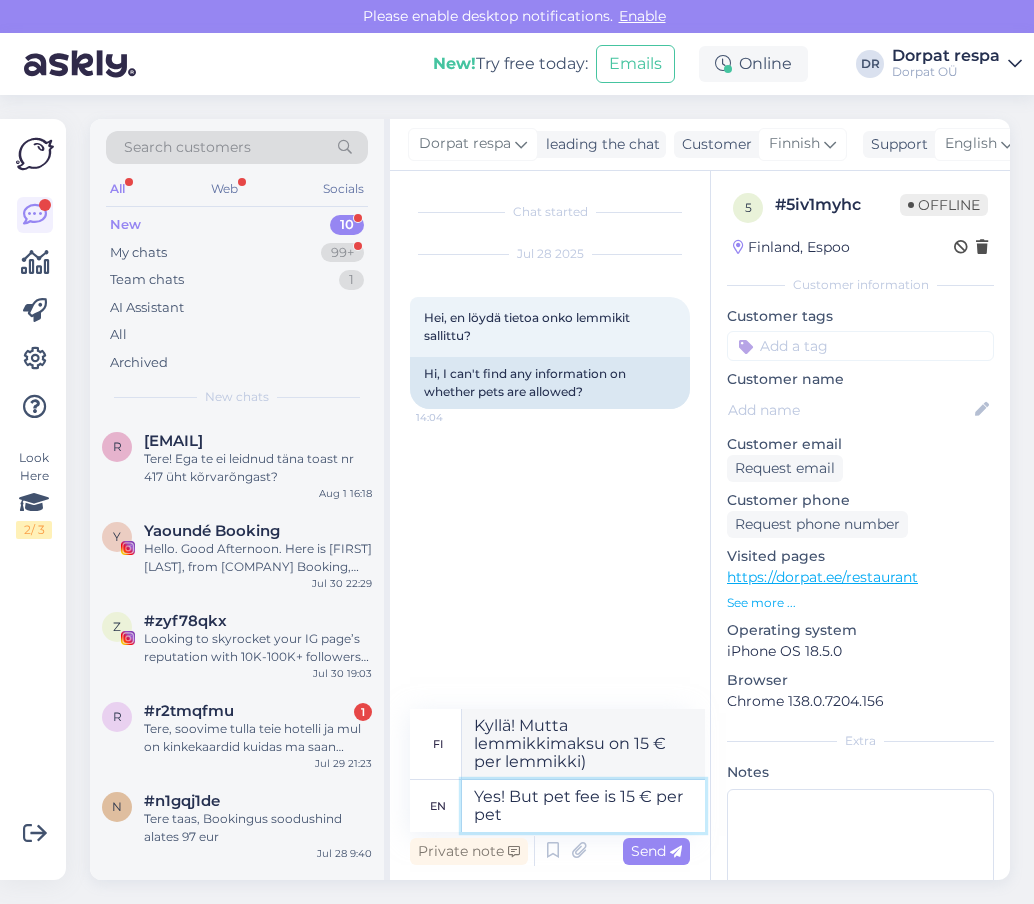 type on "Kyllä! Mutta lemmikkimaksu on 15 € per lemmikki" 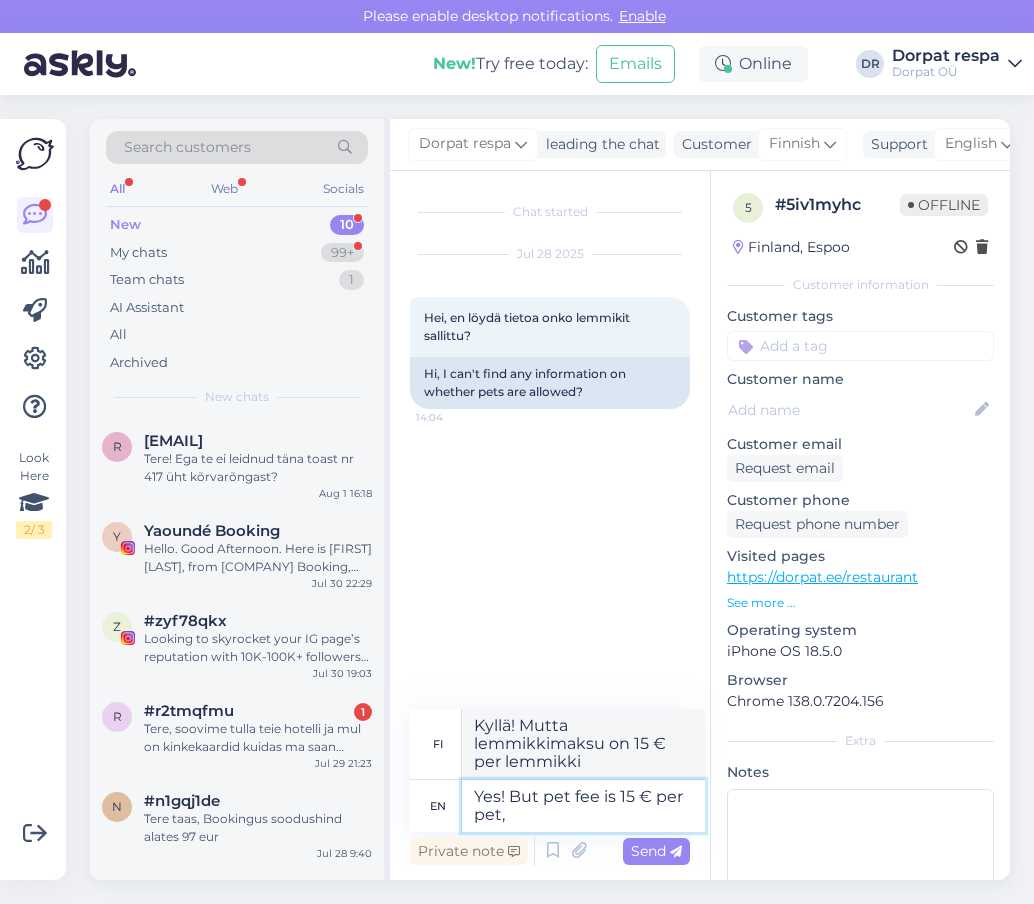 type on "Yes! But pet fee is 15 € per pet," 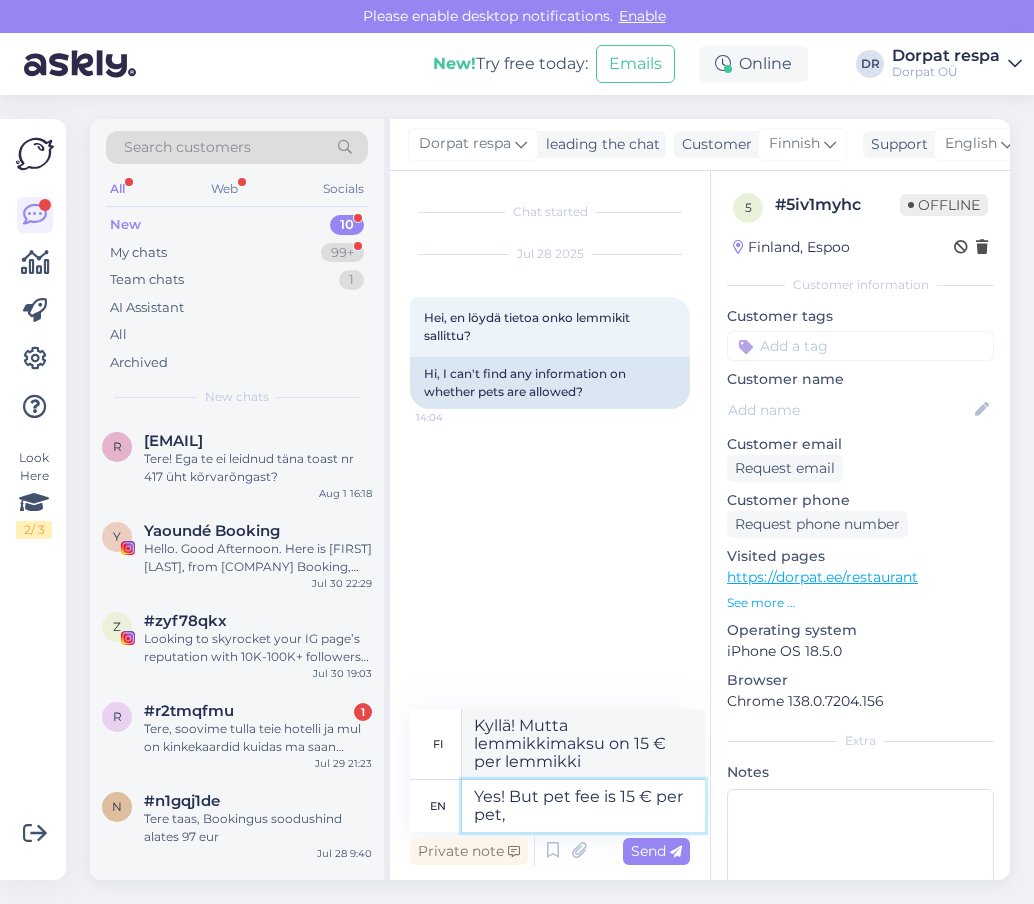 type on "Kyllä! Mutta lemmikkimaksu on 15 € per lemmikki." 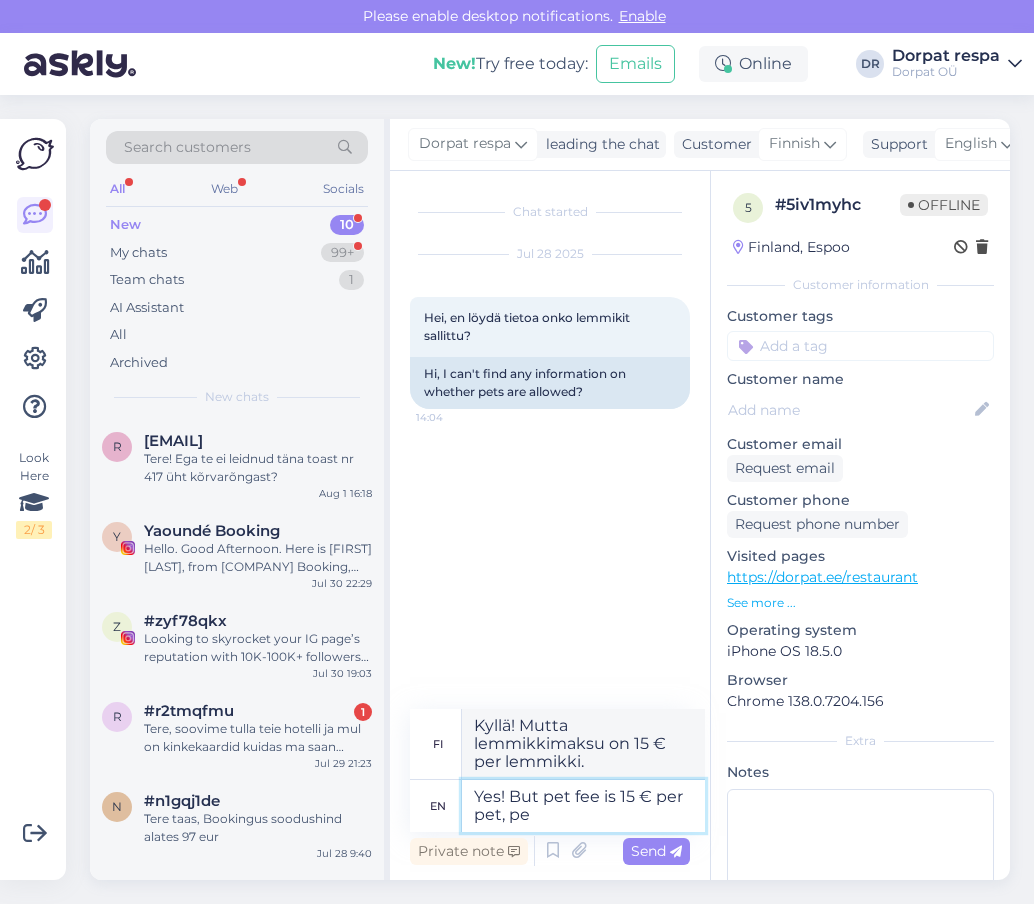 type on "Yes! But pet fee is 15 € per pet, per" 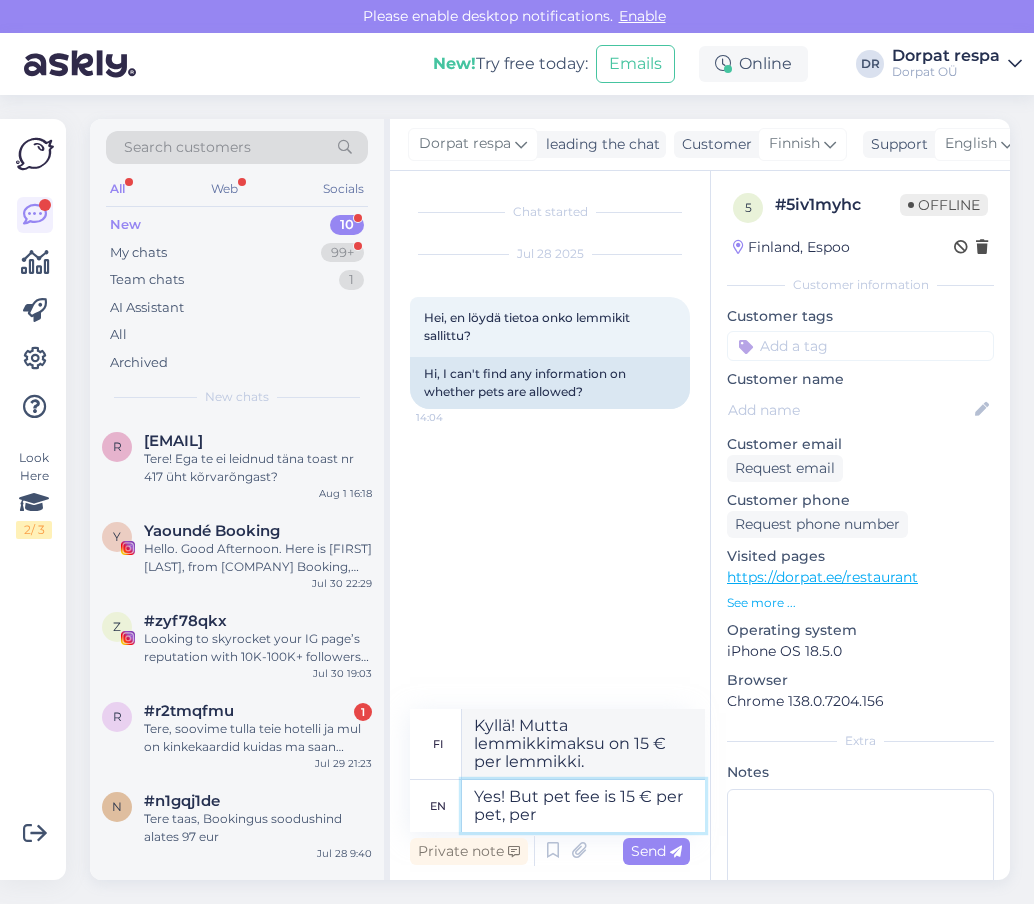 type on "Kyllä! Mutta lemmikkimaksu on 15 € per lemmikki per lemmikki." 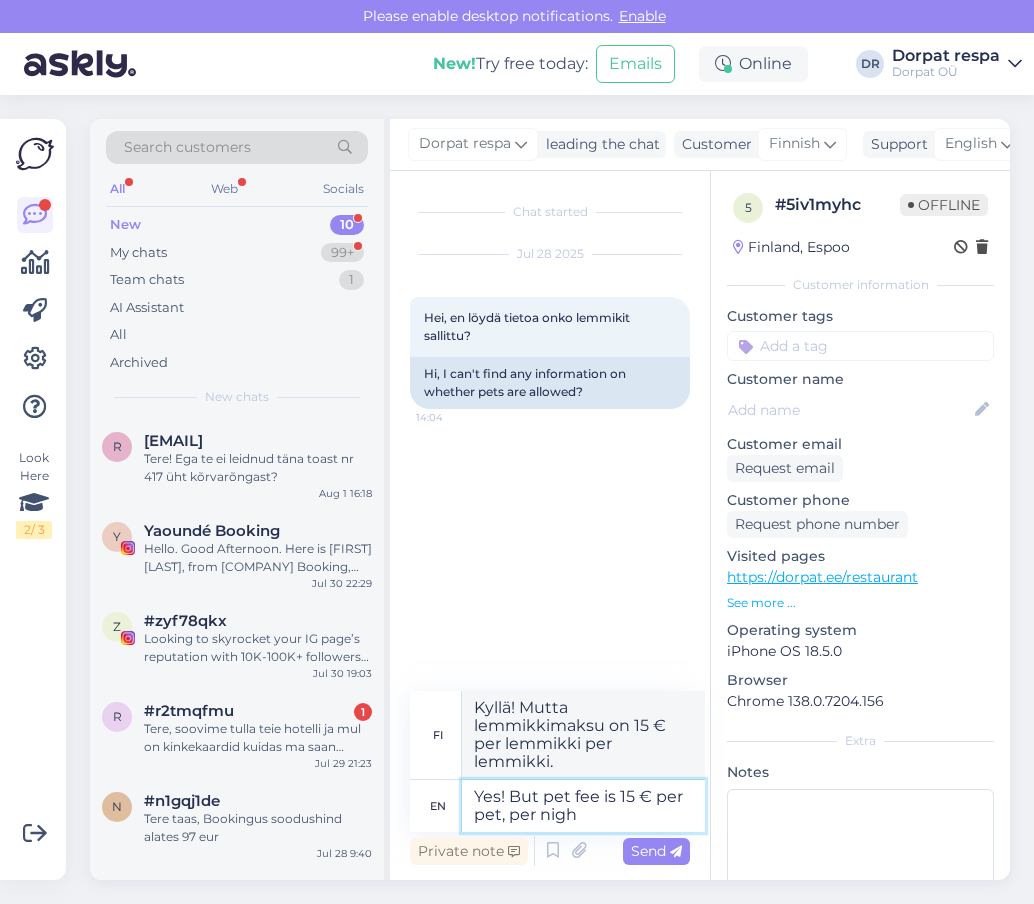 type on "Yes! But pet fee is 15 € per pet, per night" 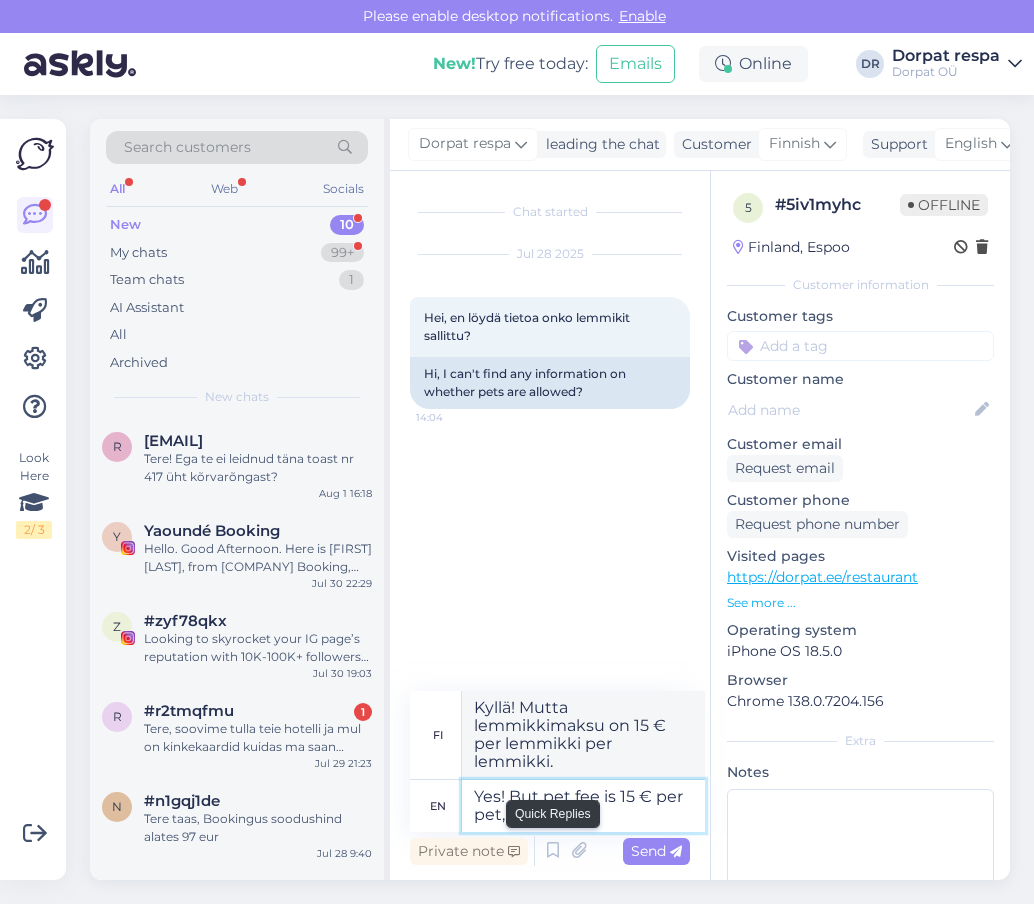 type on "Kyllä! Mutta lemmikkimaksu on 15 € per lemmikki per yö" 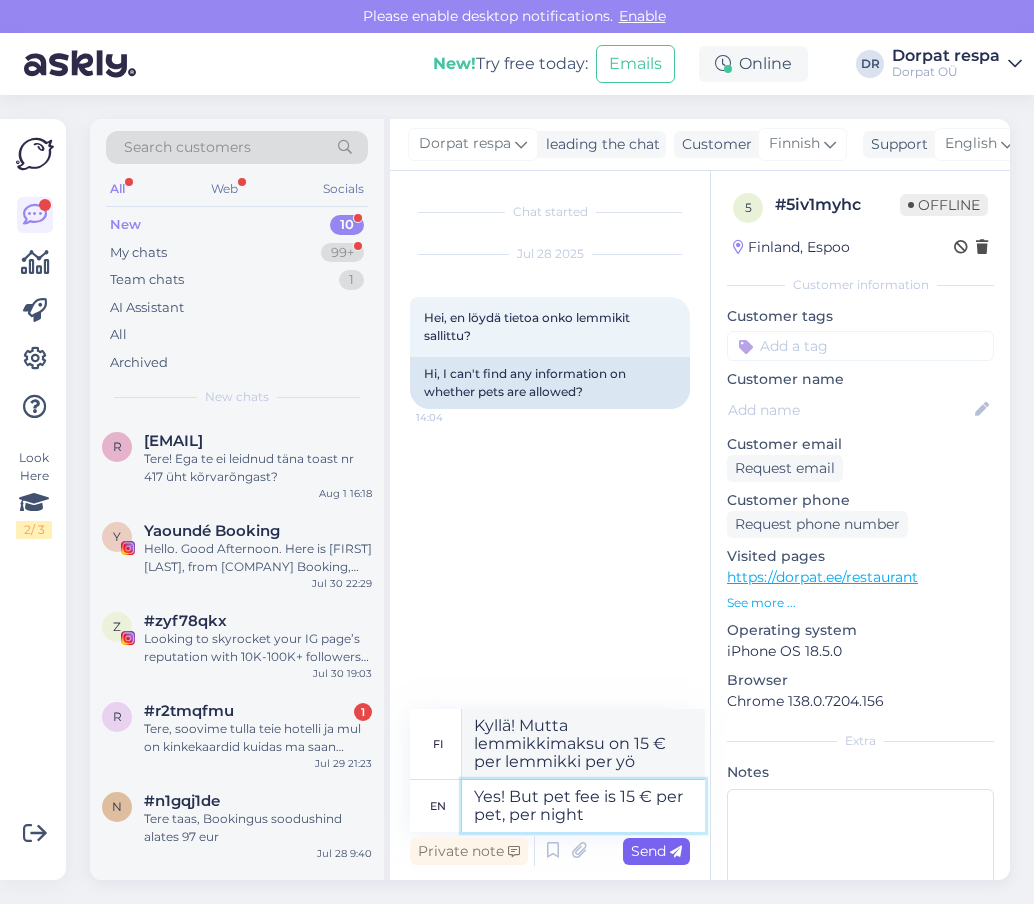 type on "Yes! But pet fee is 15 € per pet, per night" 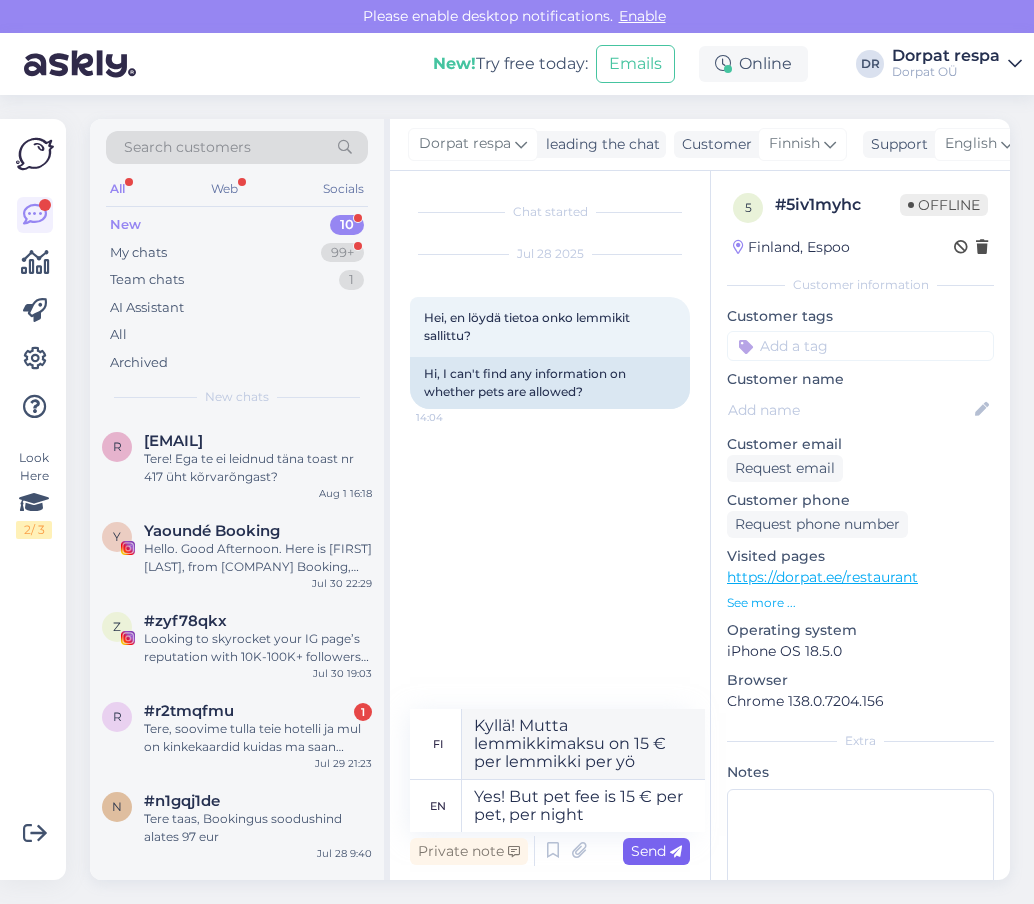 click on "Send" at bounding box center (656, 851) 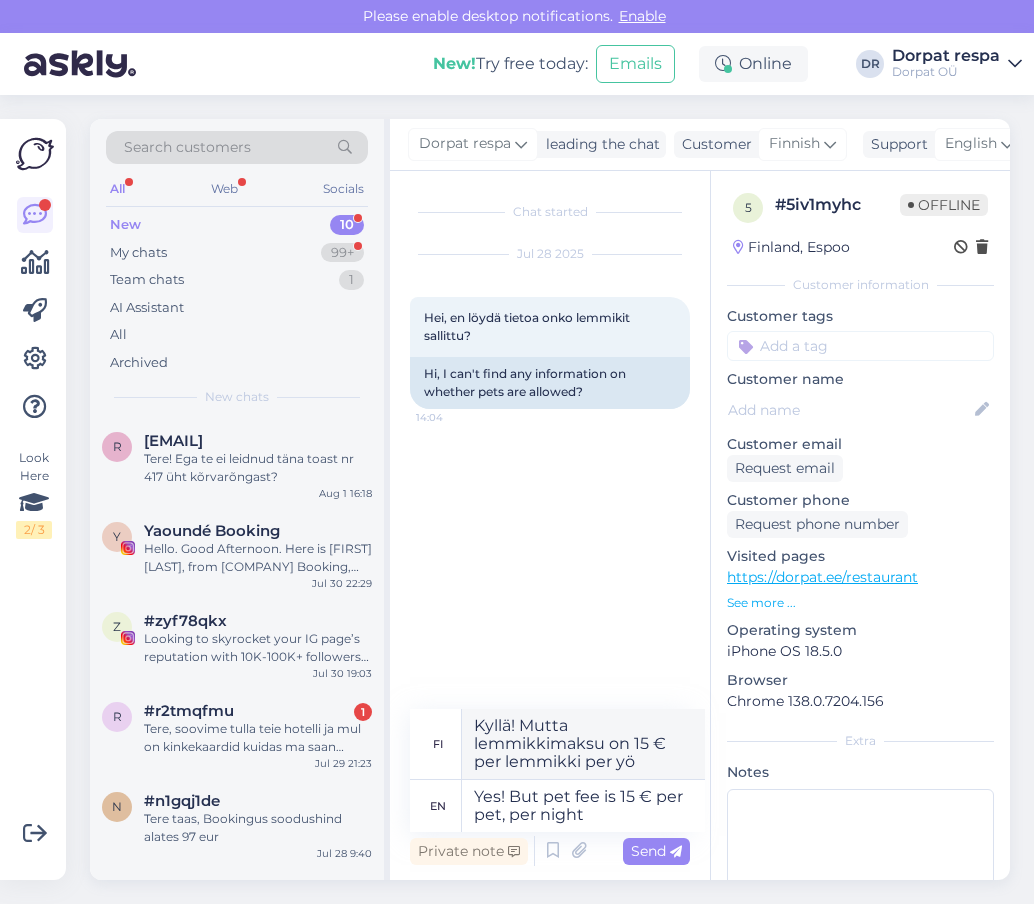 type 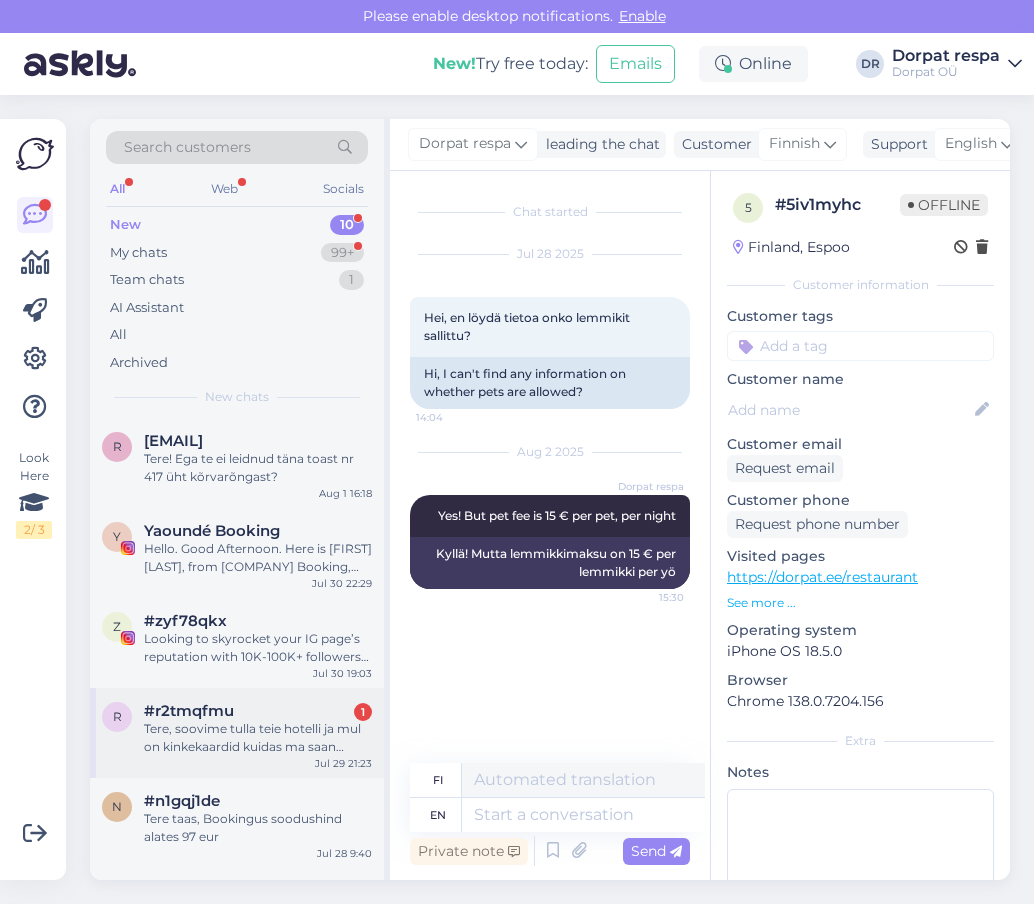click on "Tere, soovime tulla teie hotelli ja mul on kinkekaardid kuidas ma saan kasutada broneerimisel, kui neid on mitu tükki?" at bounding box center [258, 738] 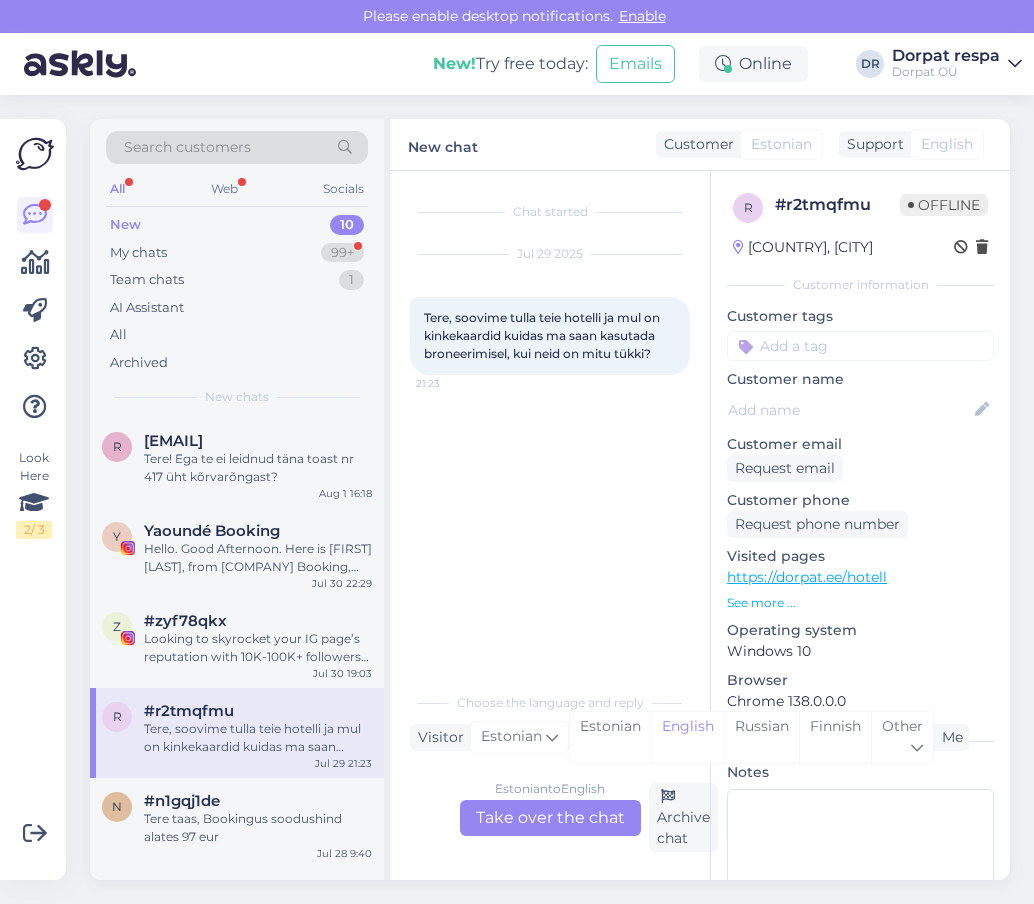 click on "Estonian  to  English Take over the chat" at bounding box center (550, 818) 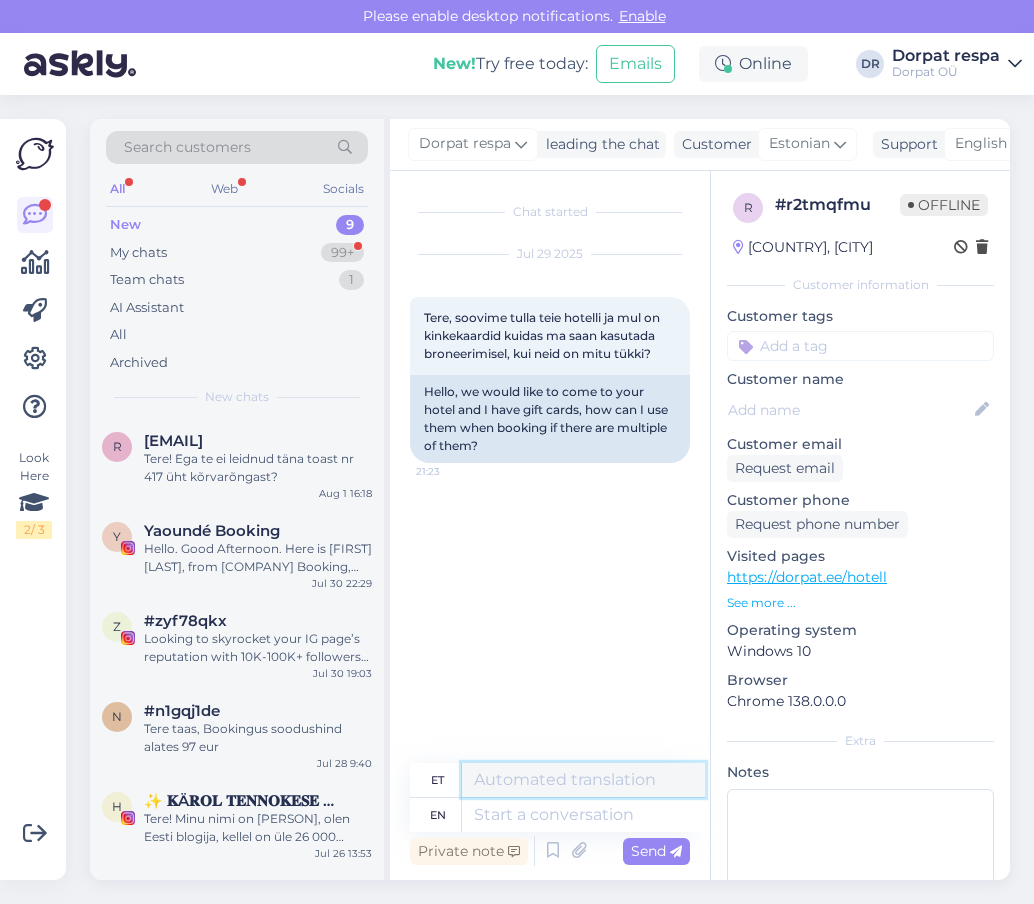 click at bounding box center [583, 780] 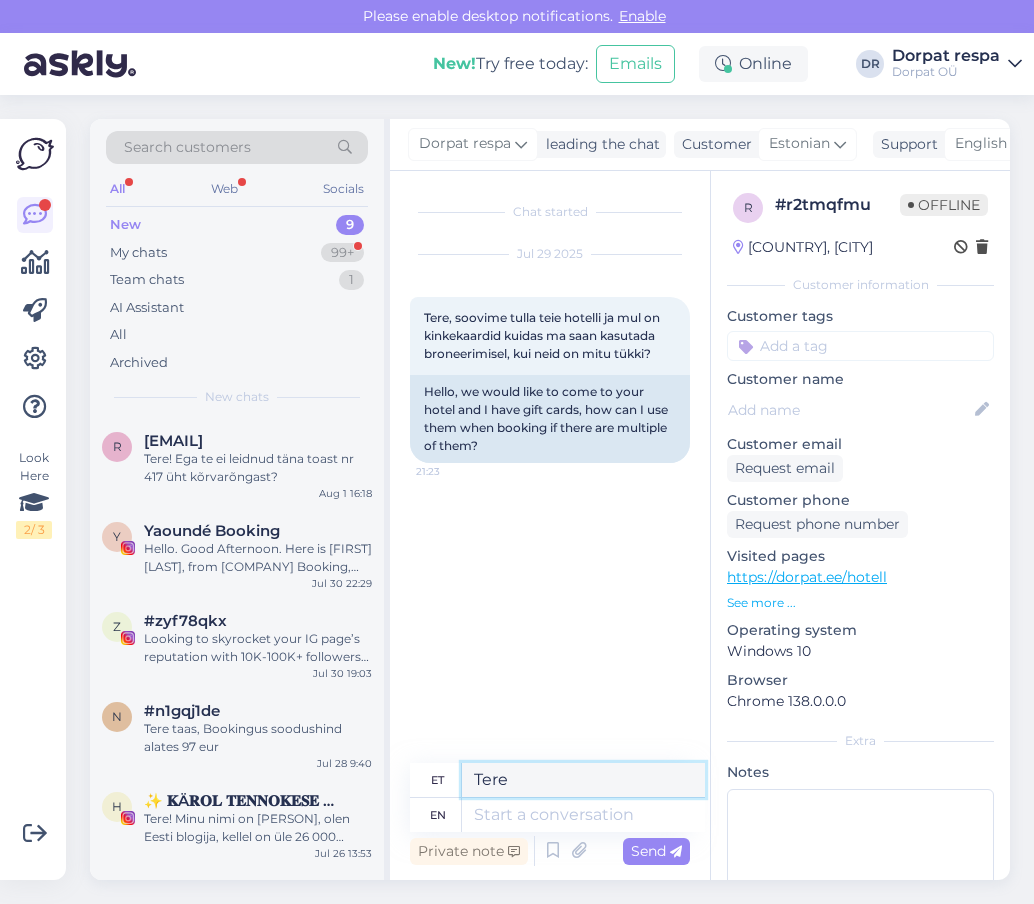 type on "Tere" 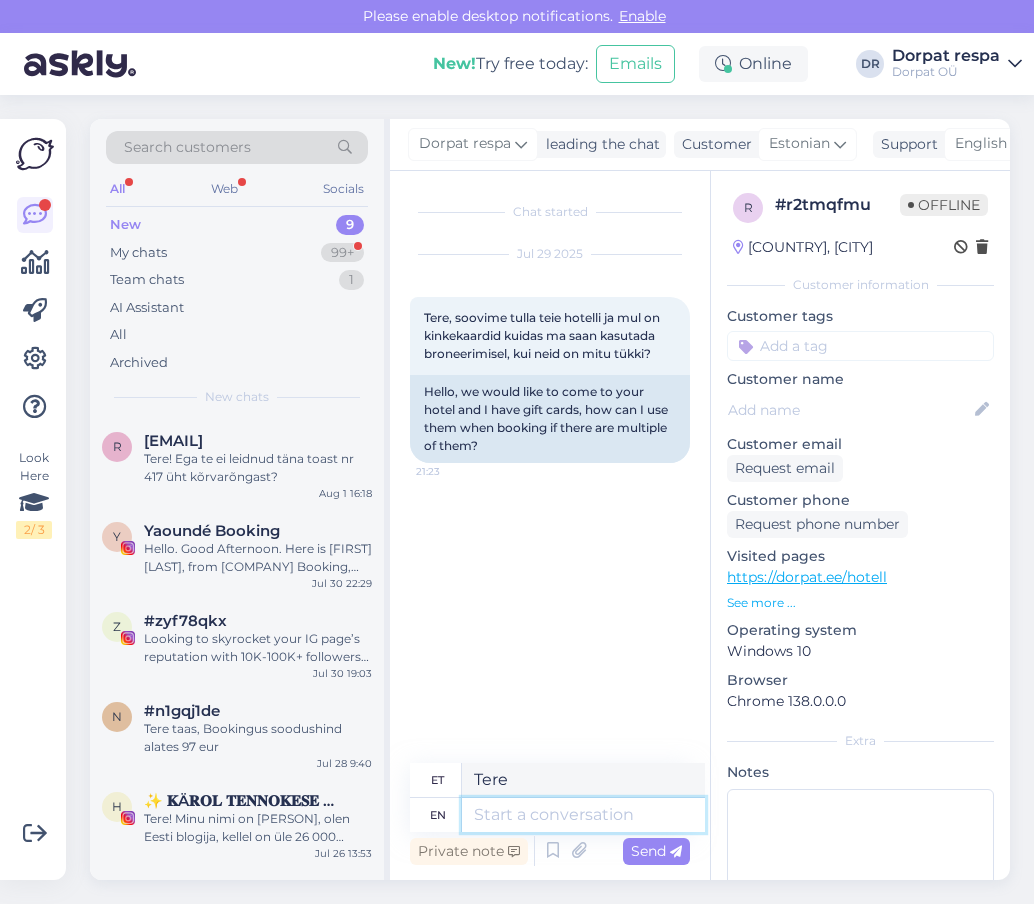 click at bounding box center [583, 815] 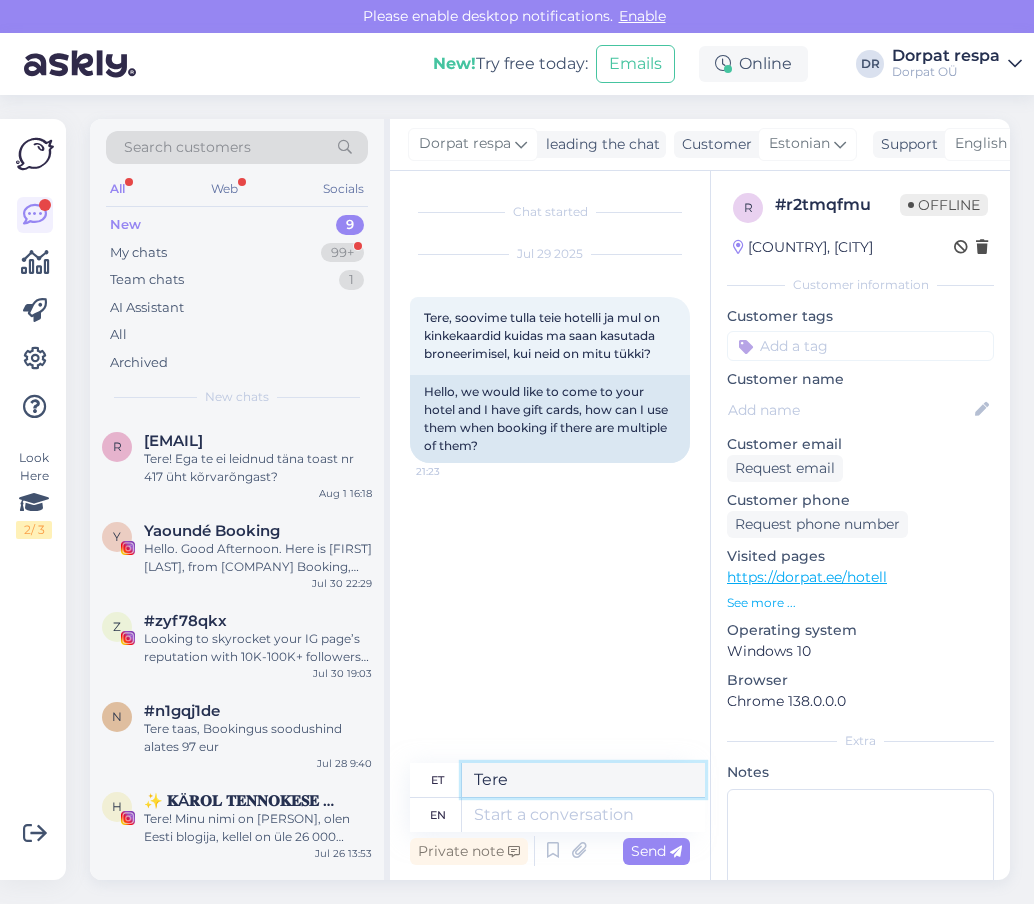 drag, startPoint x: 521, startPoint y: 781, endPoint x: 419, endPoint y: 770, distance: 102.59142 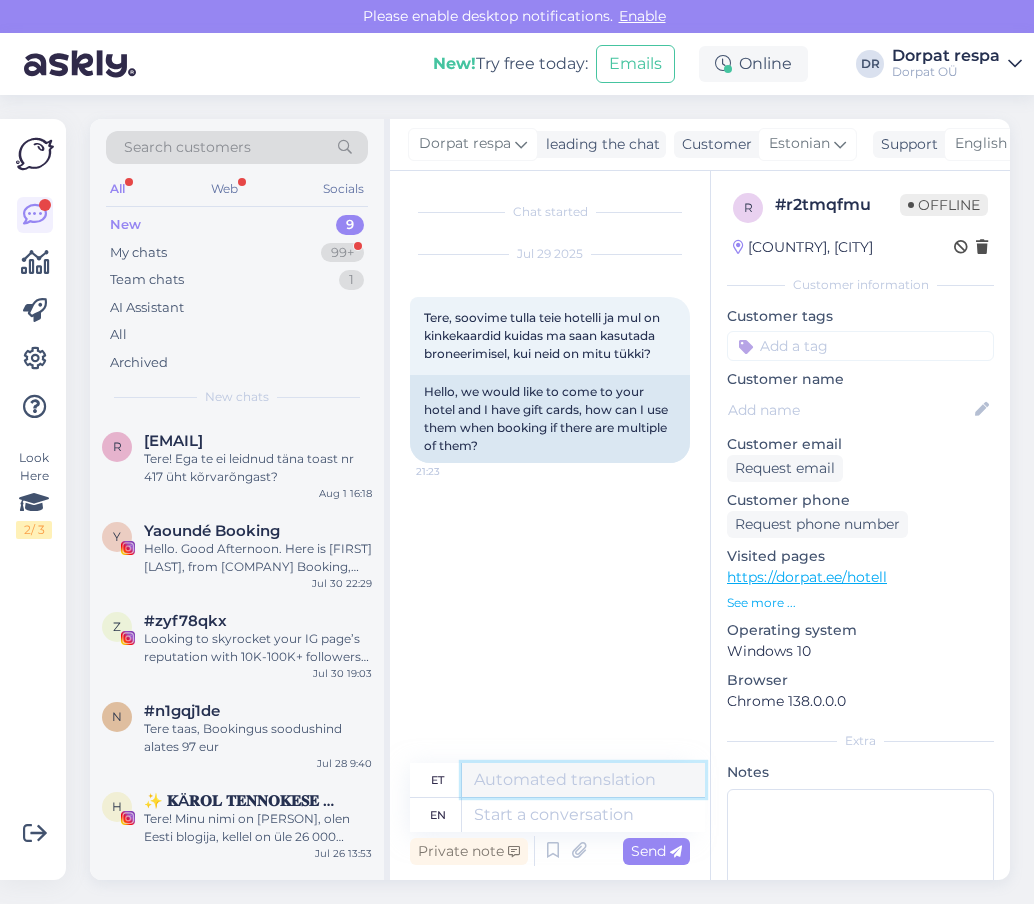 type 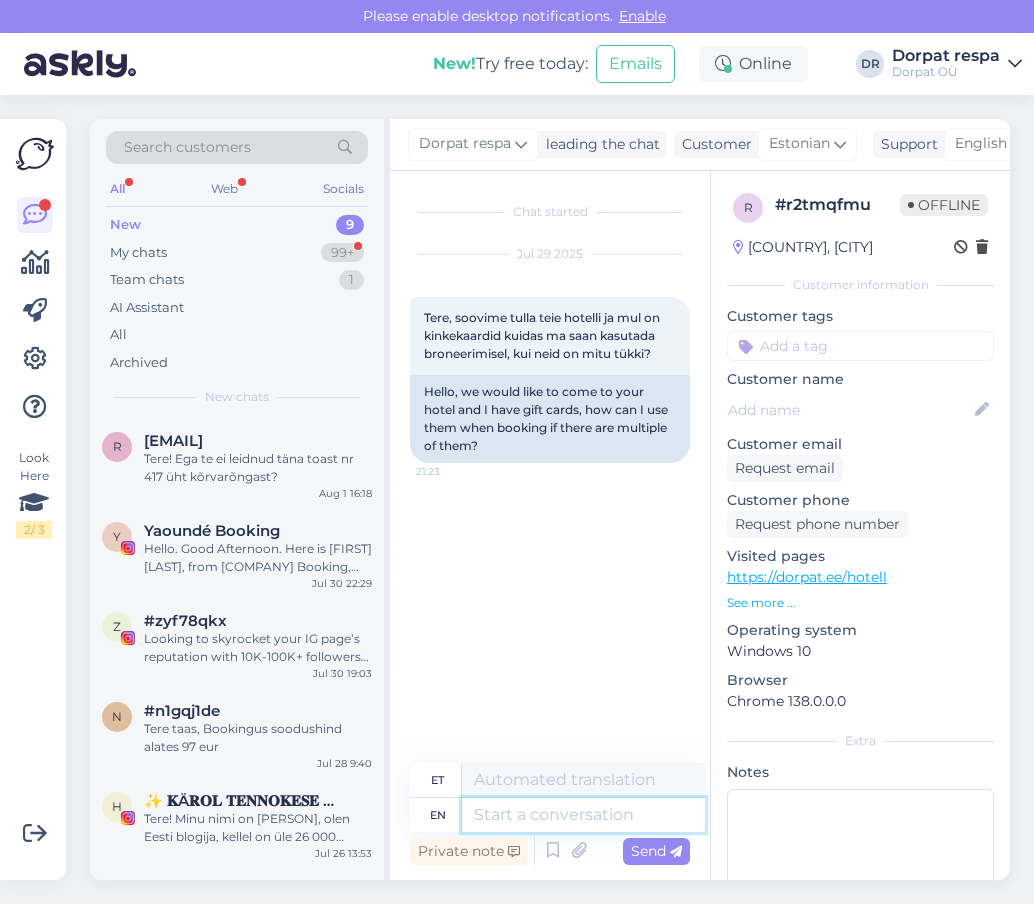 click at bounding box center [583, 815] 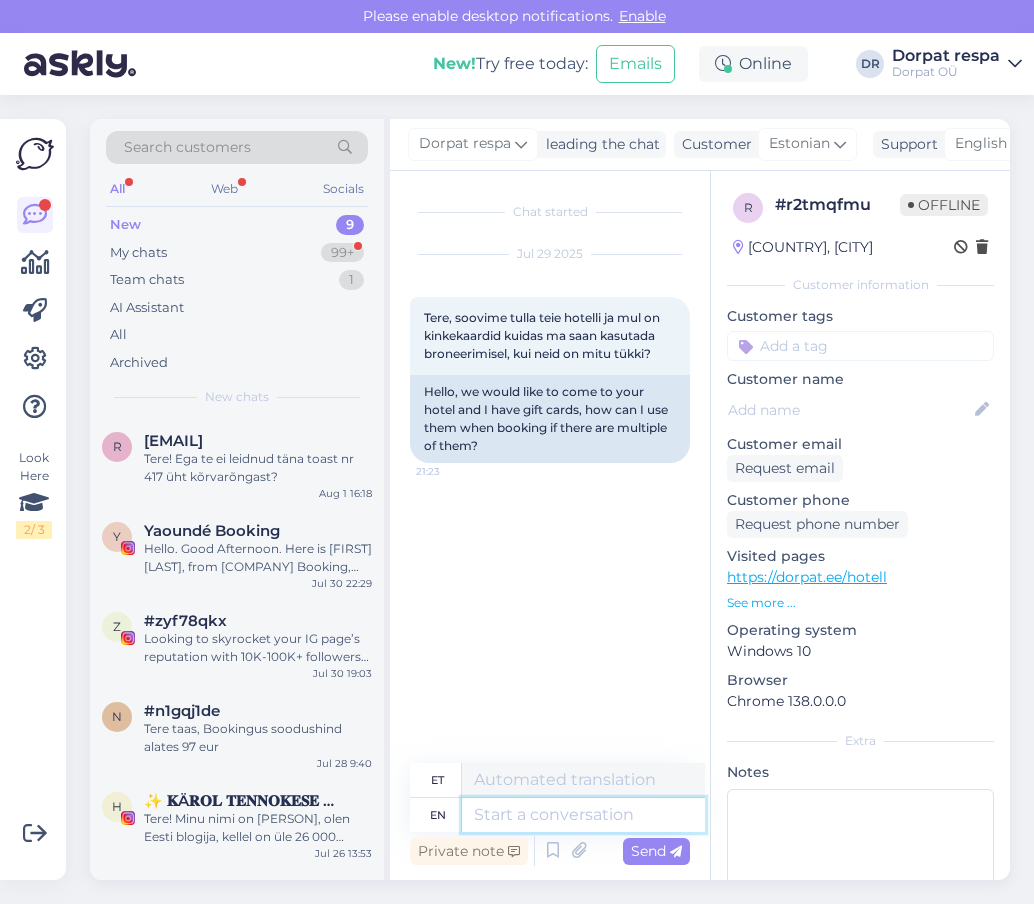click at bounding box center (583, 815) 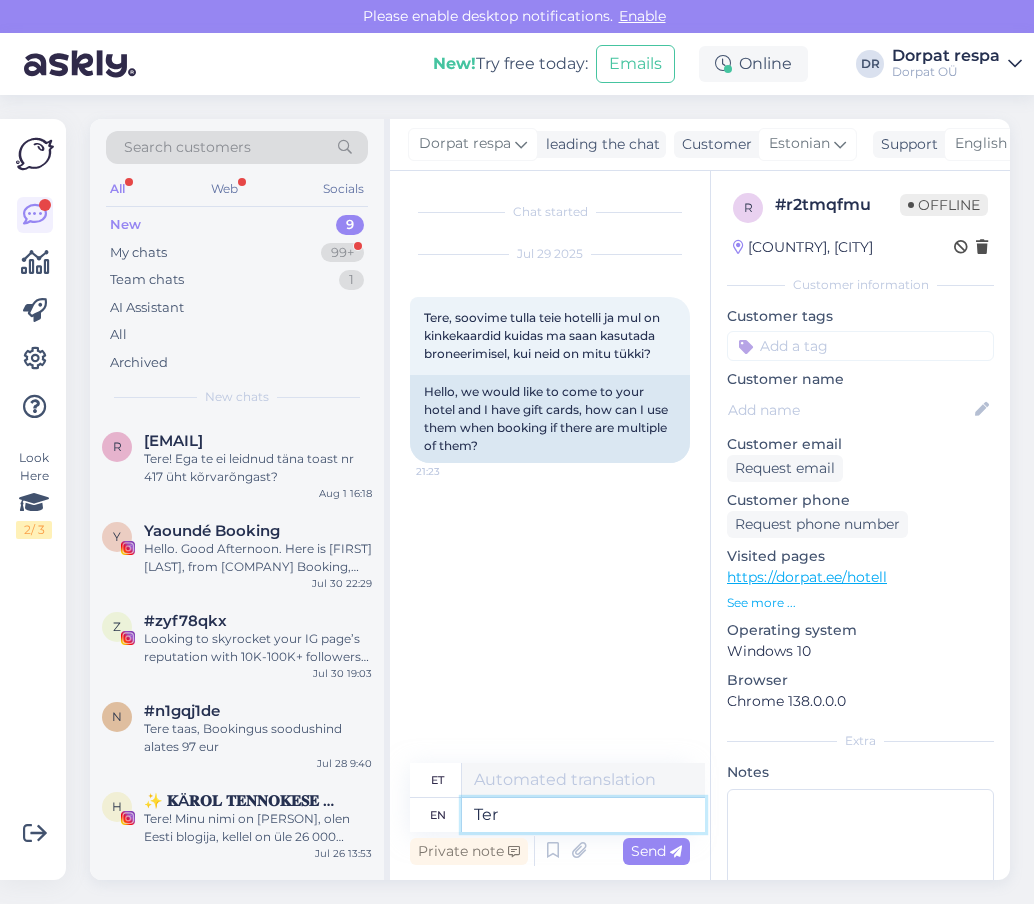 type on "Tere" 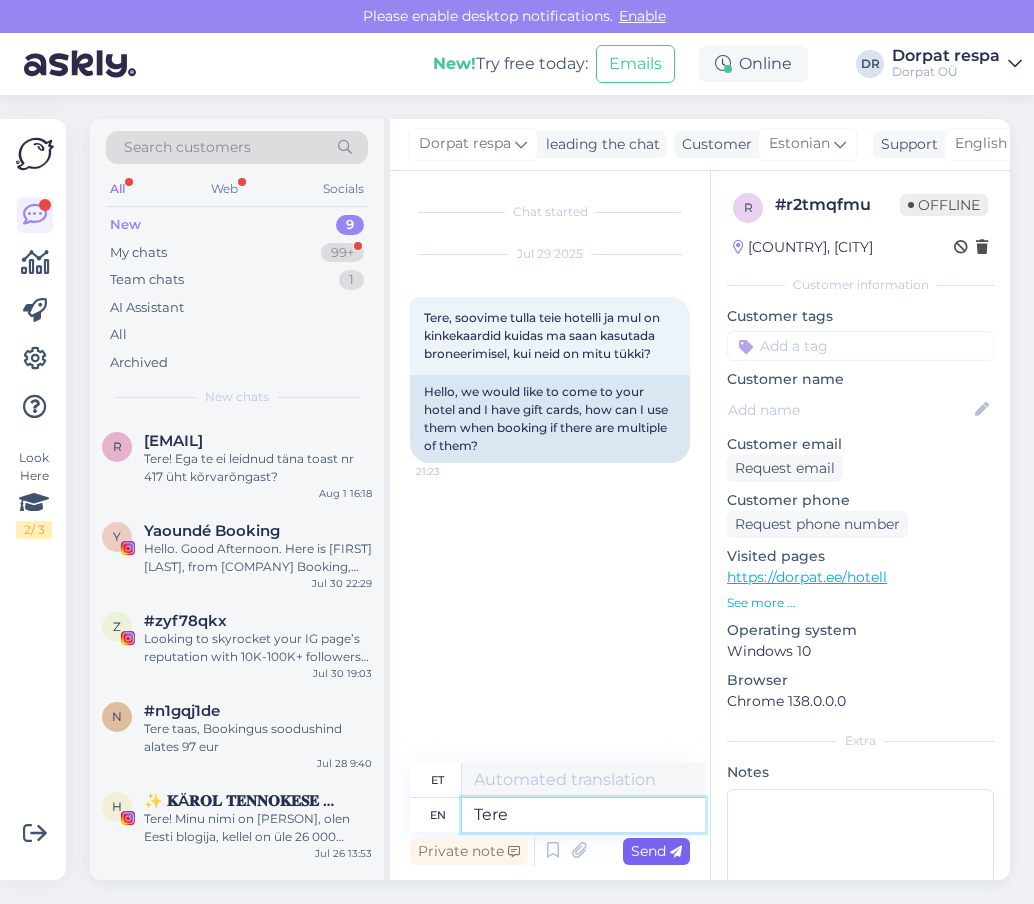 type on "Tere" 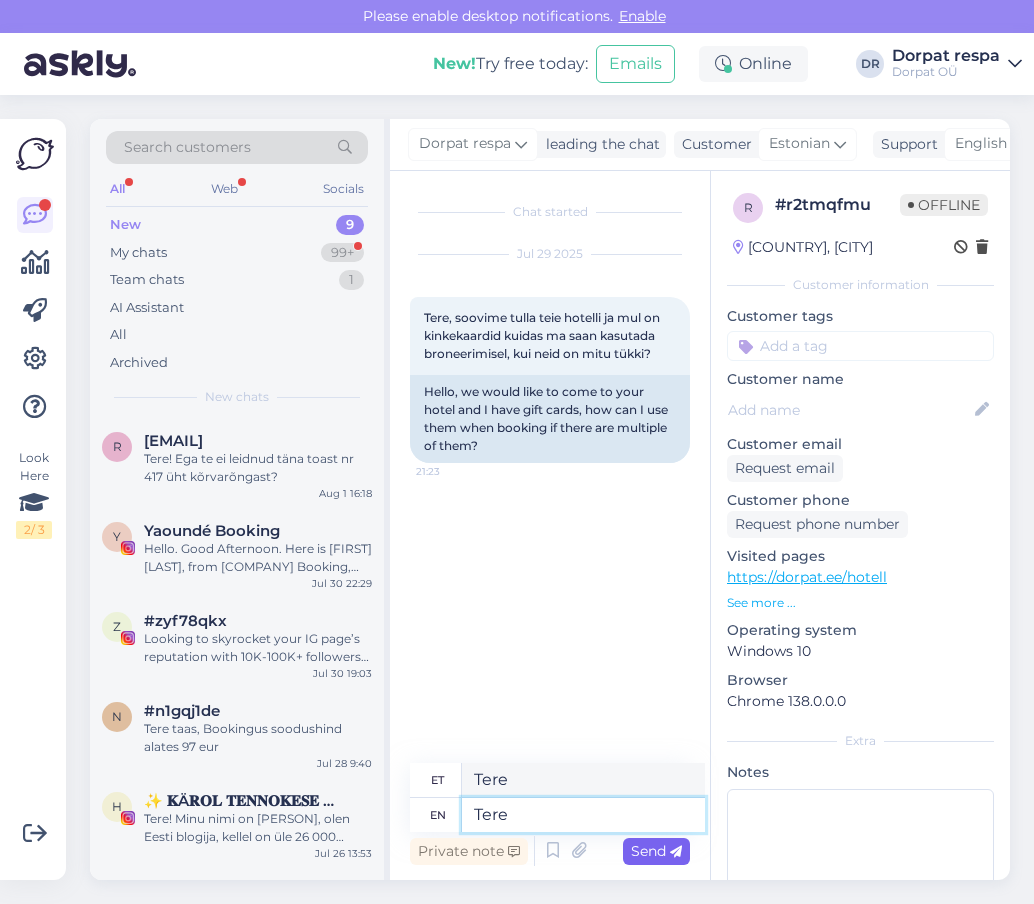 type on "Tere" 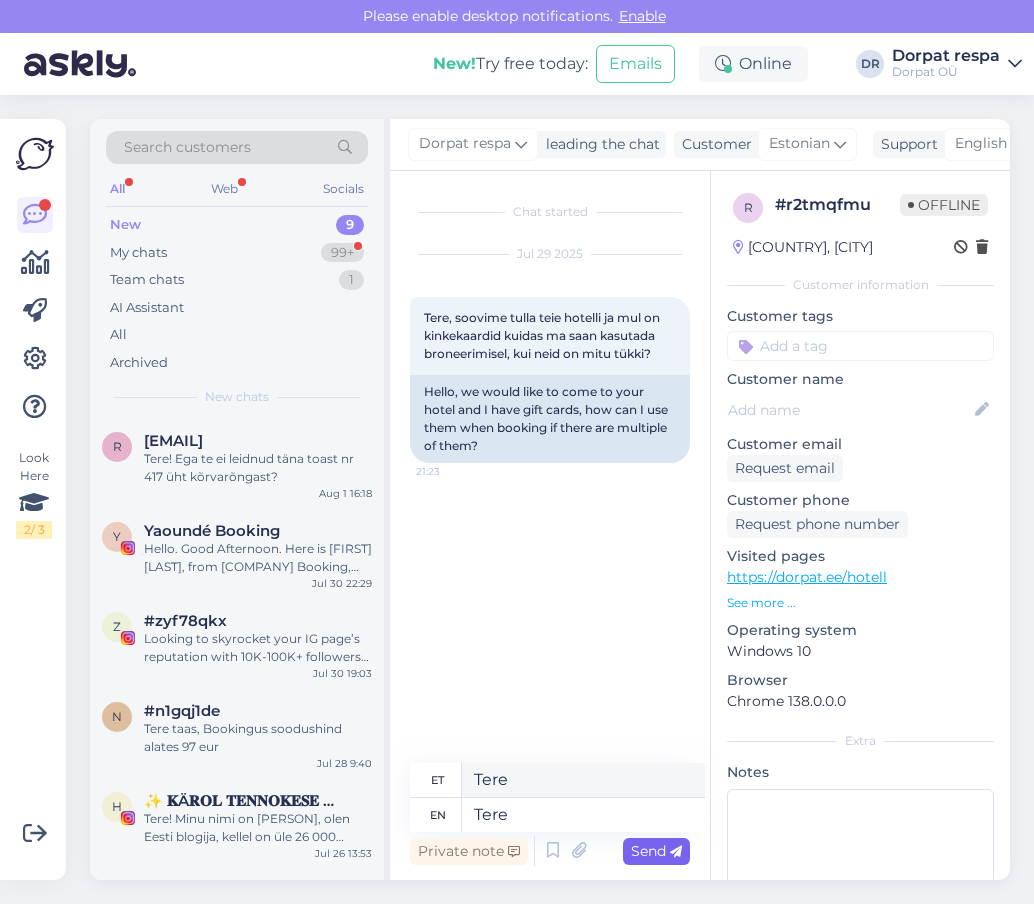 click on "Send" at bounding box center (656, 851) 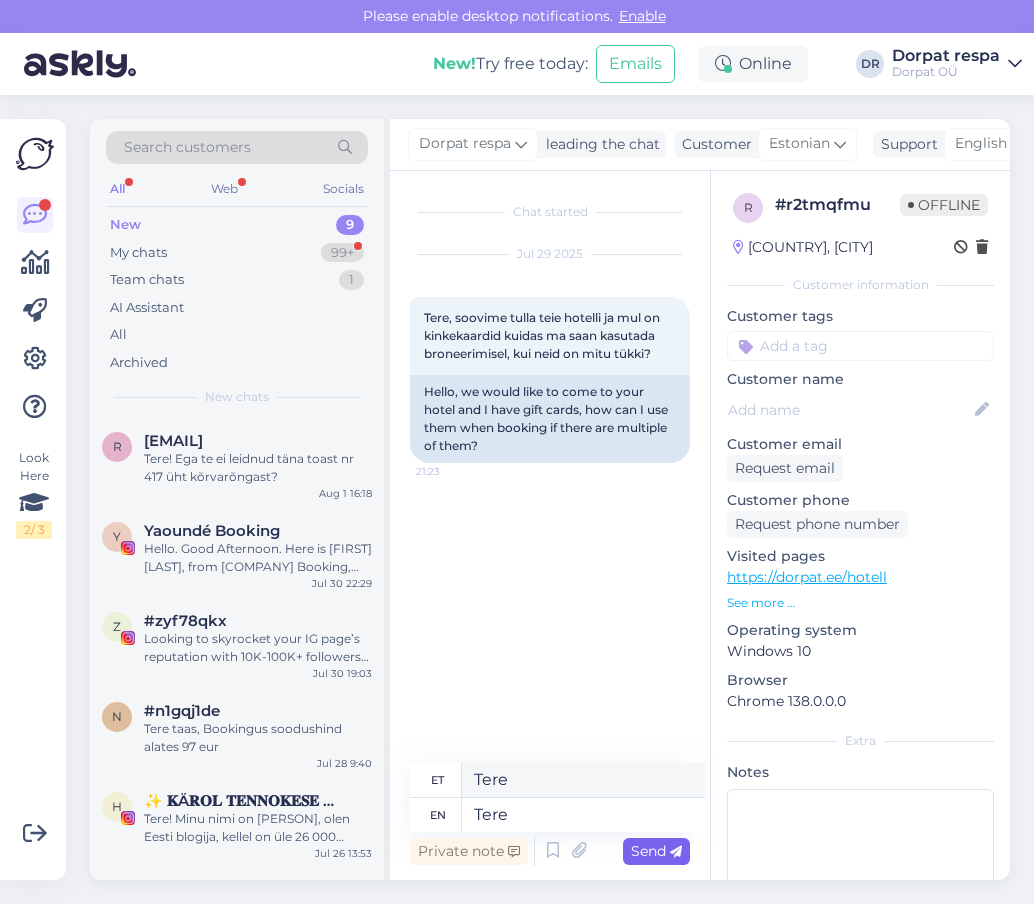type 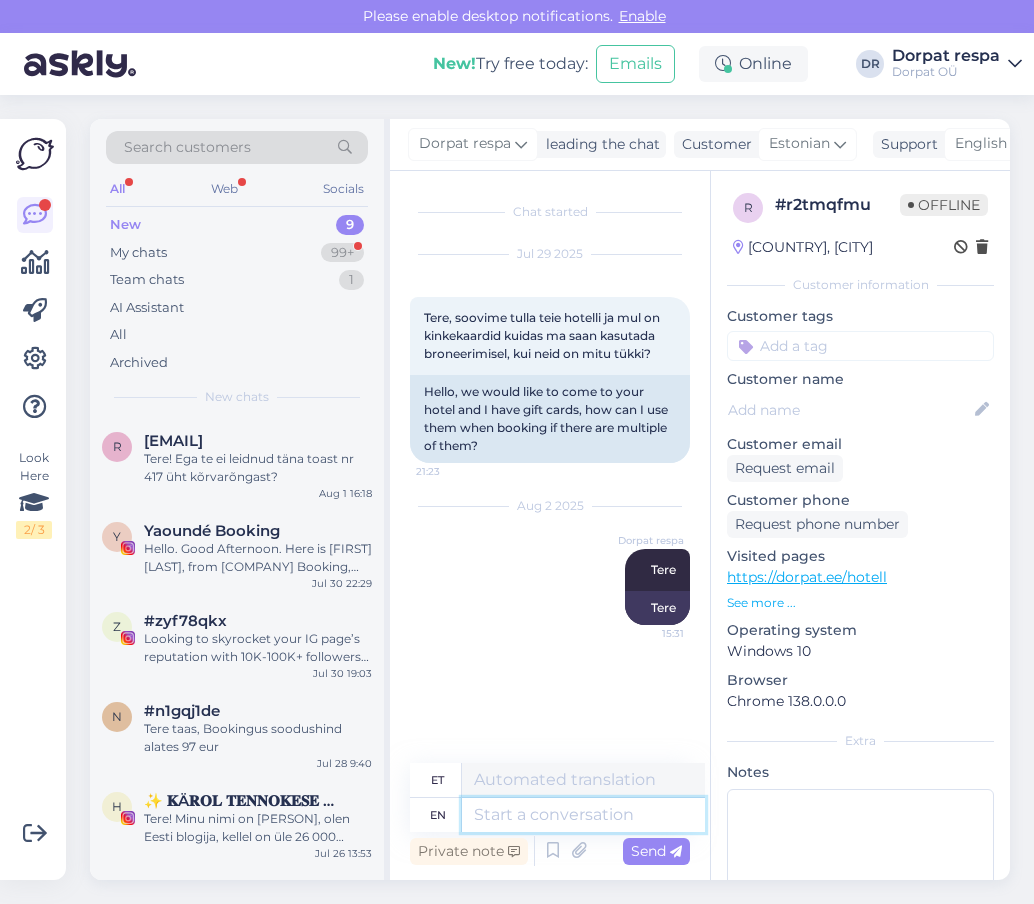 click at bounding box center [583, 815] 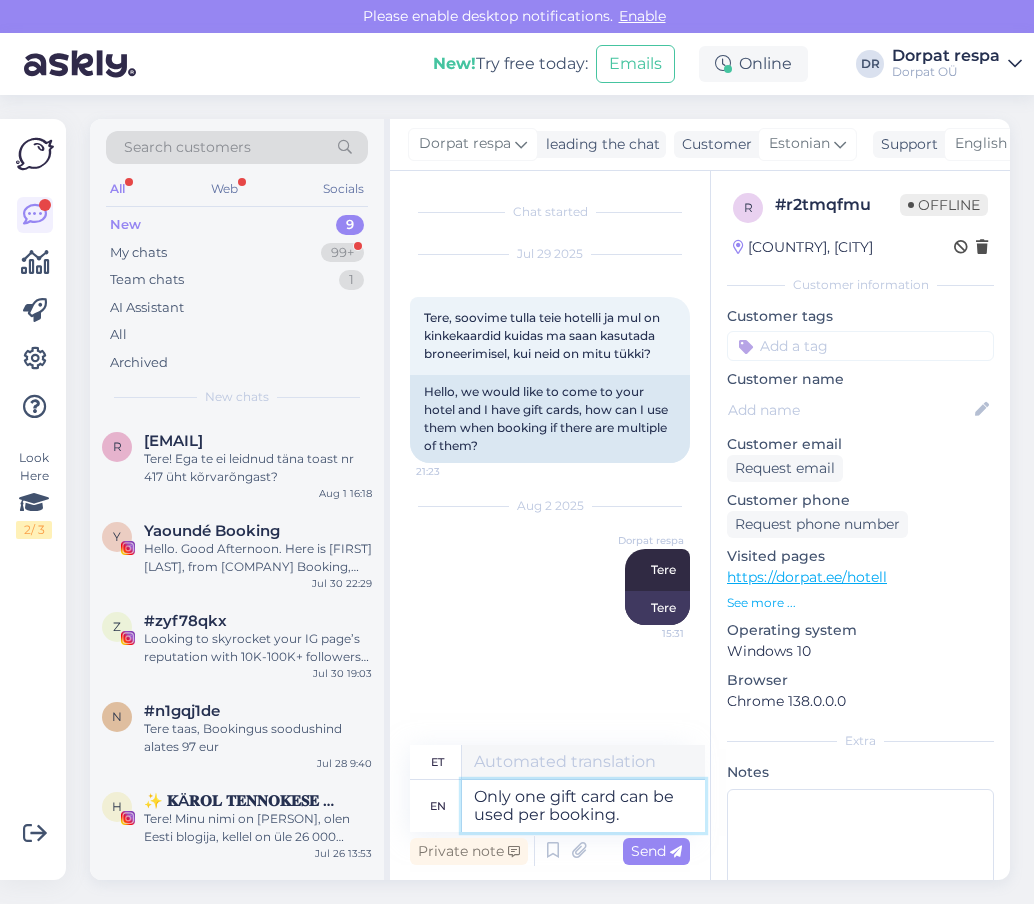 type on "Broneeringu kohta saab kasutada ainult ühte kinkekaarti." 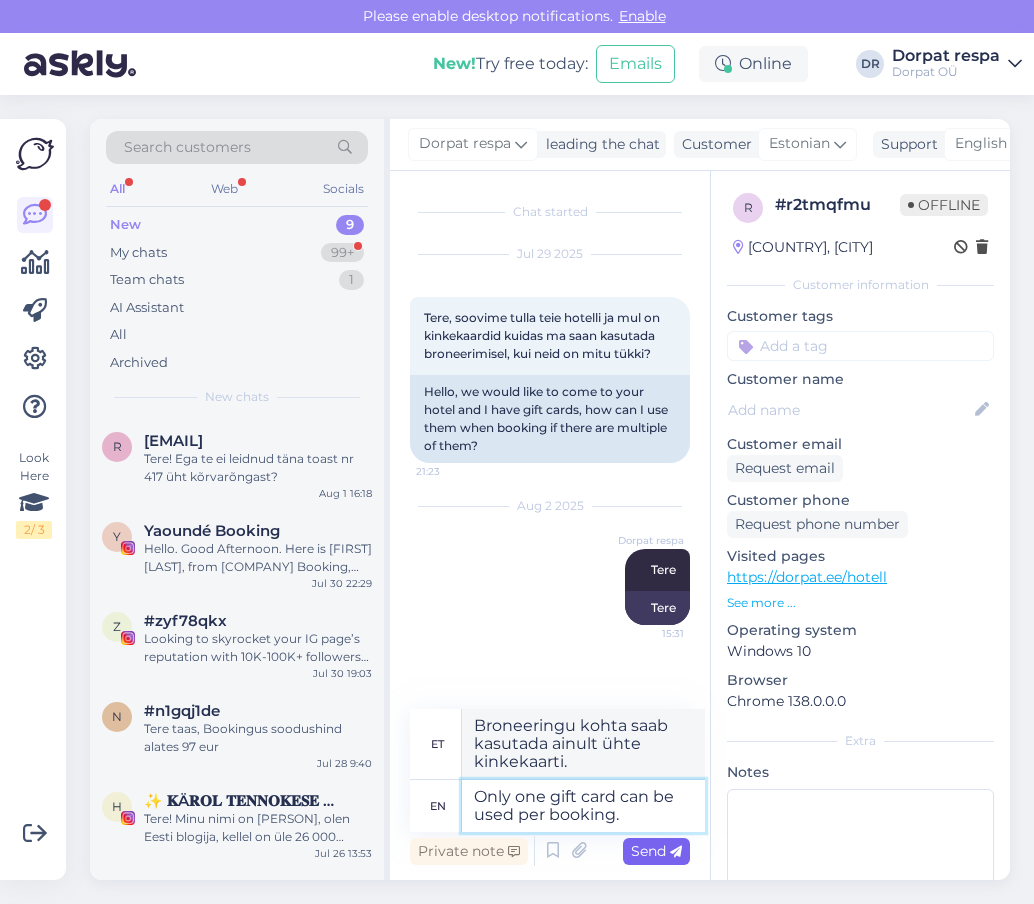 type on "Only one gift card can be used per booking." 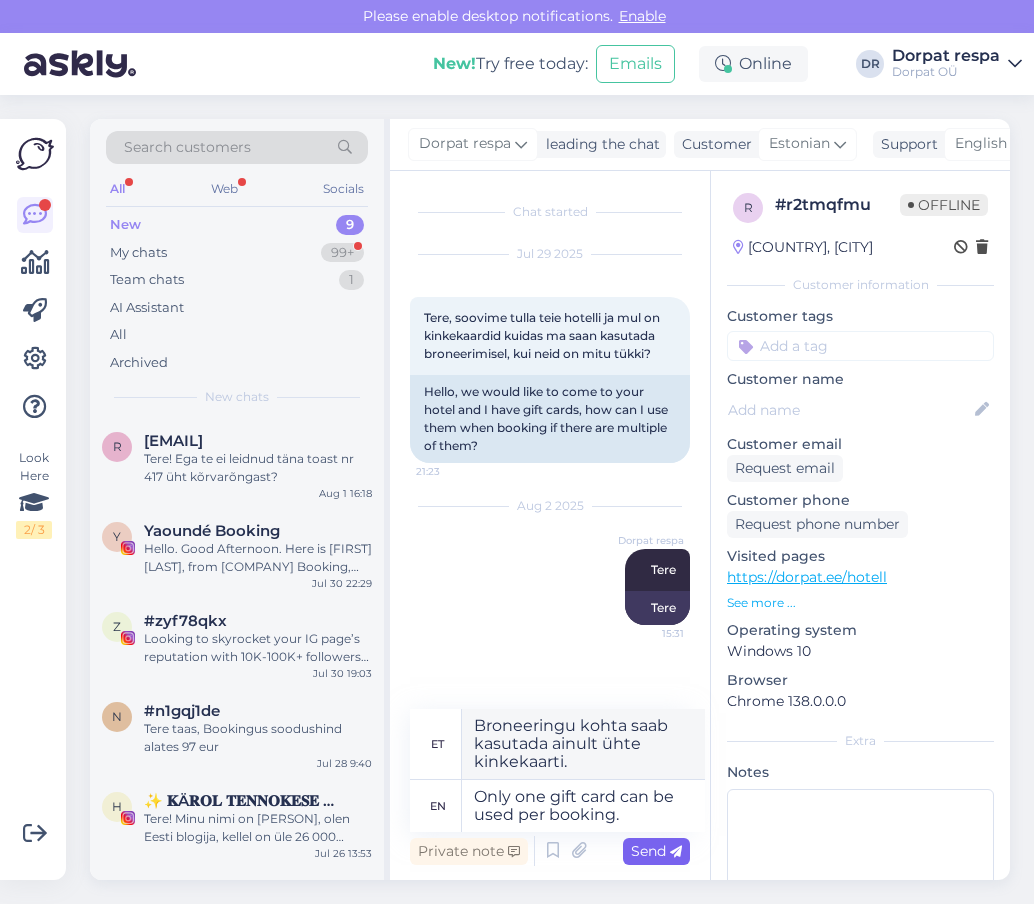 click on "Send" at bounding box center [656, 851] 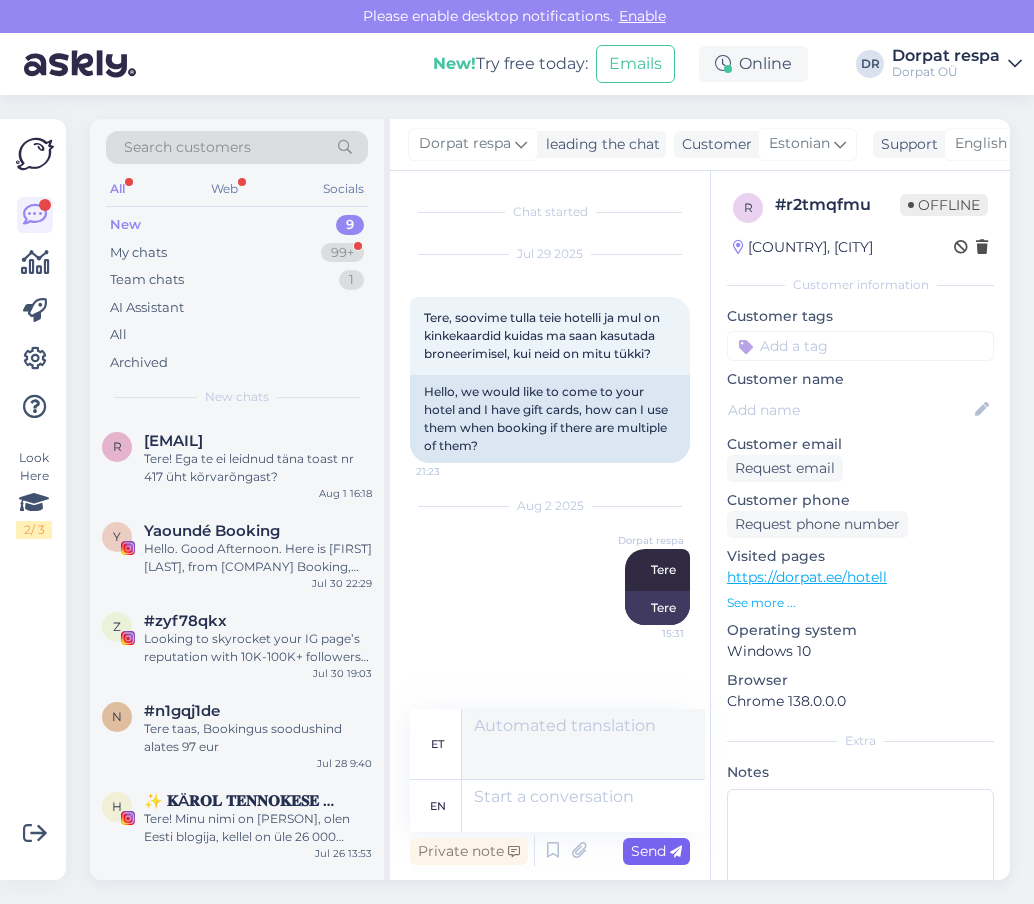 scroll, scrollTop: 76, scrollLeft: 0, axis: vertical 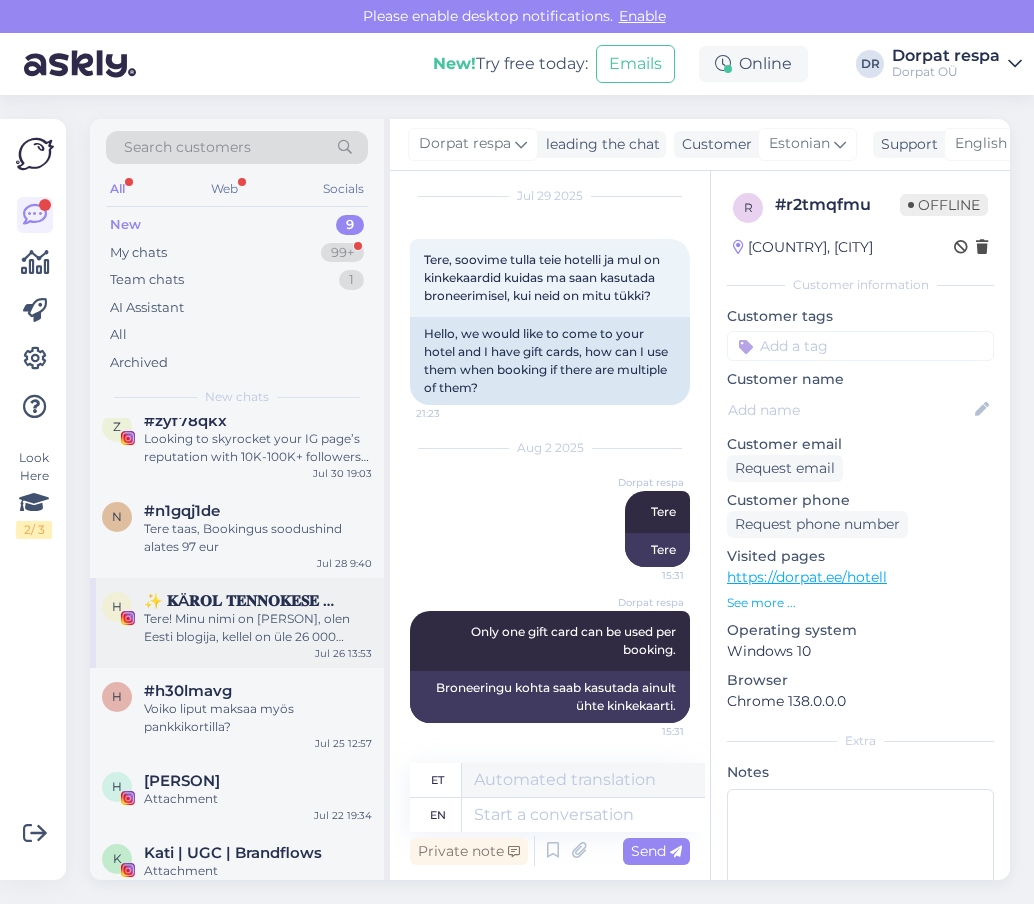 click on "Hello!
Minu nimi on Natalia, olen Eesti blogija, kellel on üle 26 000 jälgija Instagramis, ning naistekogukonna looja, kuhu kuulub üle 600 aktiivse liikme Eestist ja Balti riikidest.
Sooviksin tulla teie hotelli koos perega ja luua kauni ning elava sisu, mis aitaks näidata teie hotelli parimast küljest.
Mul on edukas kogemus koostööst Eesti brändide ja ürituspaikadega – olen loonud neile Reels’e ja Story’sid, mis on pälvinud publiku tähelepanu ning toonud uusi kliente.
Teen koostööettepaneku – majutus vahetuskaubana vastu:
• Reels kooskaastööna teie kontoga
• Story’d vahetute muljetega
• Mainimine minu Telegrami-kanalis
Minu sihtrühm: 25–45-aastased naised, kes hindavad kvaliteetset puhkust ja reisimist – potentsiaalsed teie hotelli külastajad.
Ootan rõõmuga võimalust arutada koostööd! ☺️
Instagram: @natalyagretskaya" at bounding box center (258, 628) 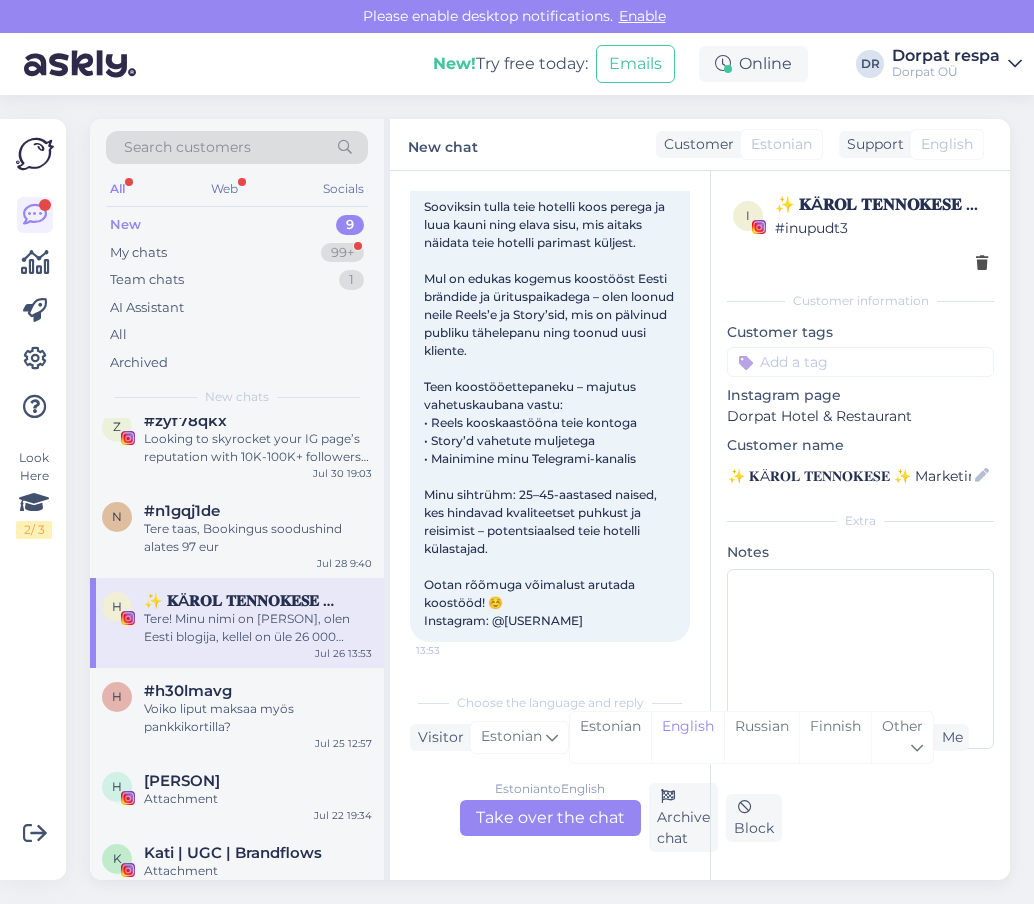 scroll, scrollTop: 273, scrollLeft: 0, axis: vertical 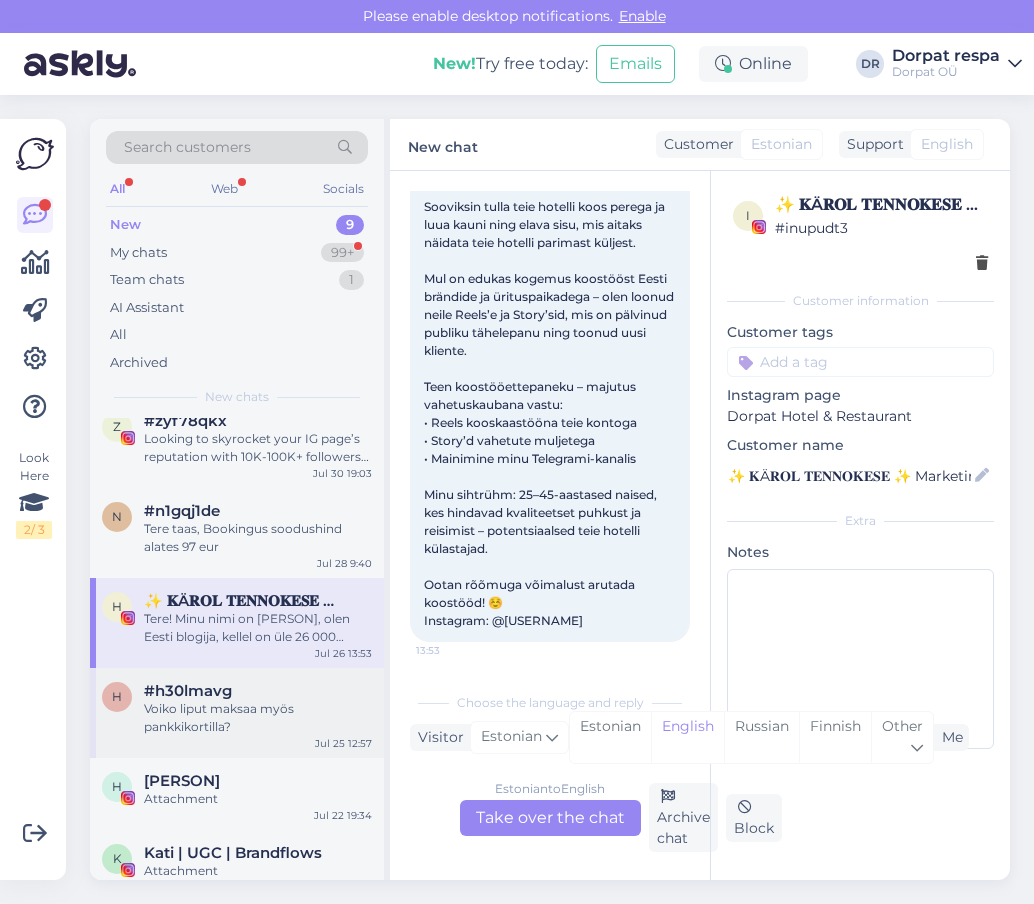 click on "#h30lmavg" at bounding box center (188, 691) 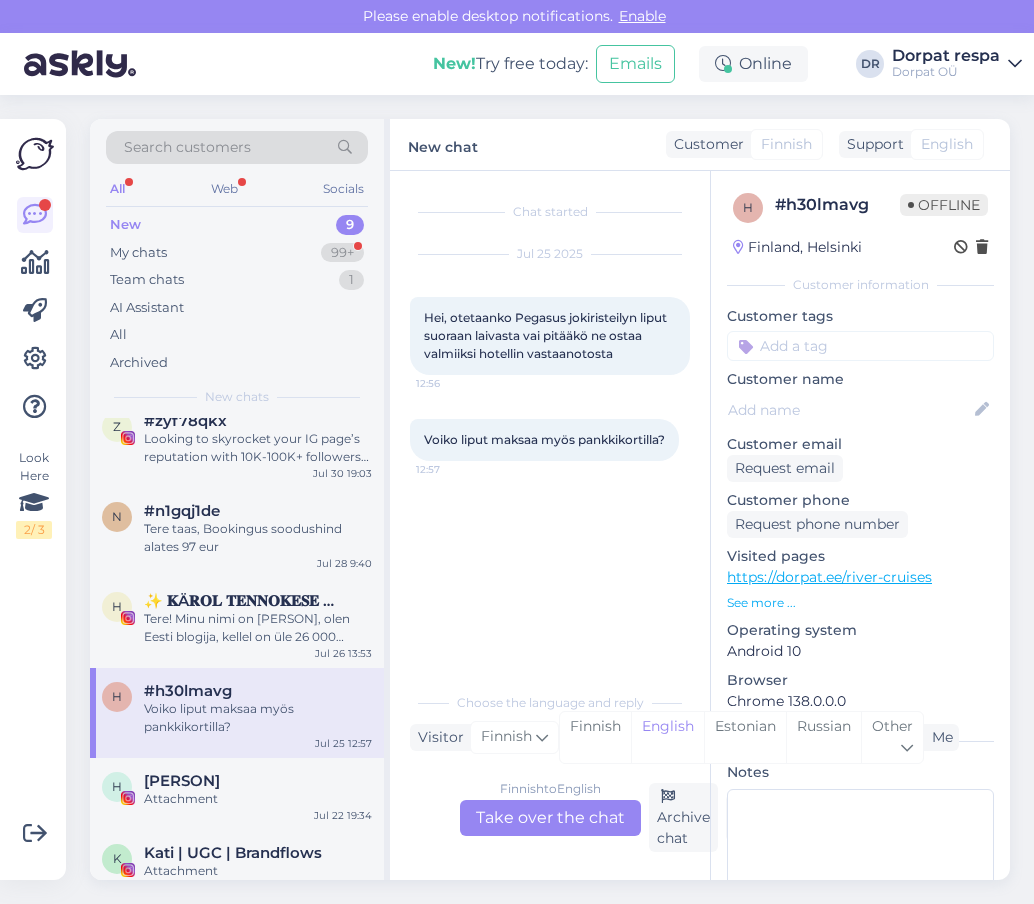 scroll, scrollTop: 0, scrollLeft: 0, axis: both 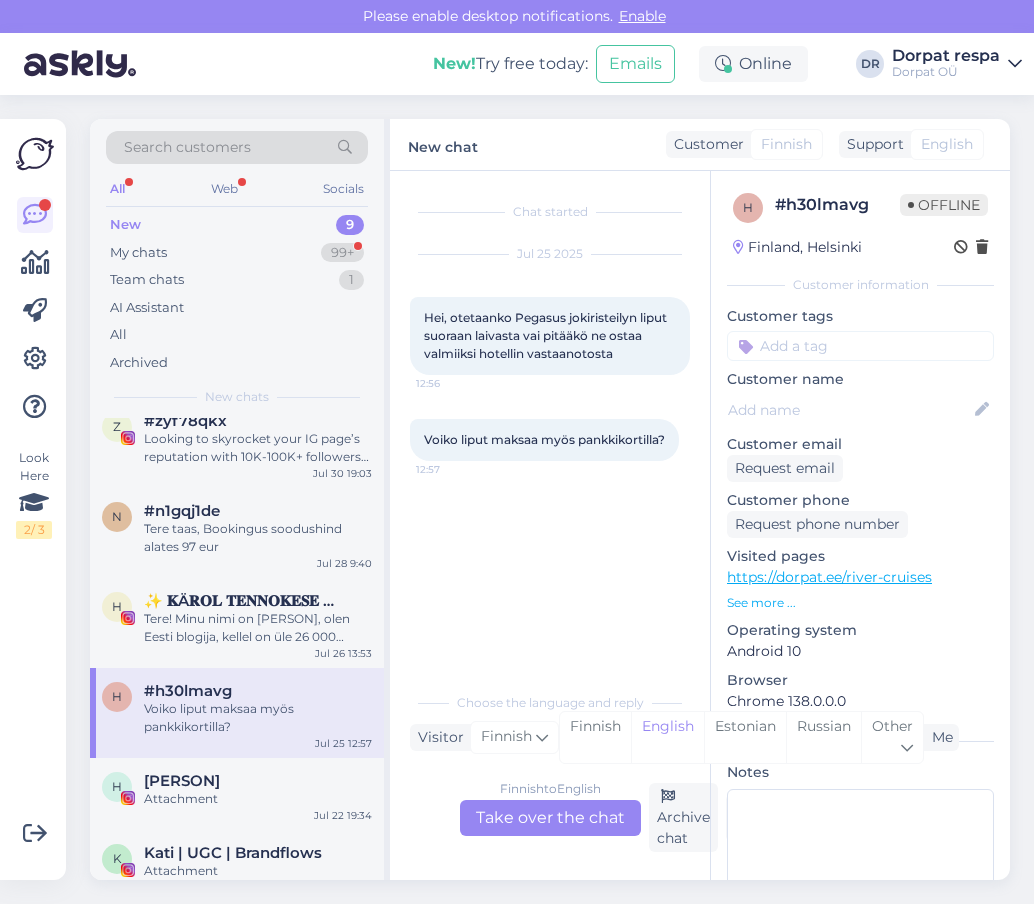 click on "Finnish  to  English Take over the chat" at bounding box center (550, 818) 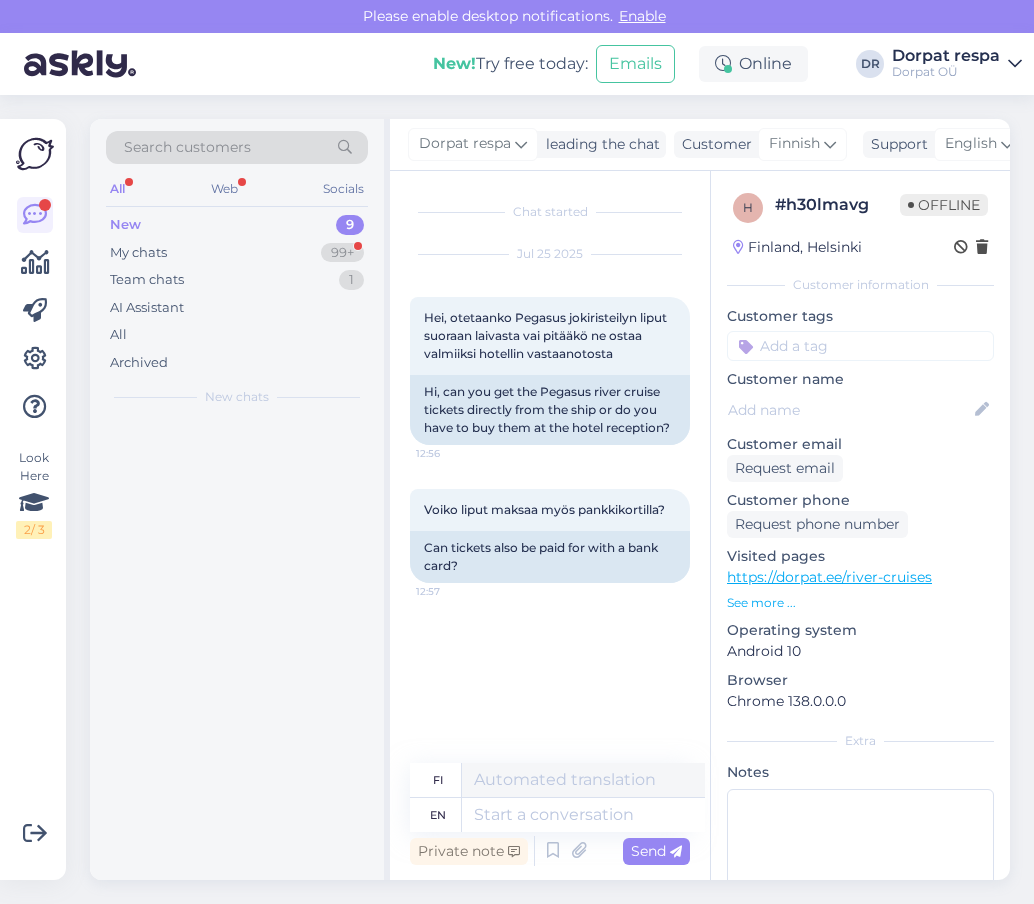 scroll, scrollTop: 0, scrollLeft: 0, axis: both 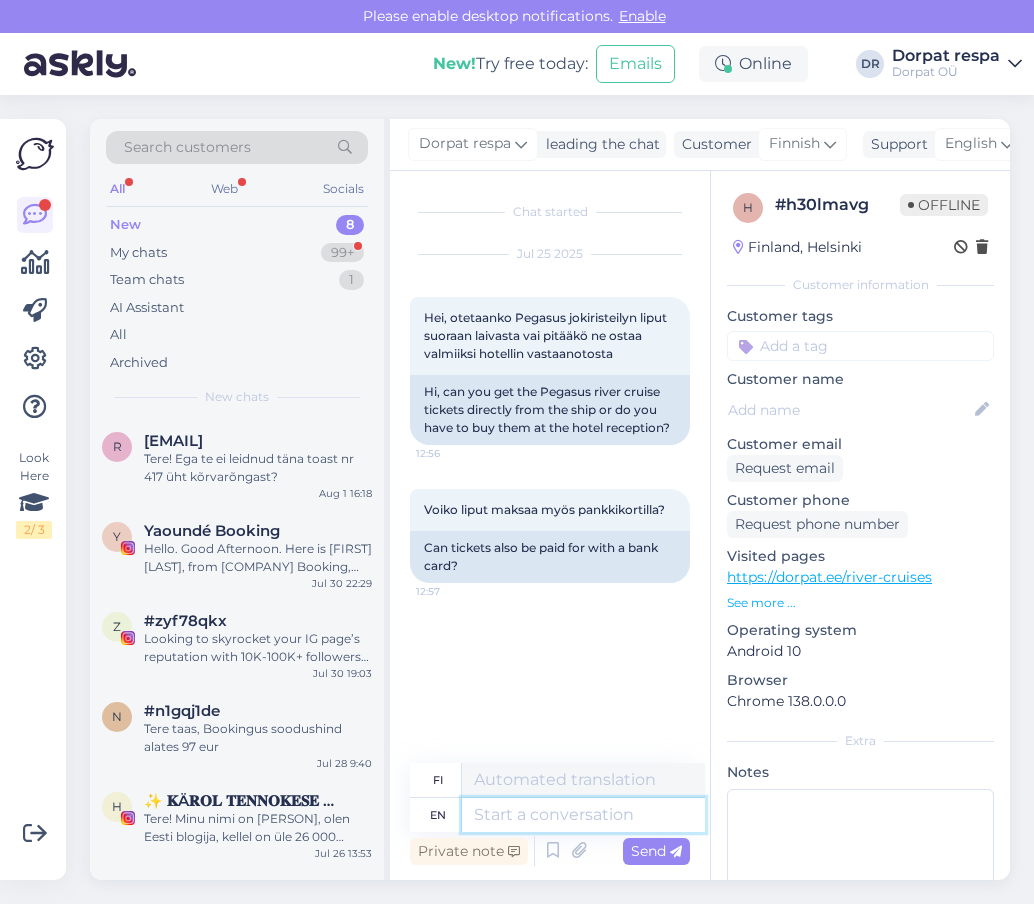 click at bounding box center (583, 815) 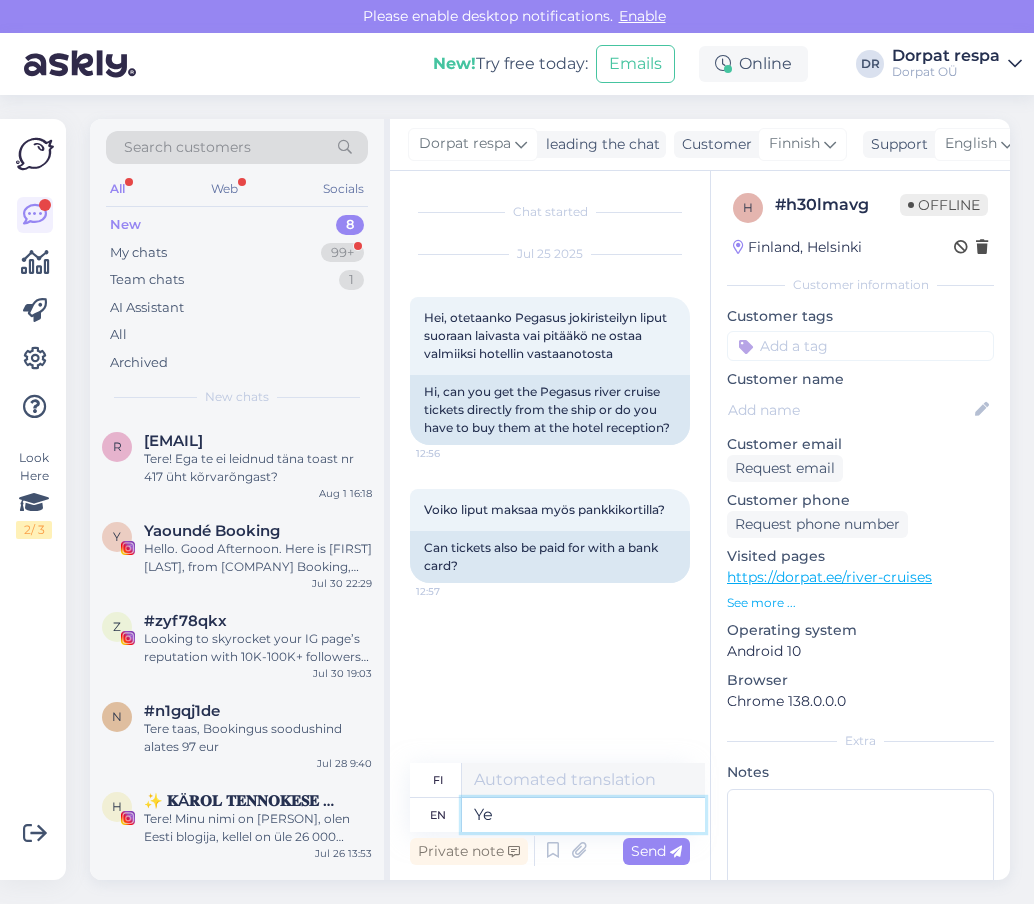 type on "Yes" 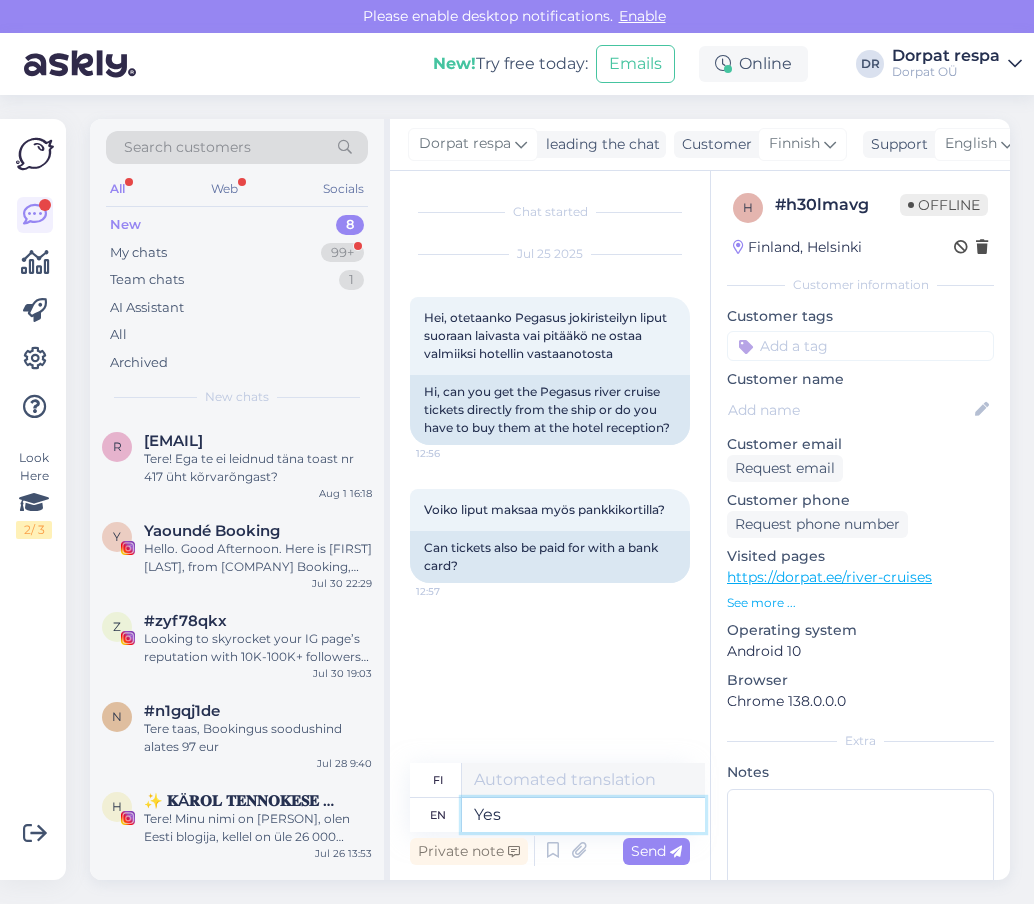 type on "Kyllä" 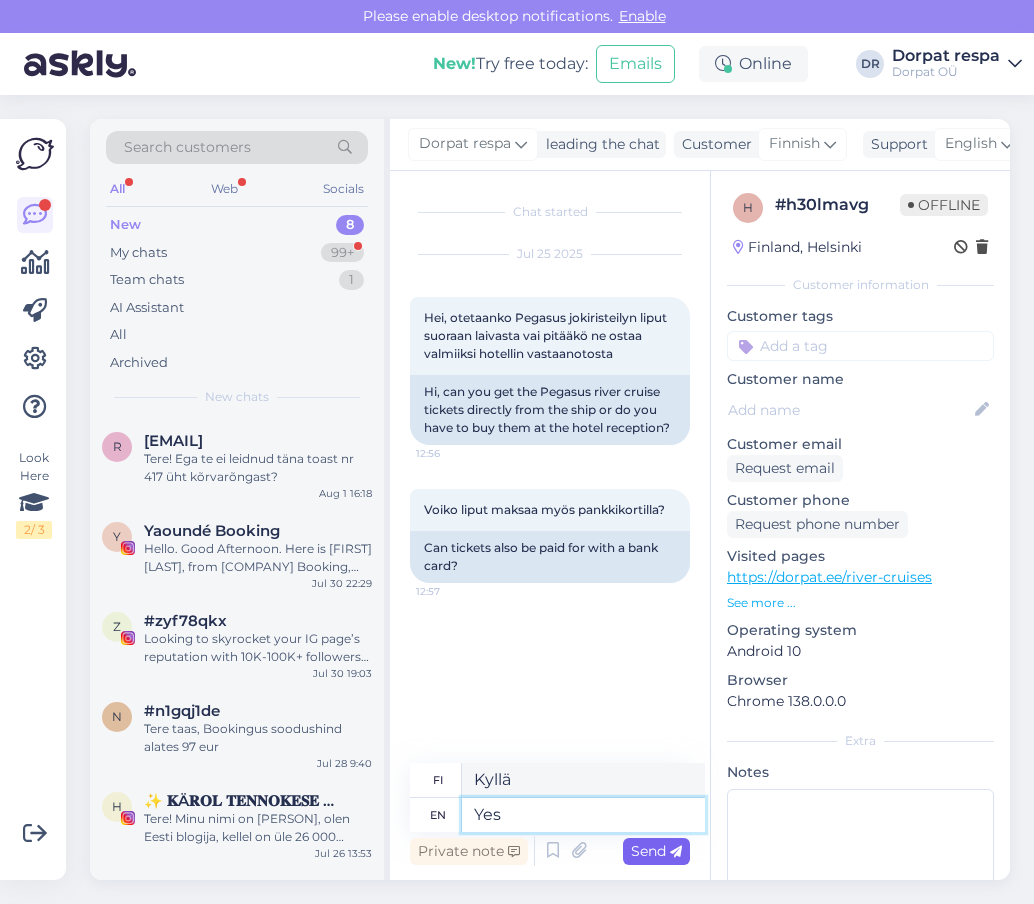 type on "Yes" 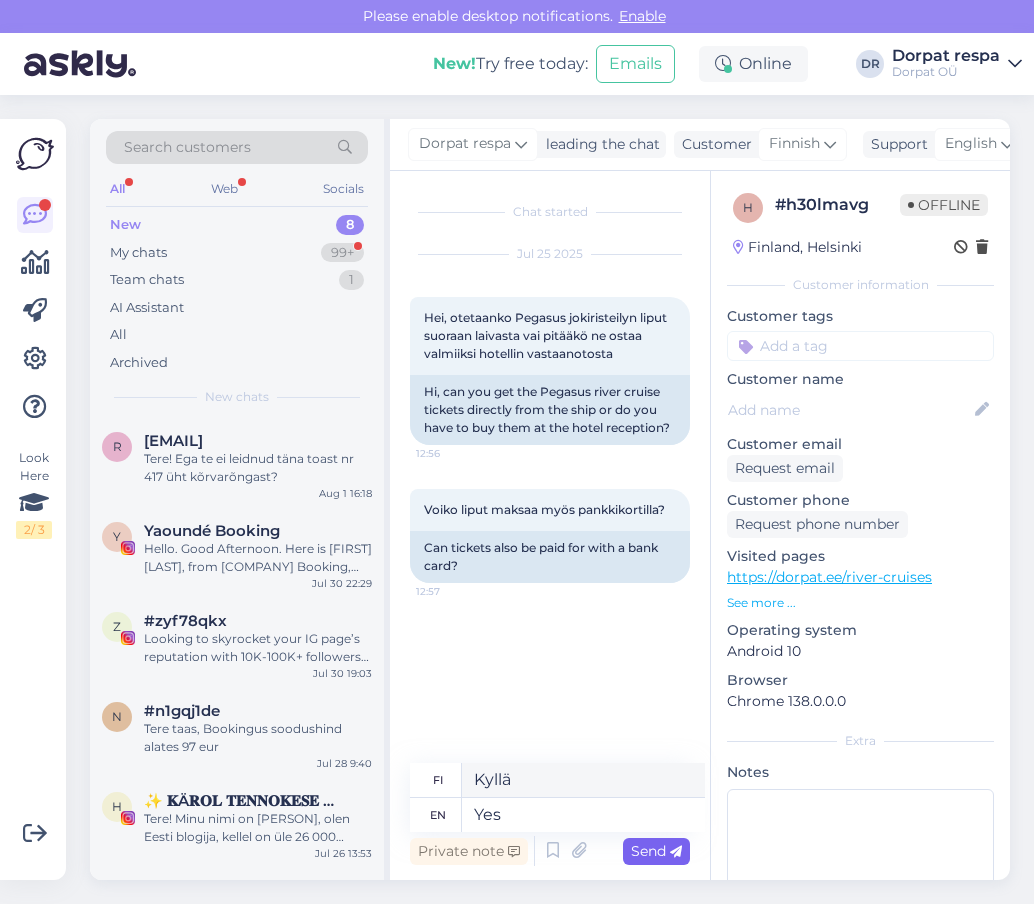 click on "Send" at bounding box center (656, 851) 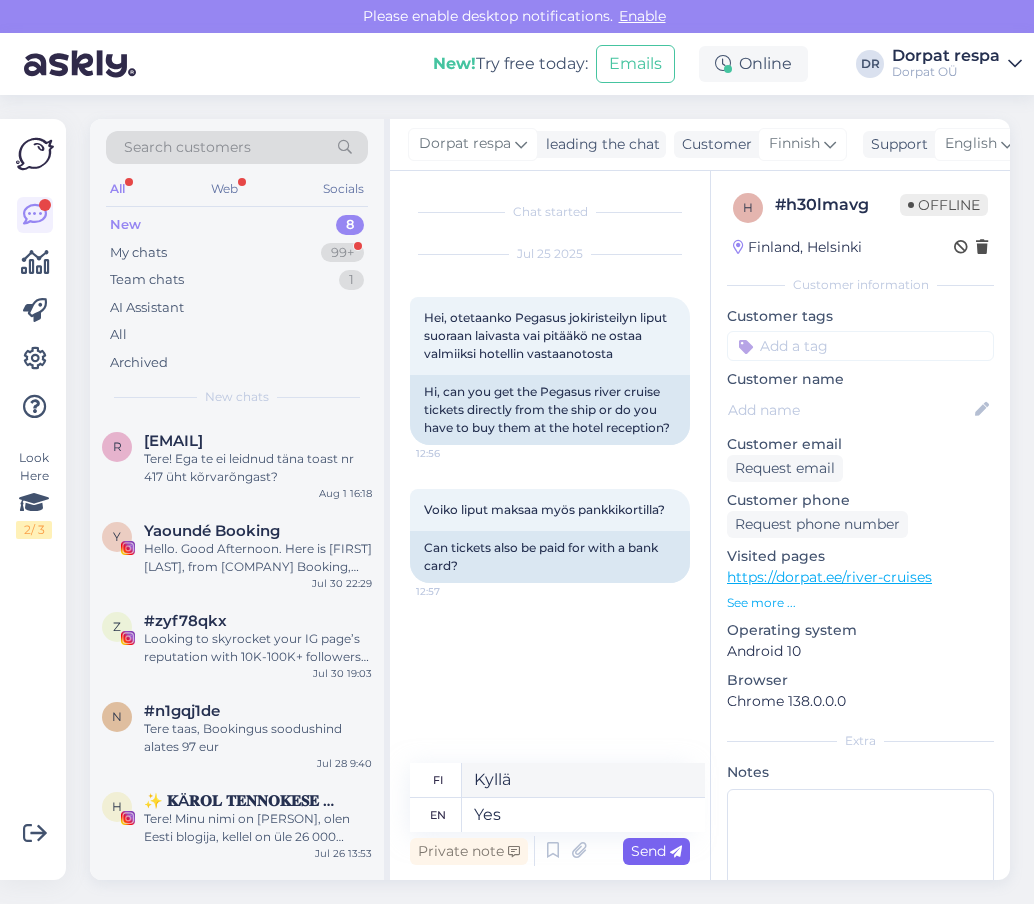 type 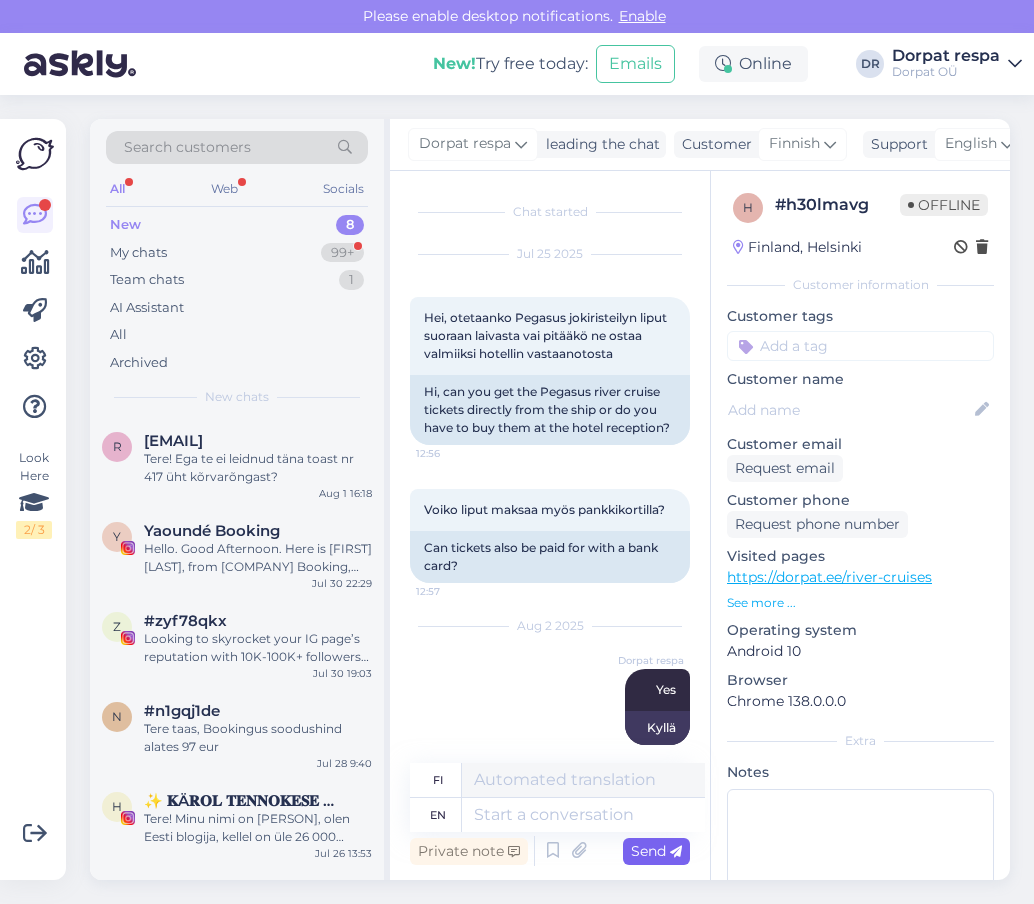 scroll, scrollTop: 58, scrollLeft: 0, axis: vertical 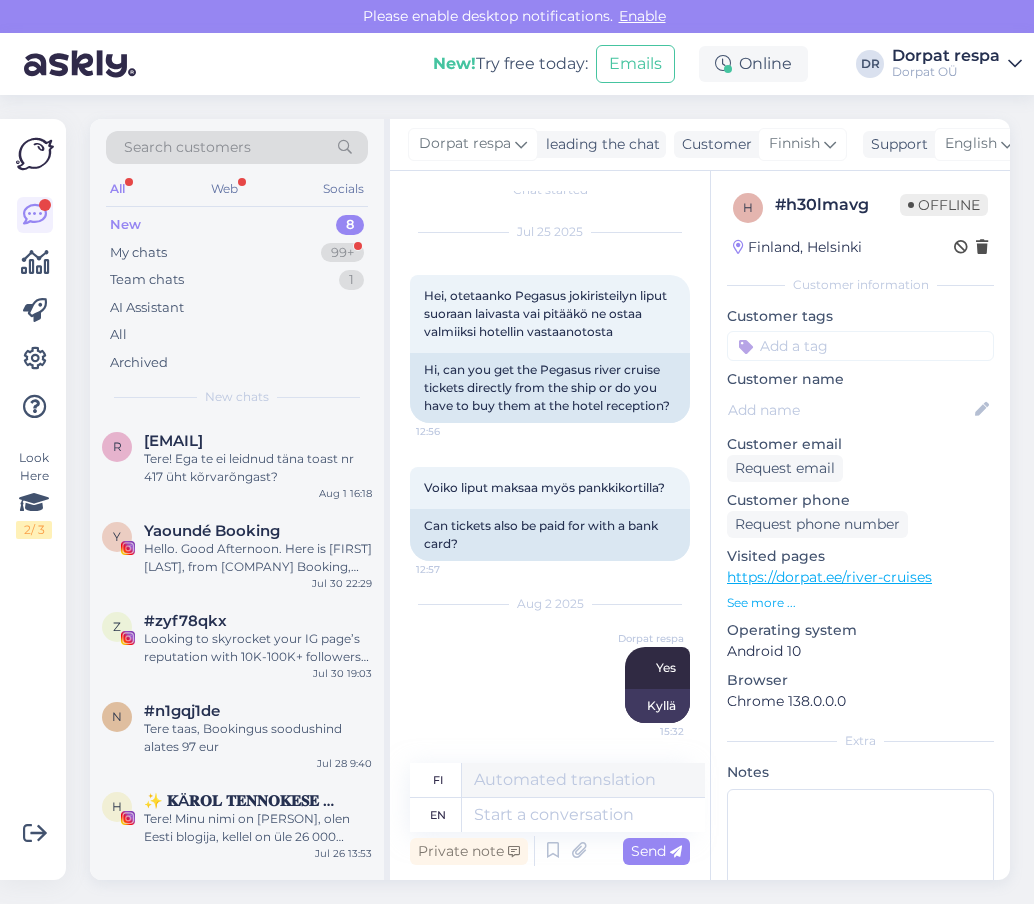 click on "New" at bounding box center [125, 225] 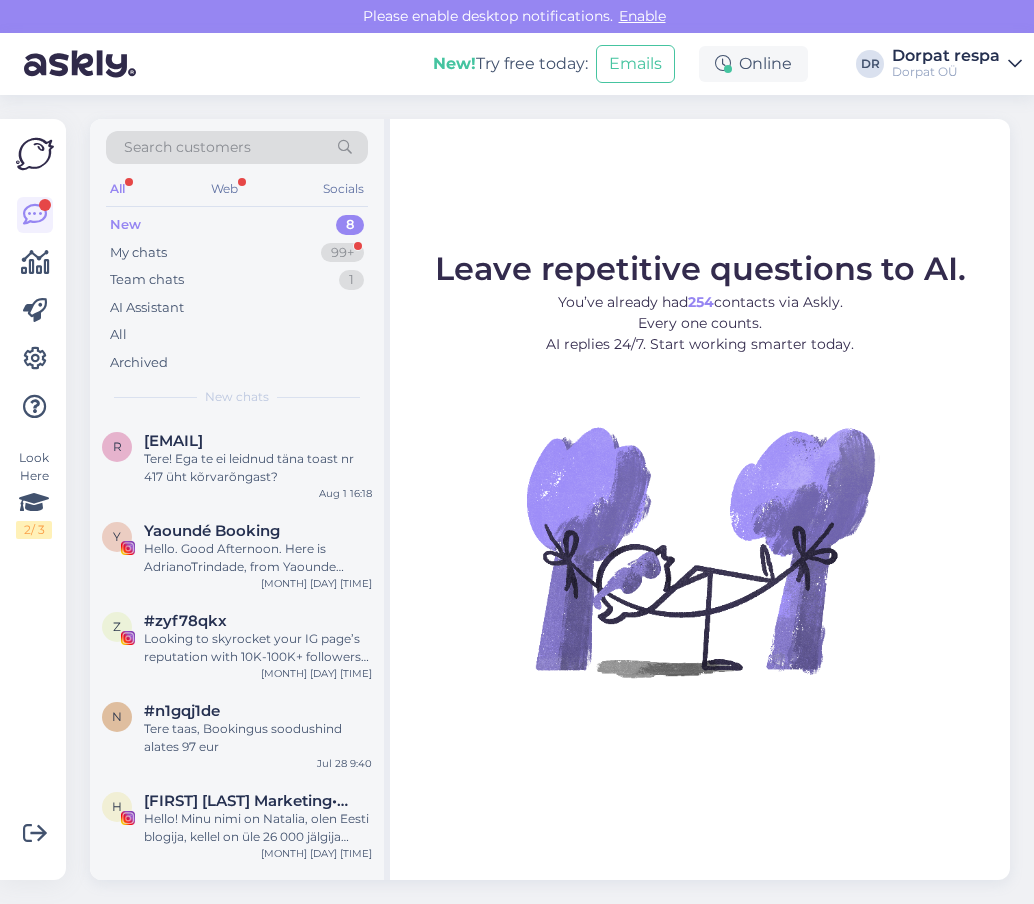 scroll, scrollTop: 0, scrollLeft: 0, axis: both 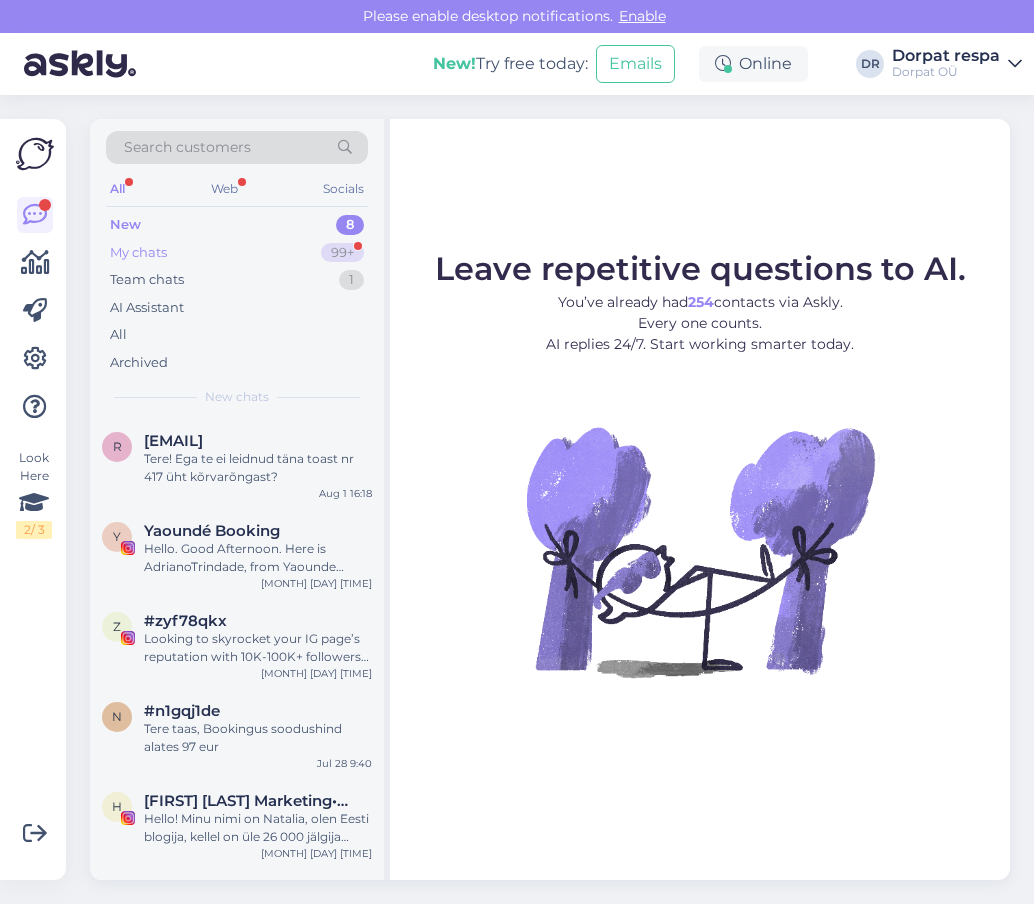 click on "My chats" at bounding box center (138, 253) 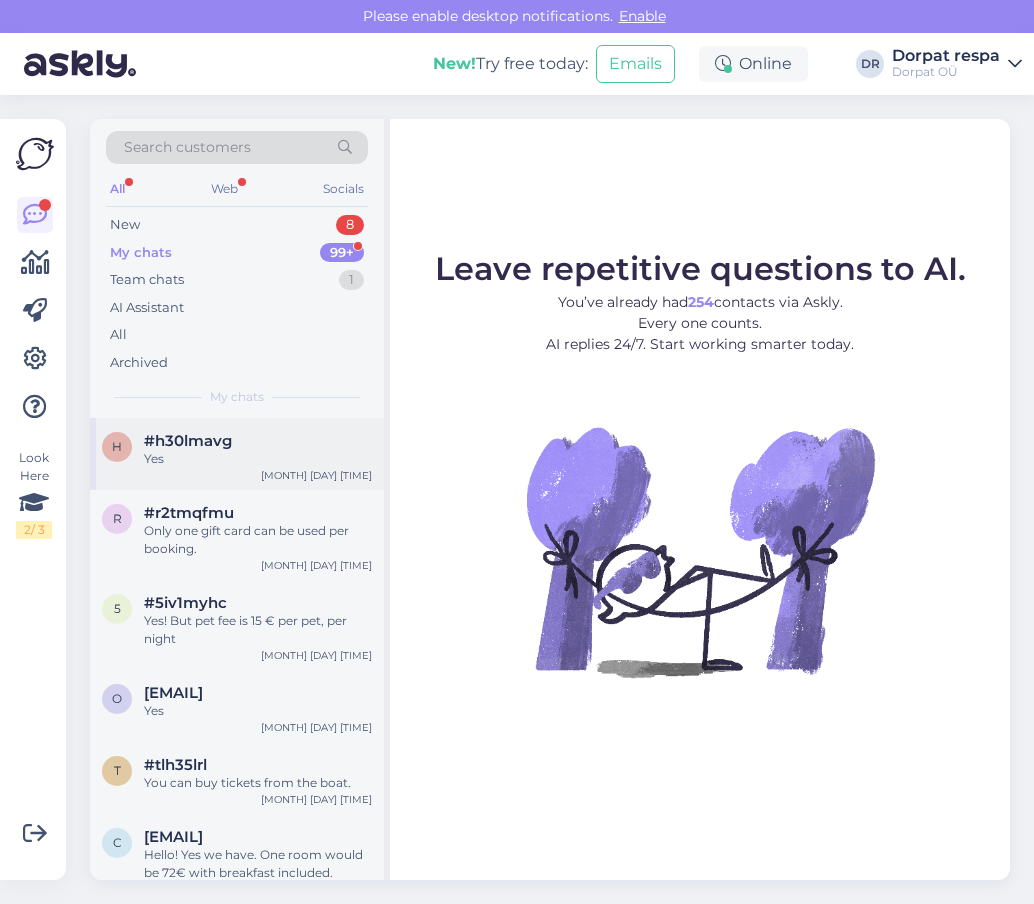 click on "Yes" at bounding box center (258, 459) 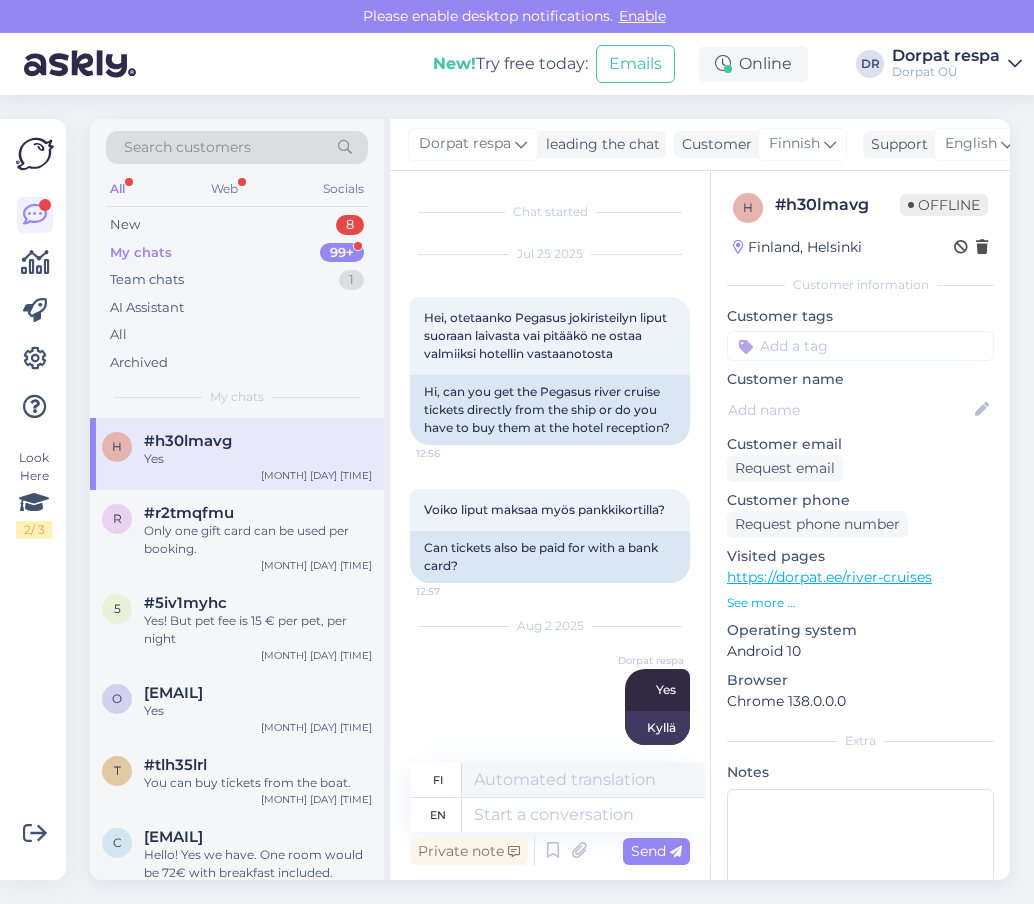 scroll, scrollTop: 58, scrollLeft: 0, axis: vertical 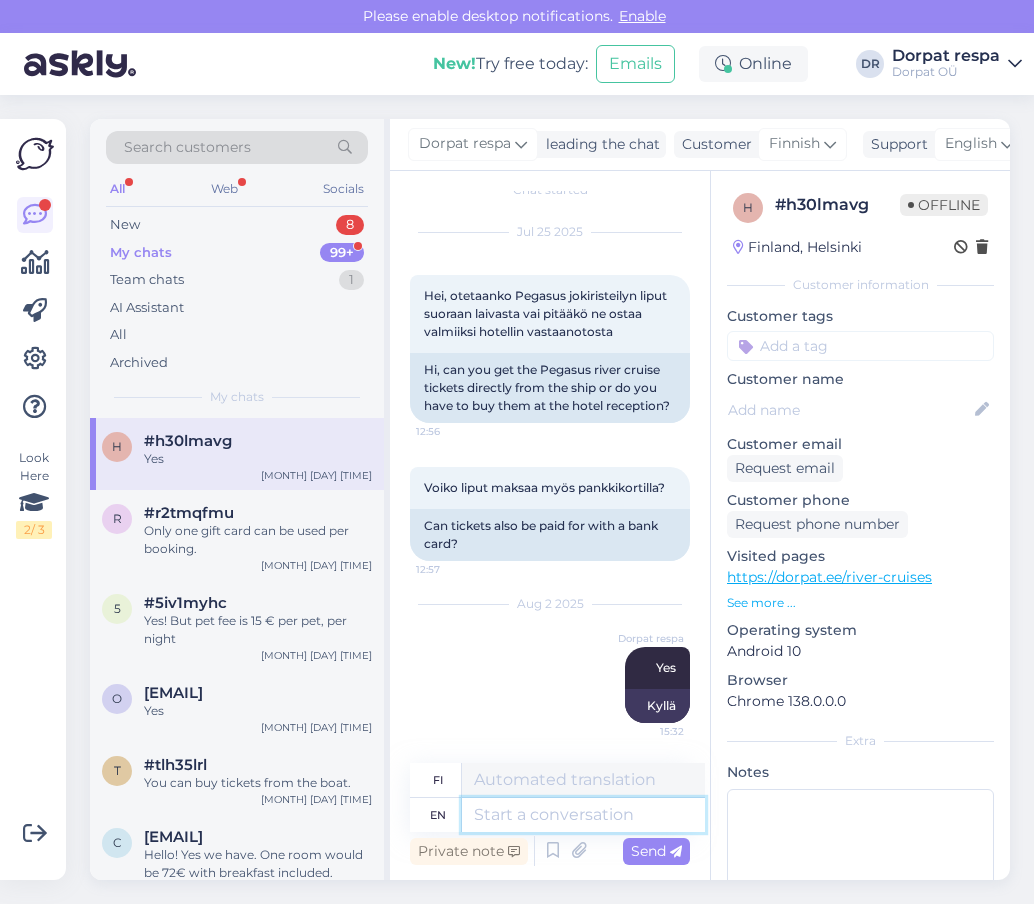 click at bounding box center [583, 815] 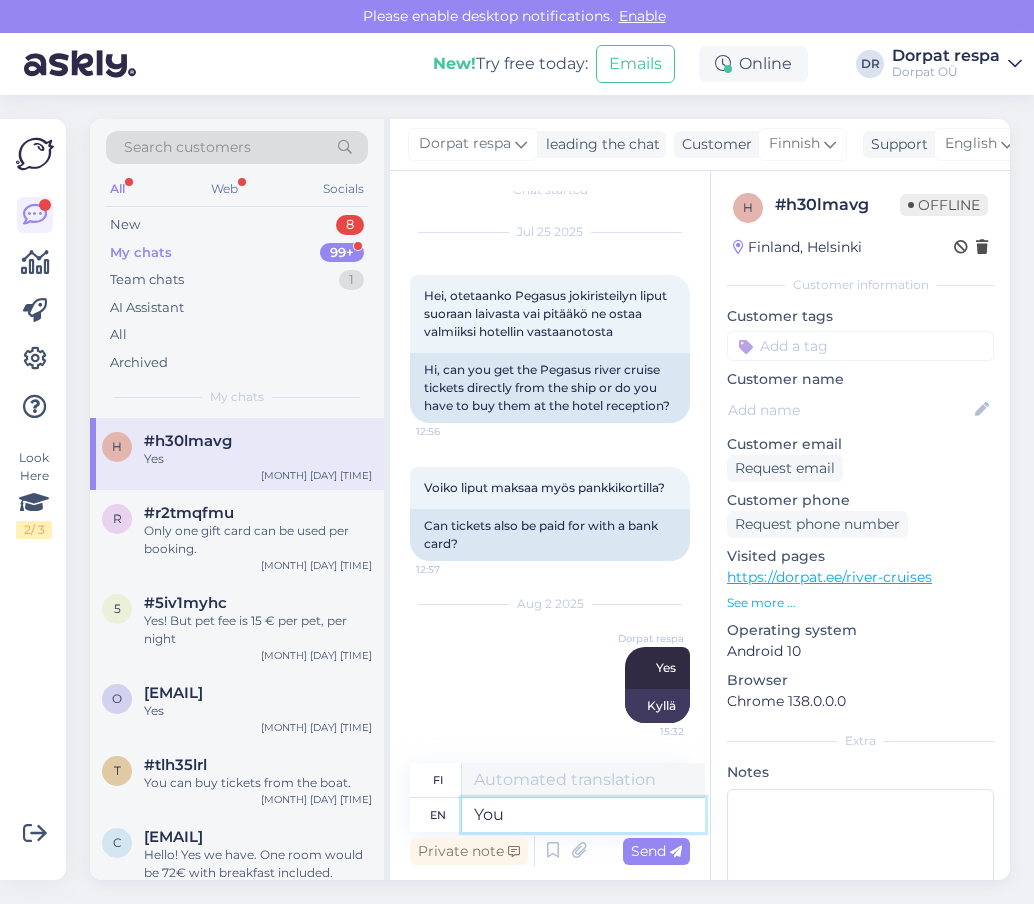 type on "You" 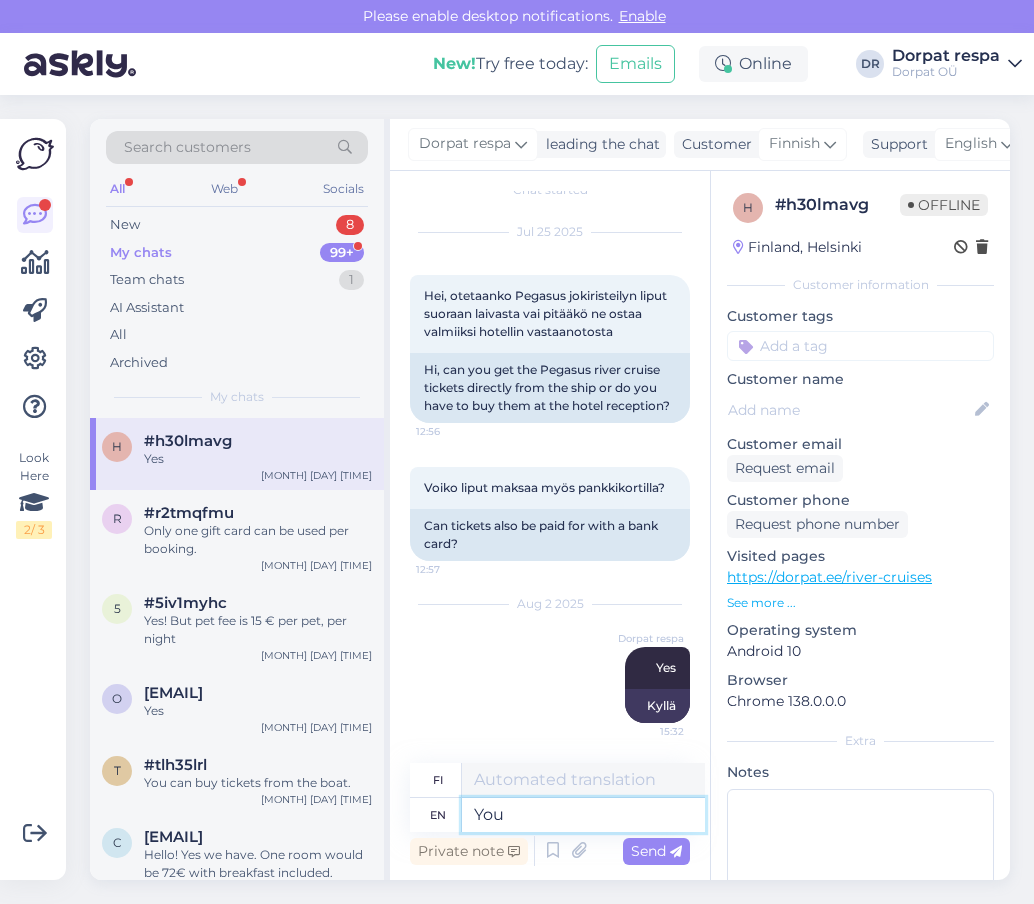 type on "Sinä" 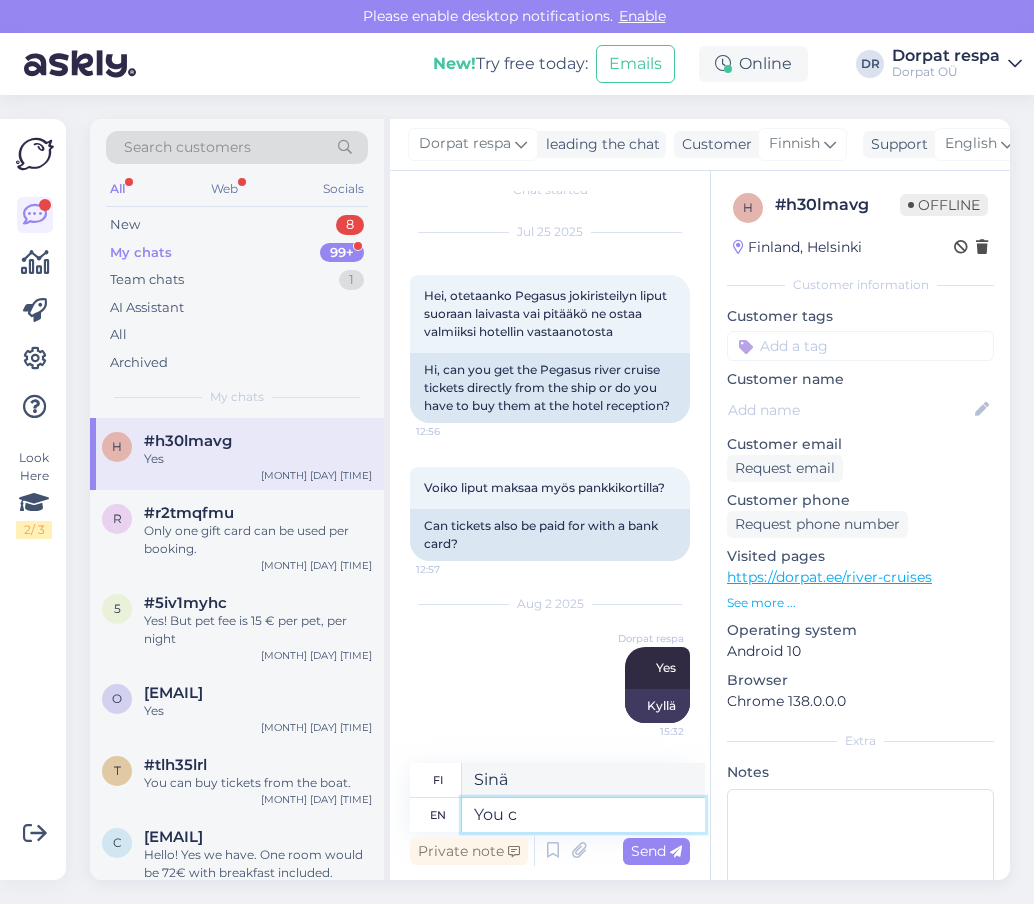 type on "You ca" 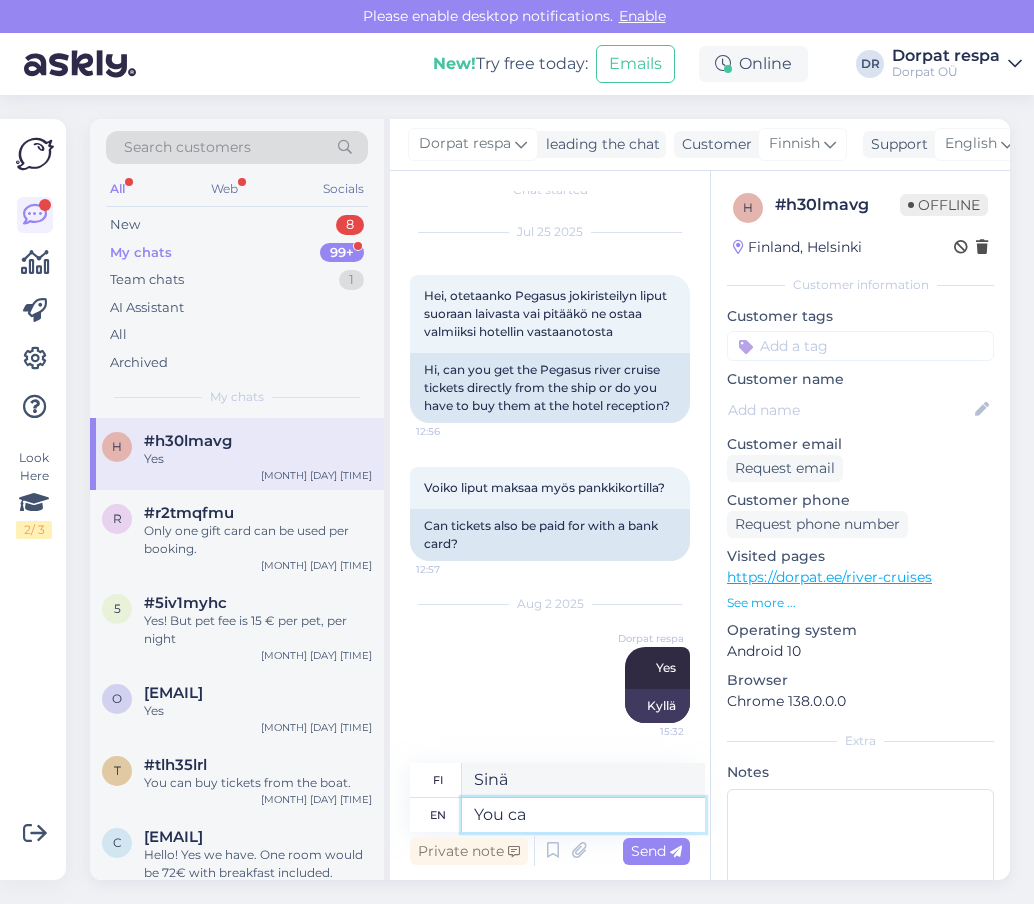 type on "Sinä c" 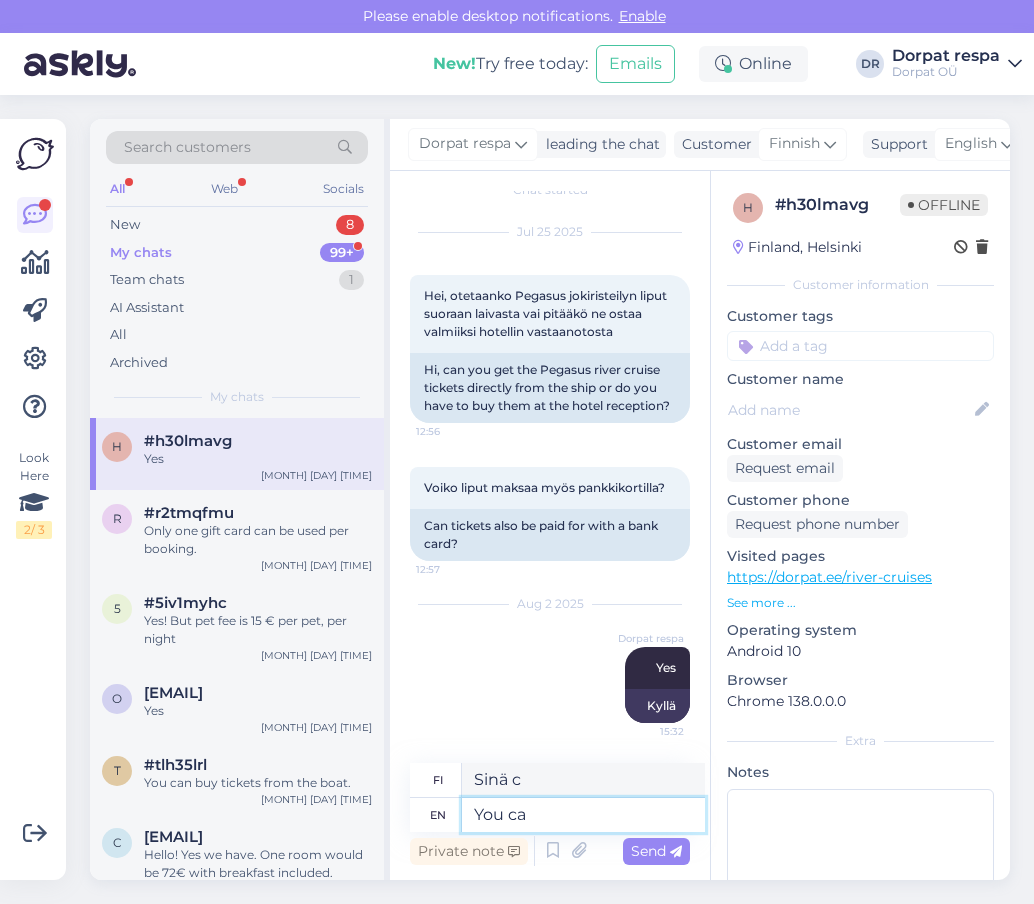 type on "You can" 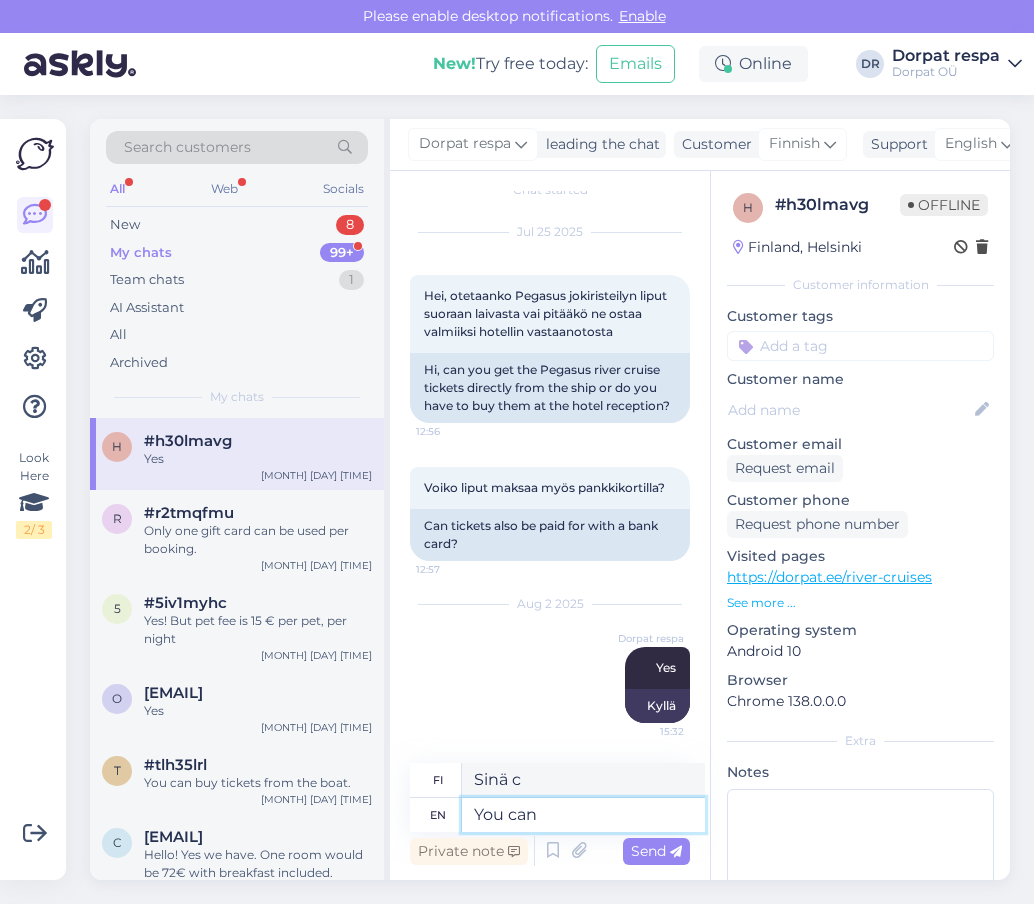 type on "Sinä voit" 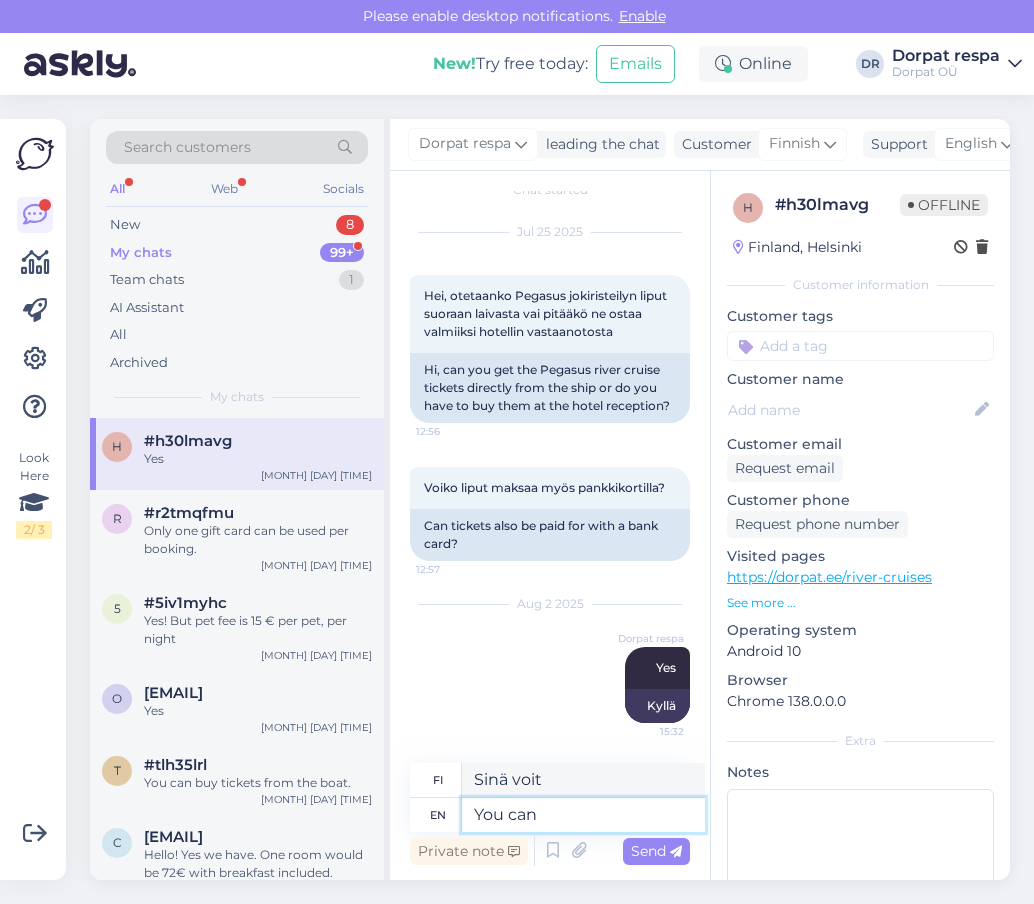 type on "You can" 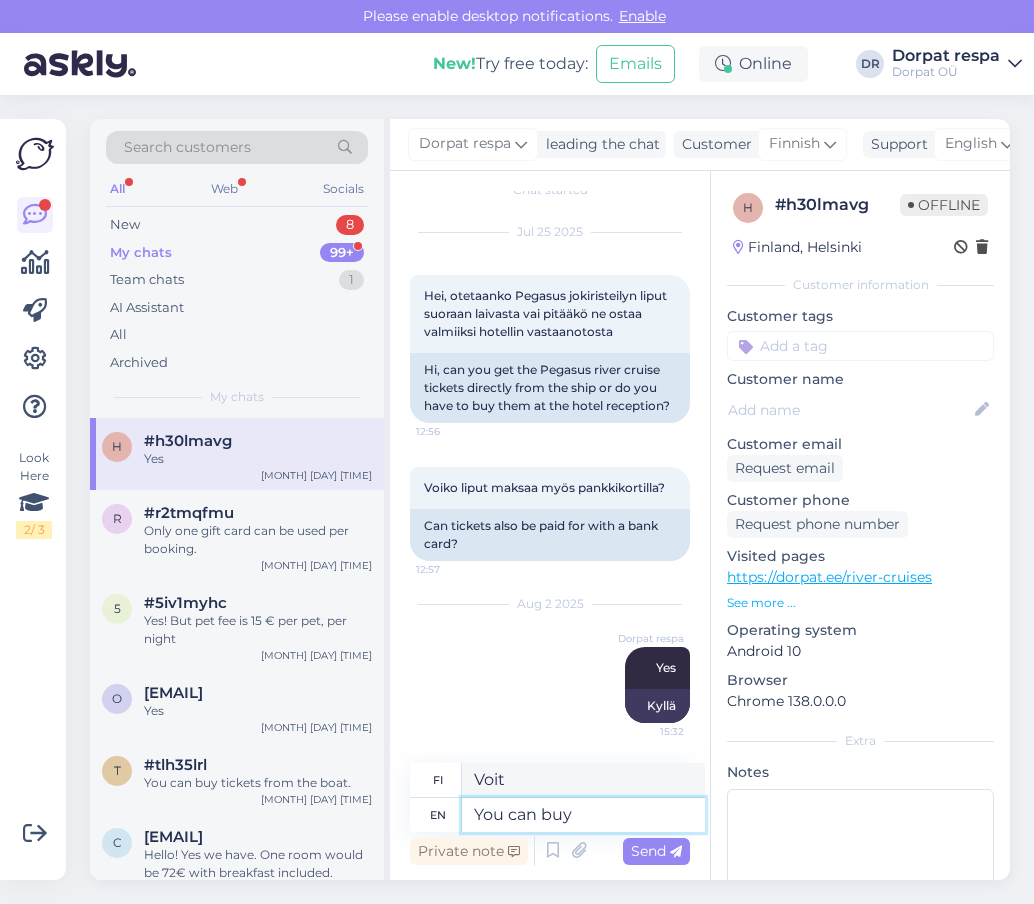 type on "You can buy" 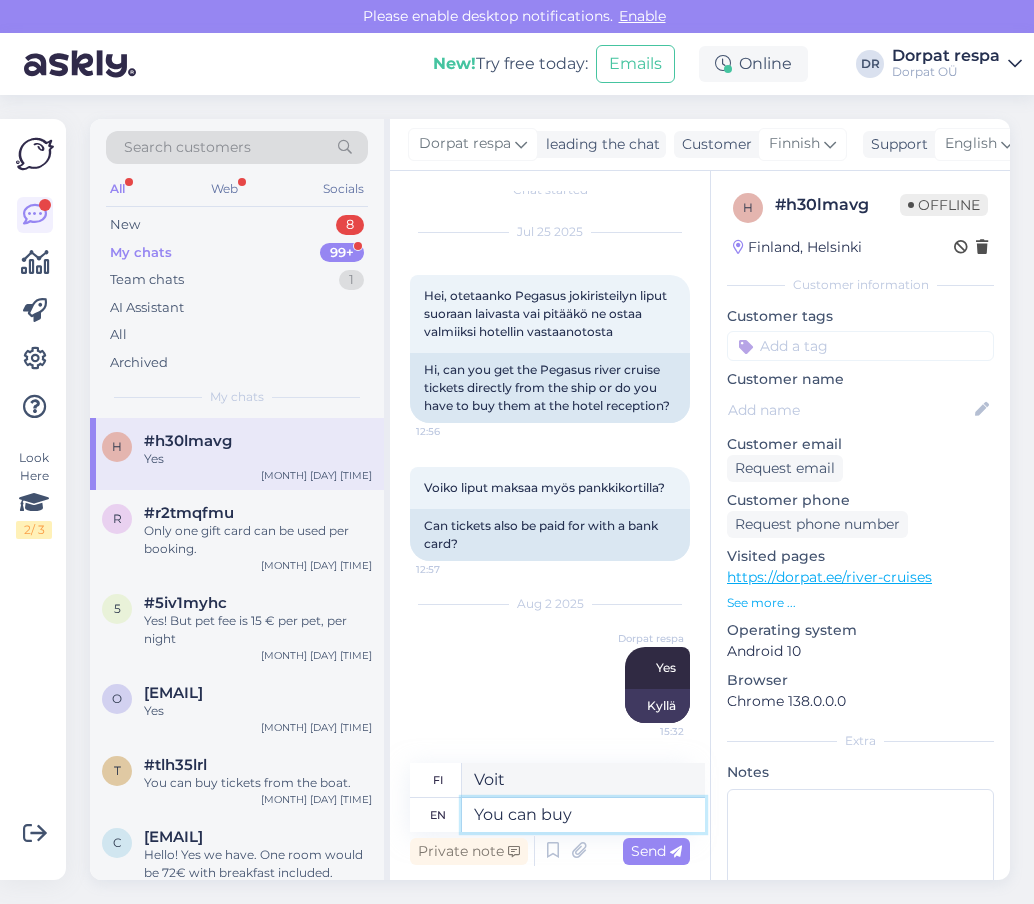 type on "Voit ostaa" 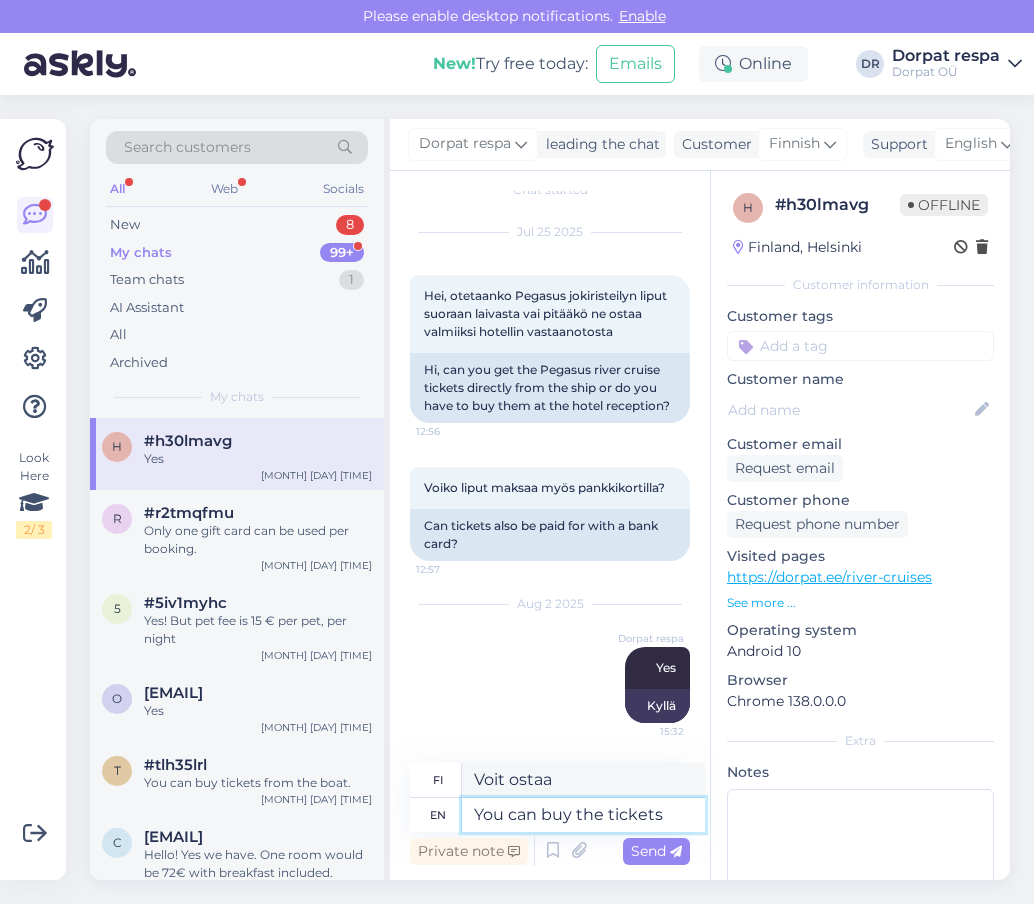 type on "You can buy the tickets" 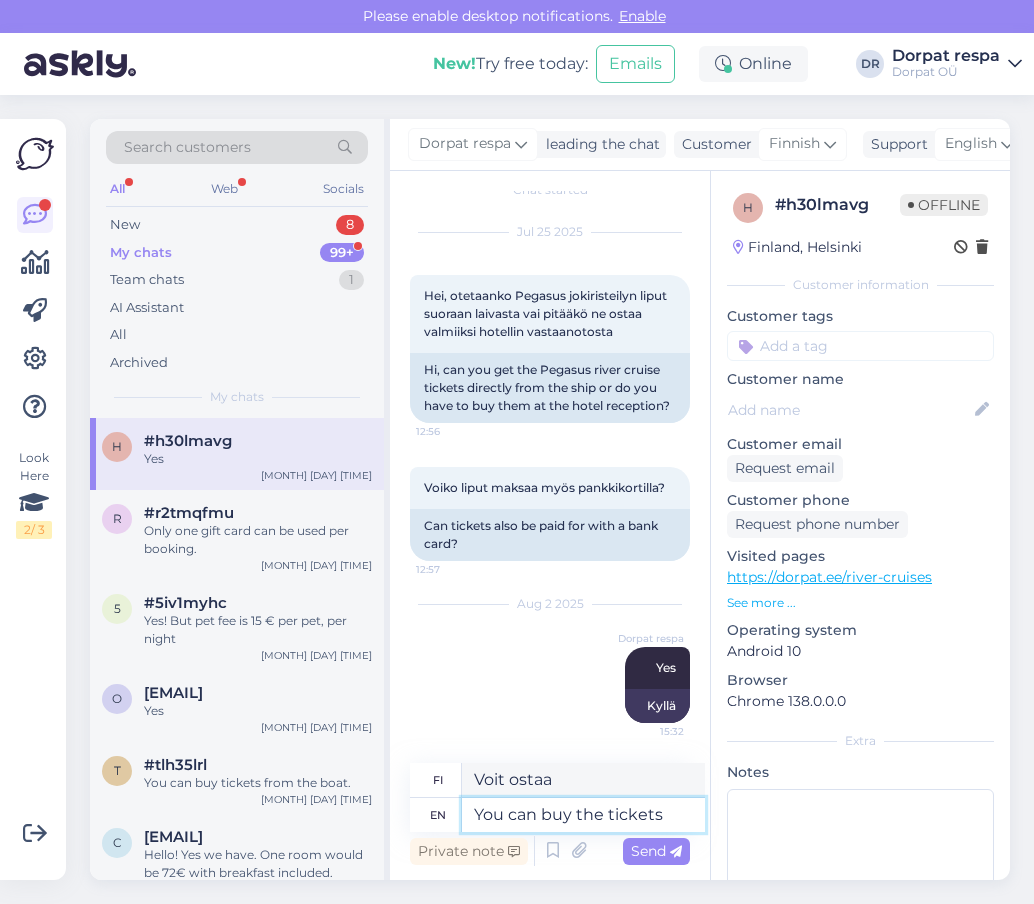 type on "Voit ostaa liput" 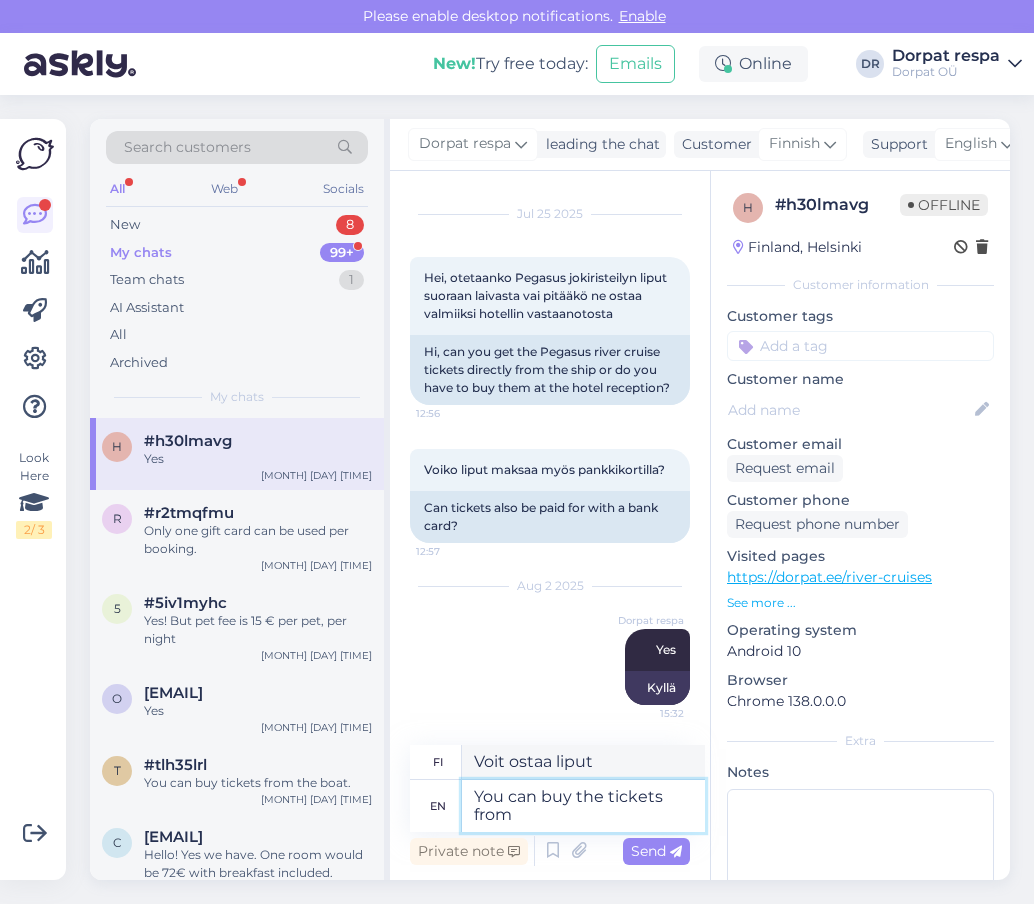 type on "You can buy the tickets from" 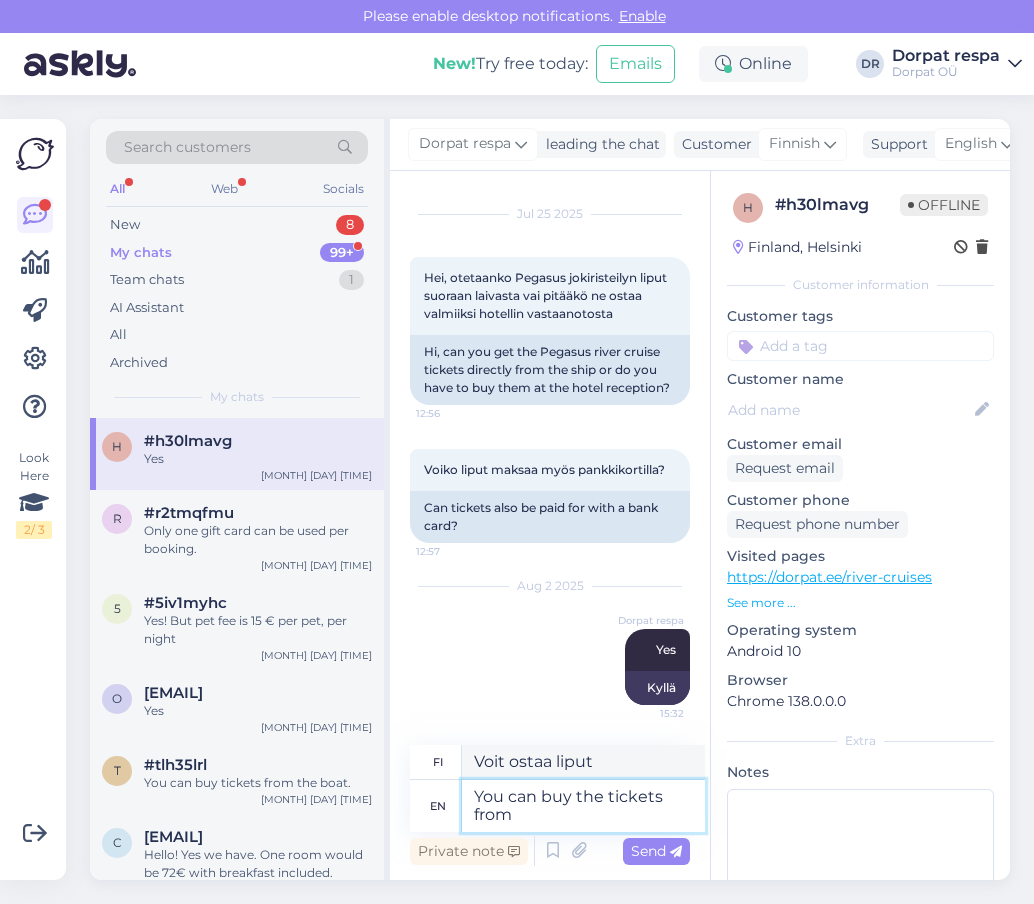 type on "Liput voit ostaa osoitteesta" 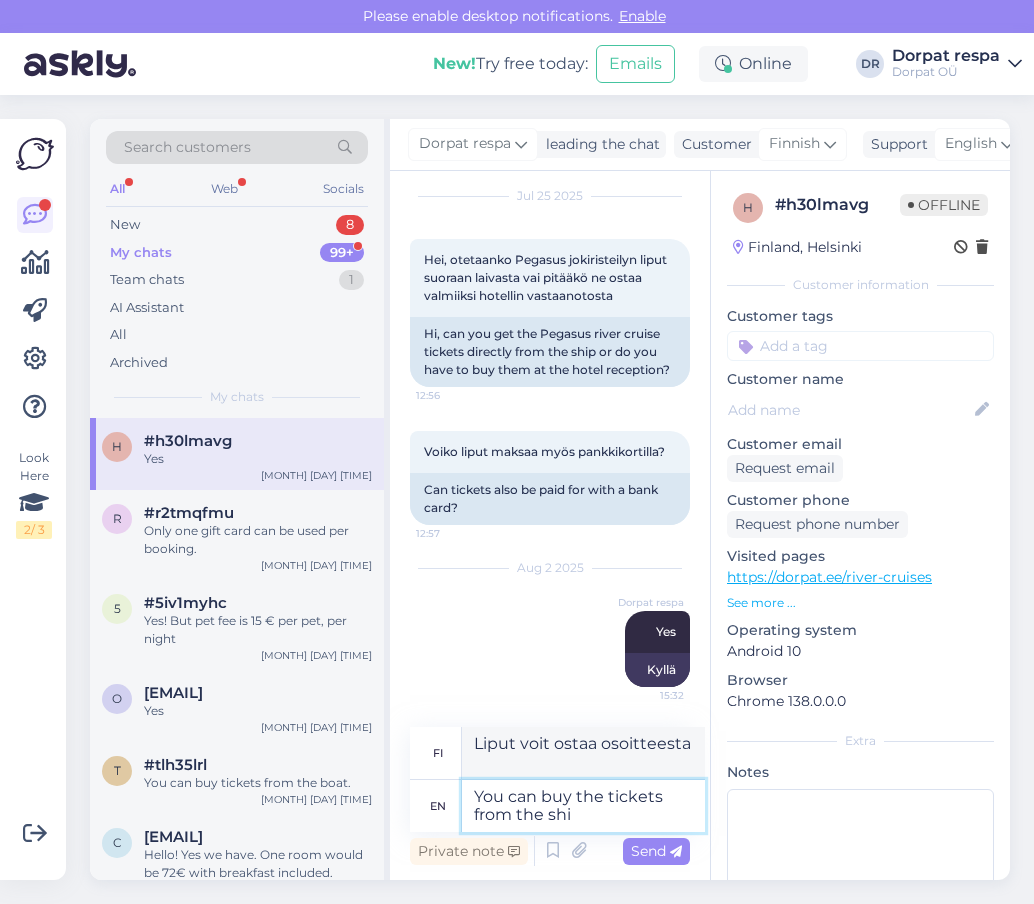 type on "You can buy the tickets from the ship" 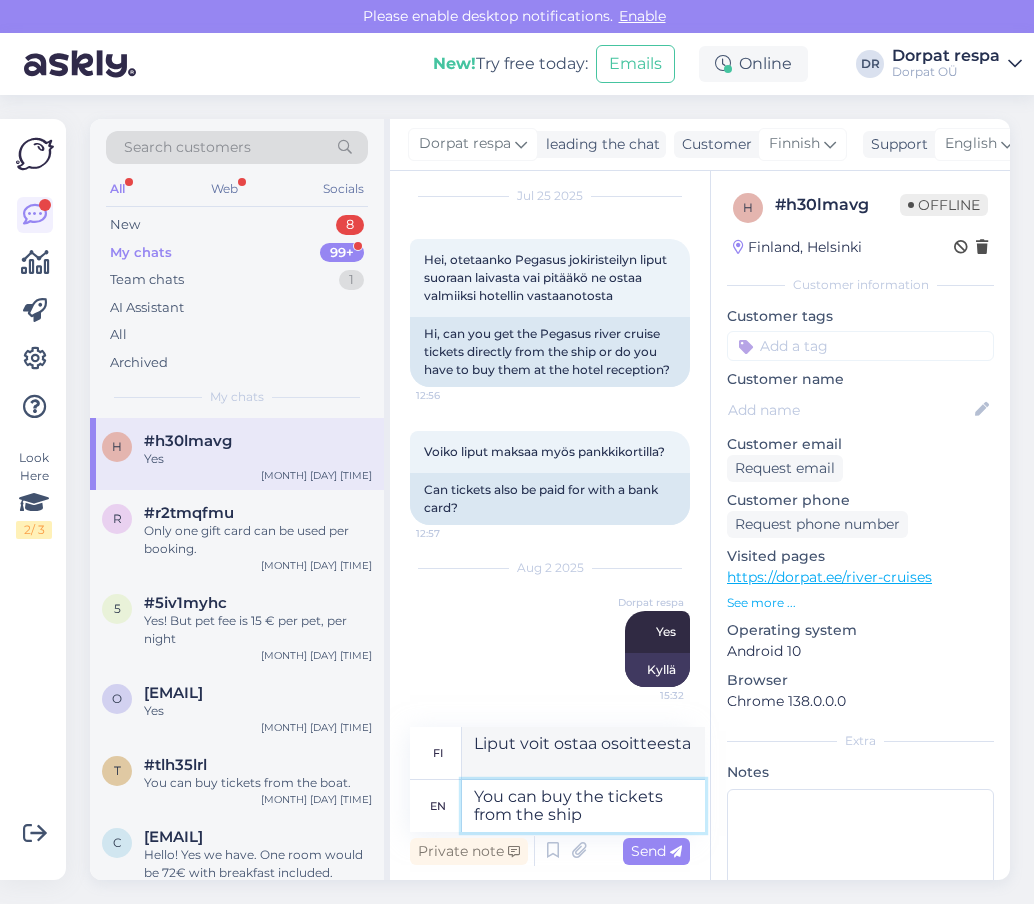 type on "Voit ostaa liput laivalta" 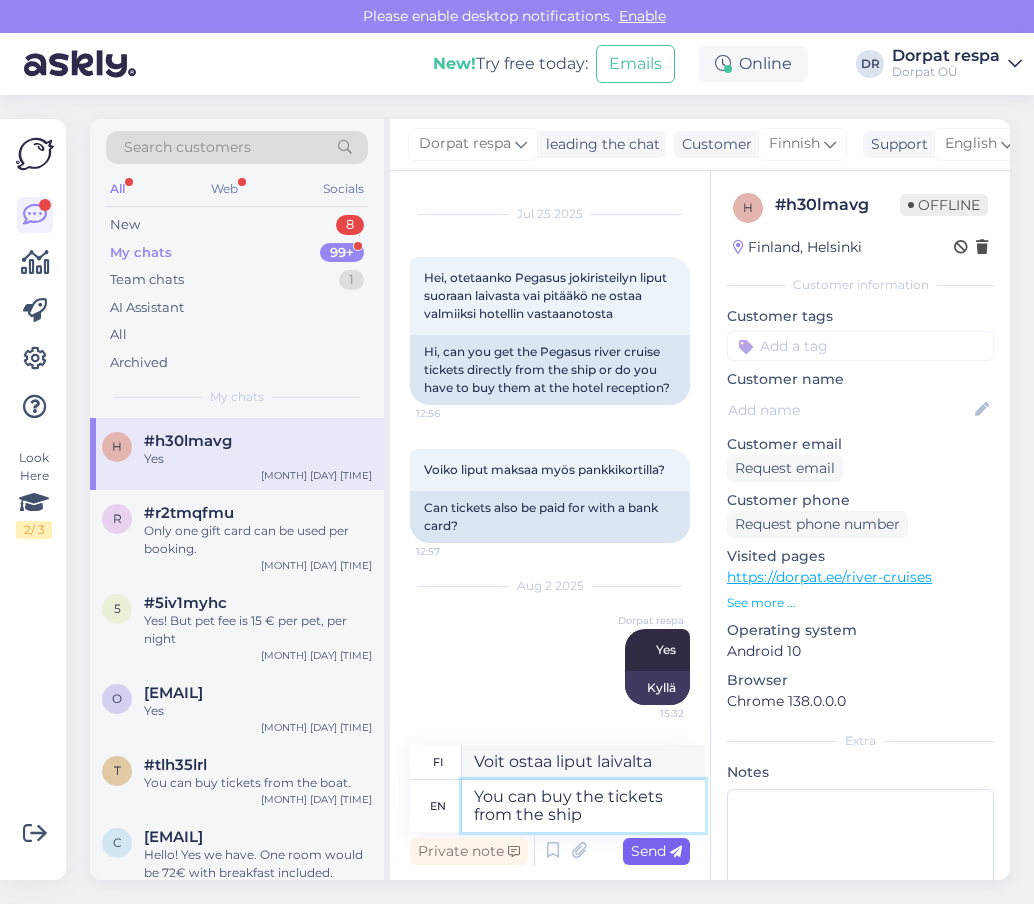 type on "You can buy the tickets from the ship" 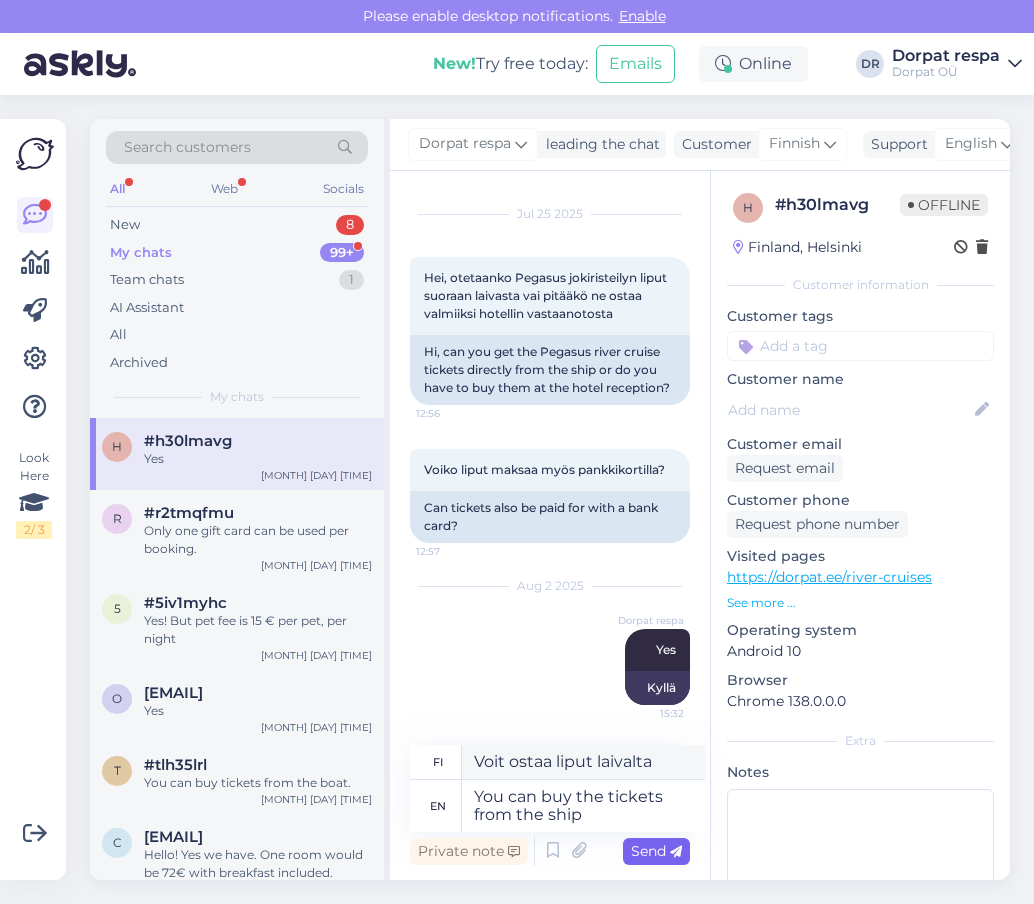 click on "Send" at bounding box center [656, 851] 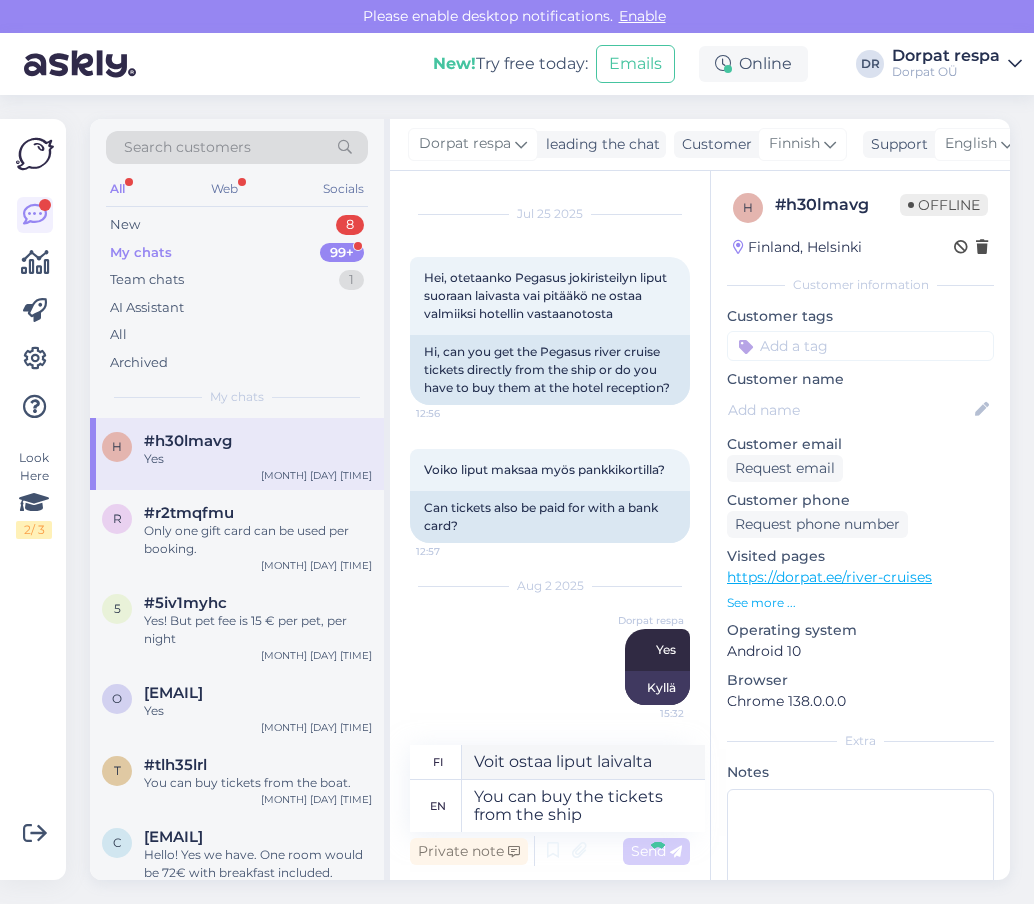type 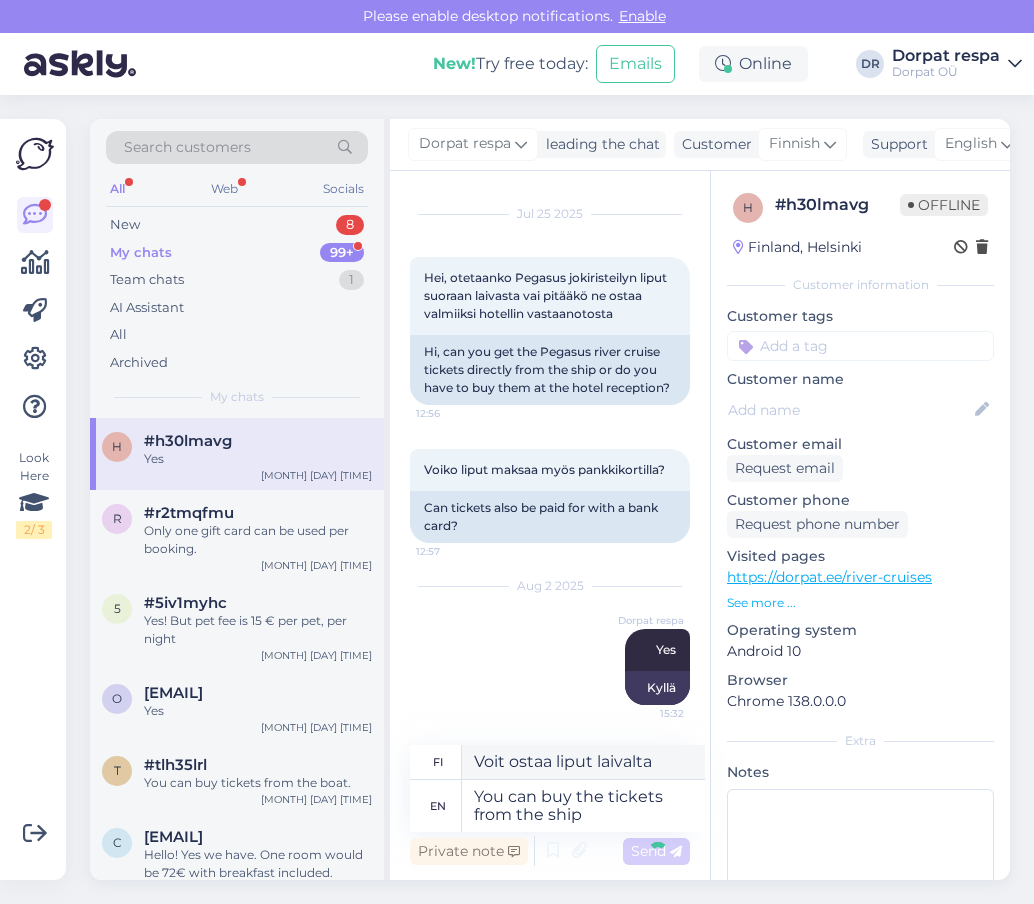 type 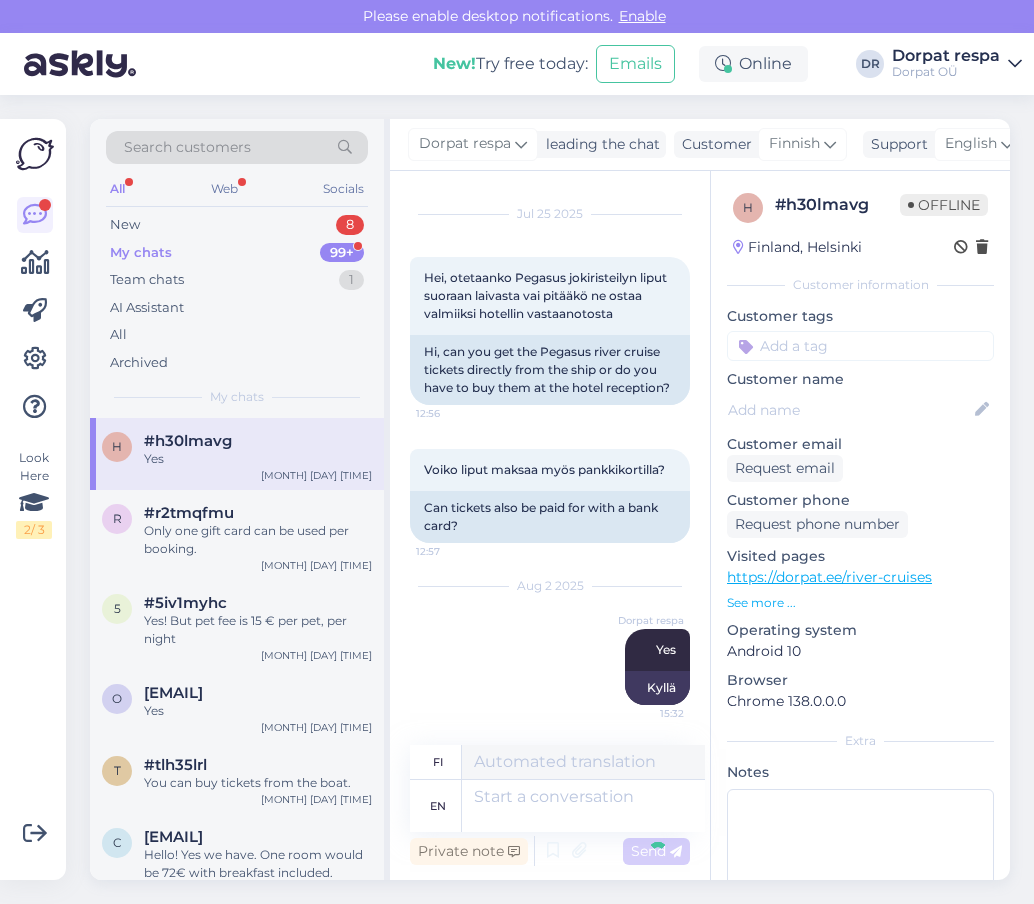 scroll, scrollTop: 178, scrollLeft: 0, axis: vertical 